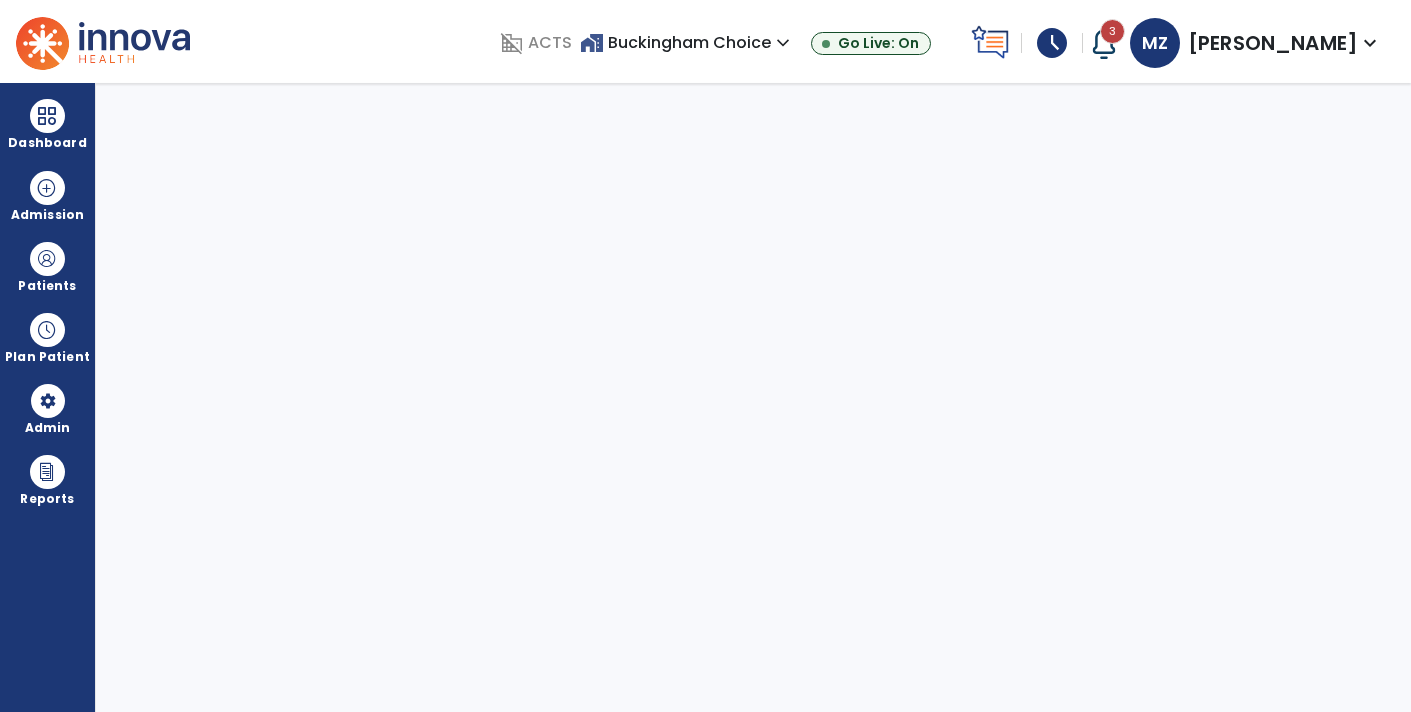 select on "****" 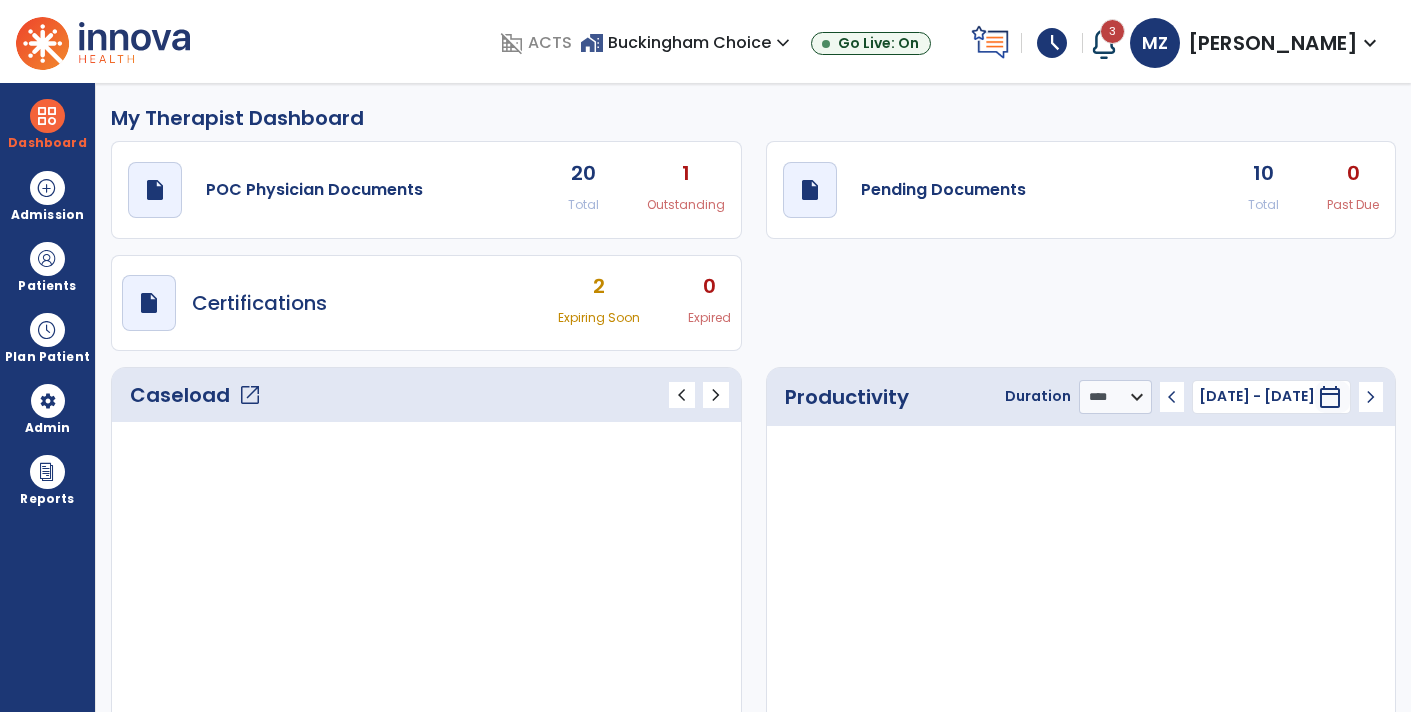 scroll, scrollTop: 0, scrollLeft: 0, axis: both 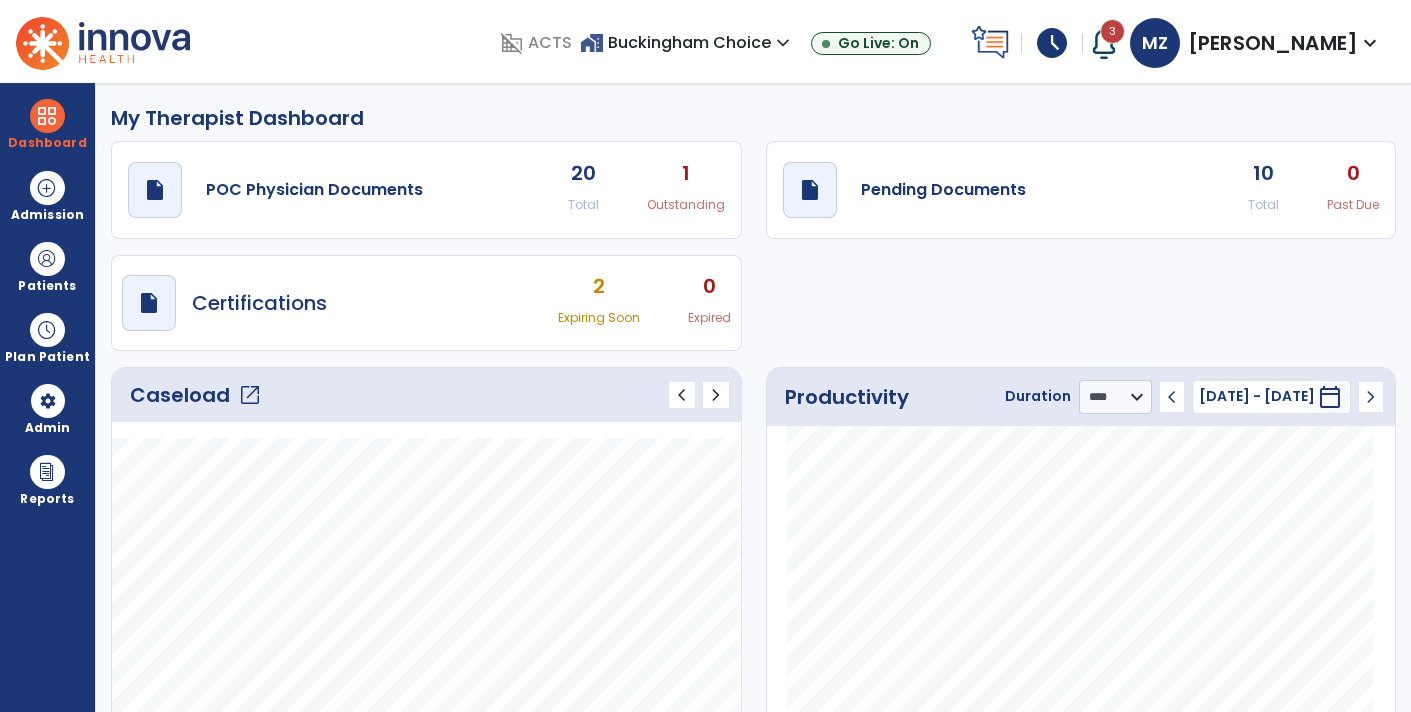 click on "schedule" at bounding box center (1052, 43) 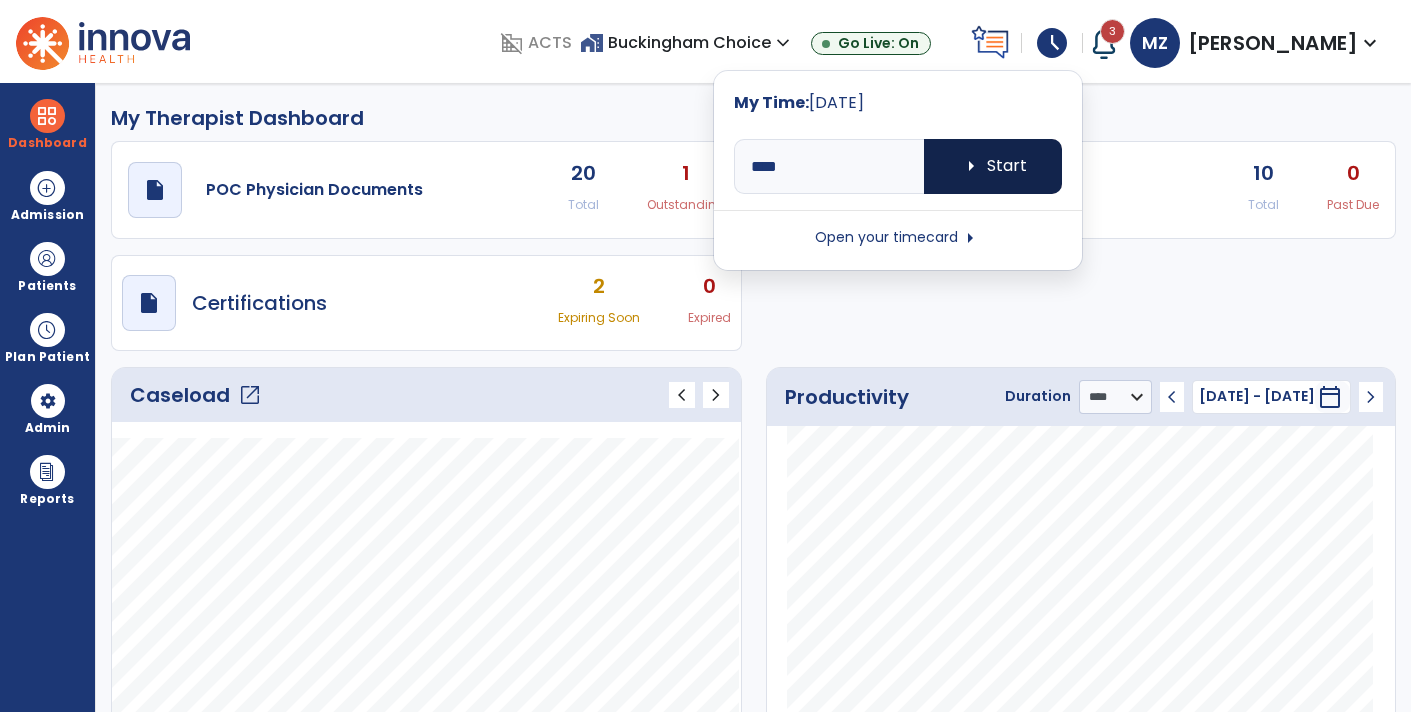 click on "arrow_right  Start" at bounding box center (993, 166) 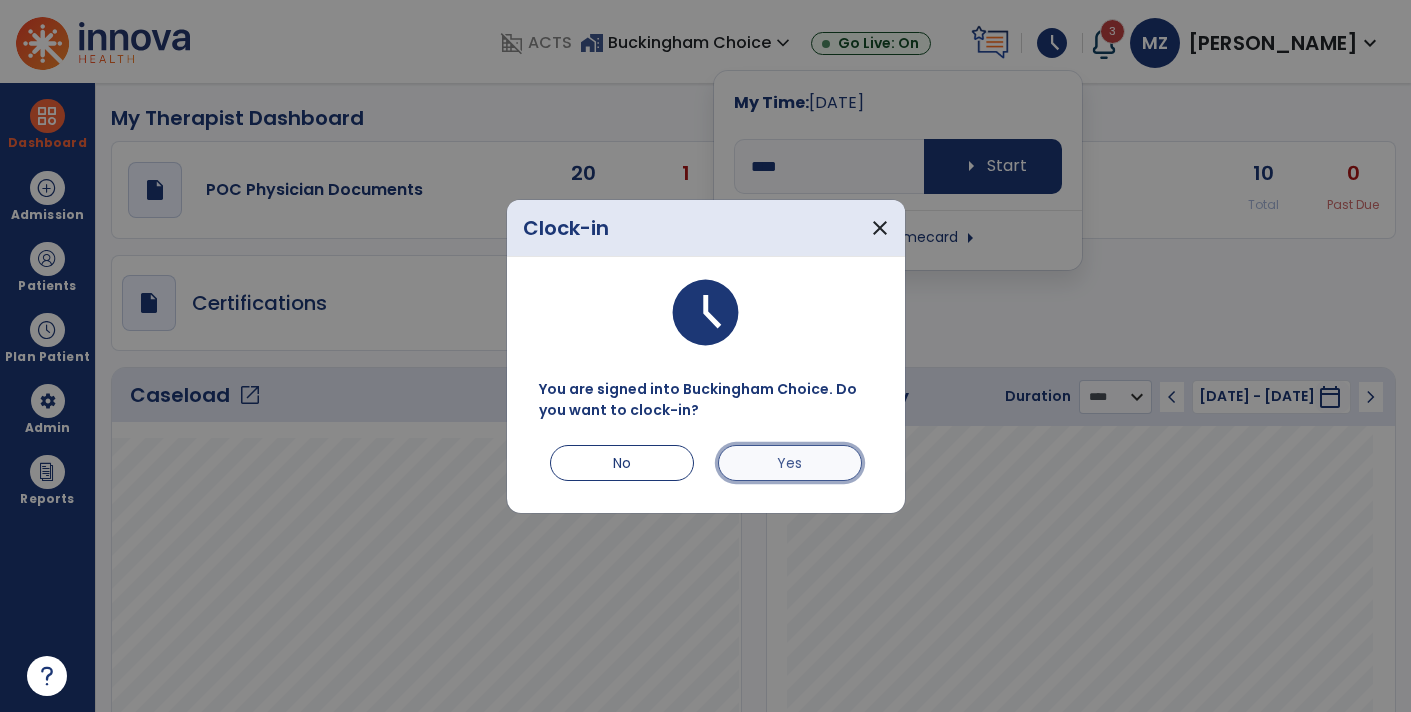 click on "Yes" at bounding box center [790, 463] 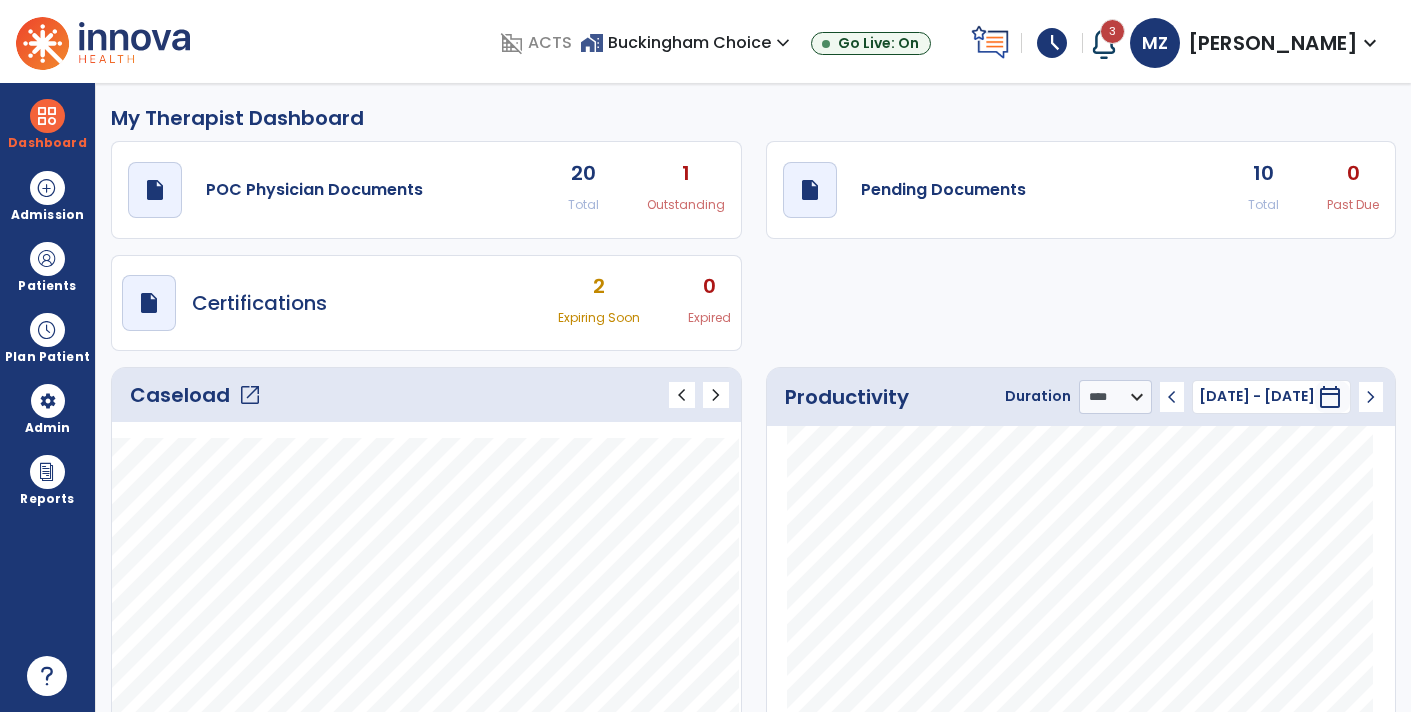 click on "10 Total" 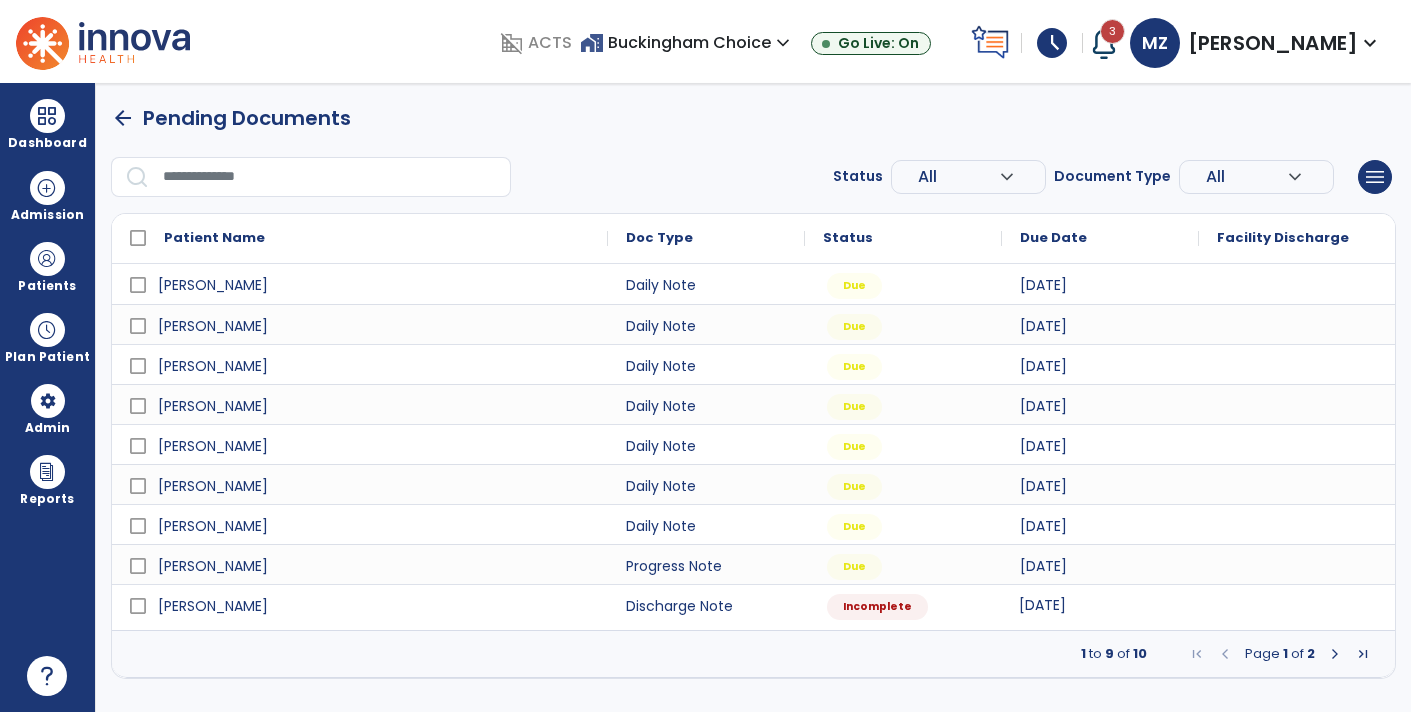 click on "[DATE]" at bounding box center (1100, 604) 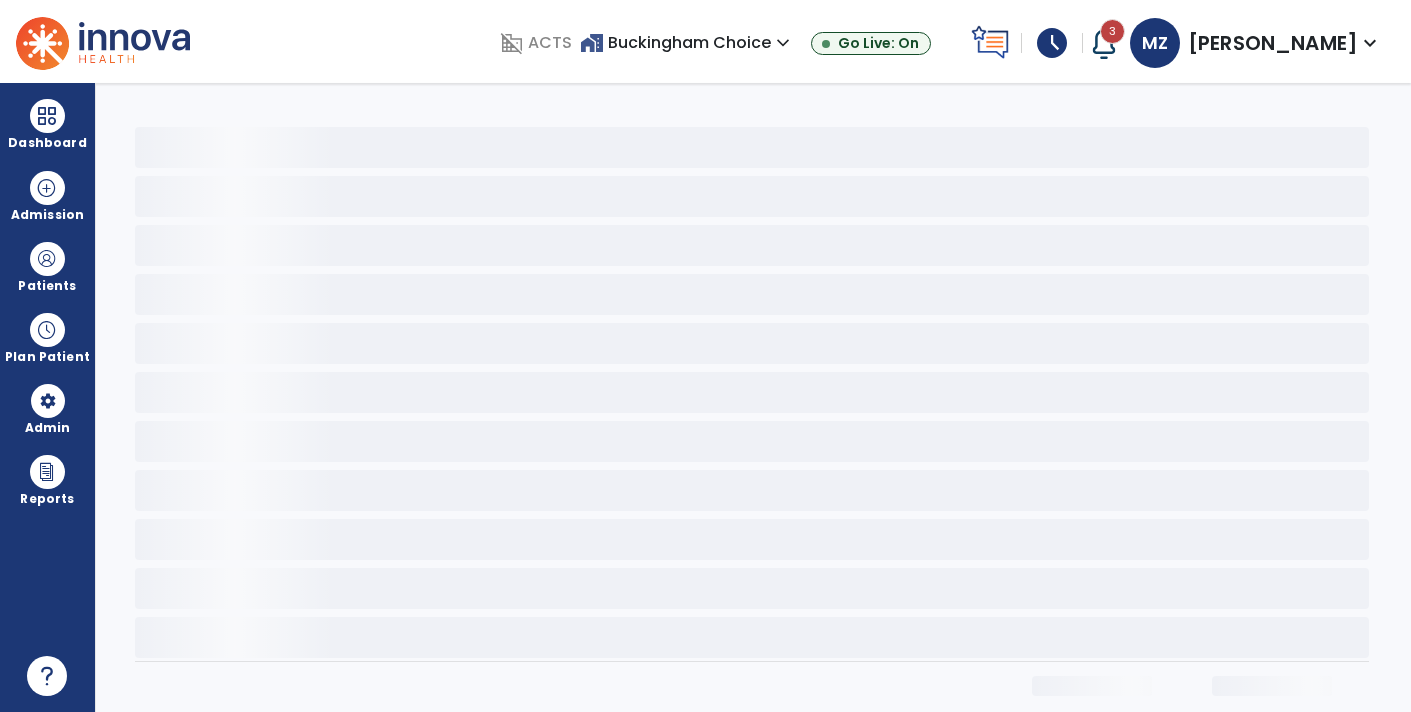 select on "**********" 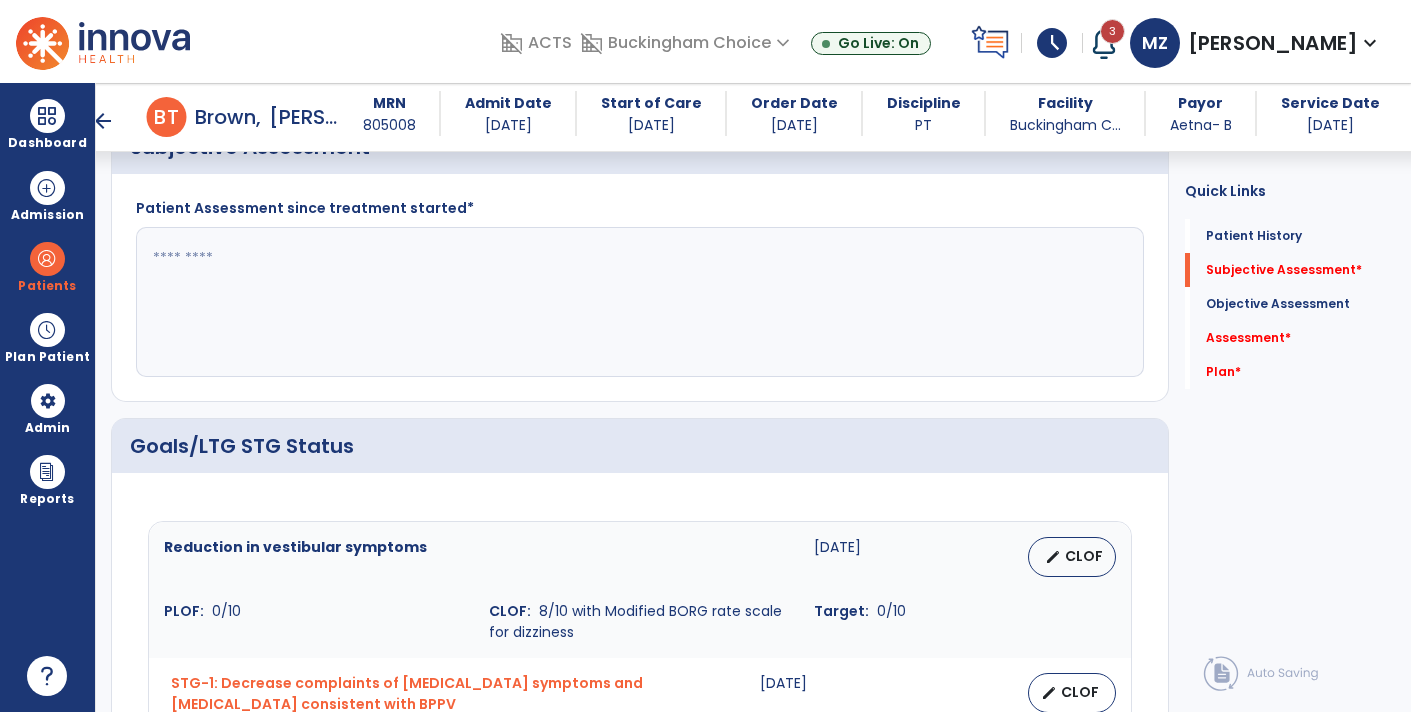 scroll, scrollTop: 505, scrollLeft: 0, axis: vertical 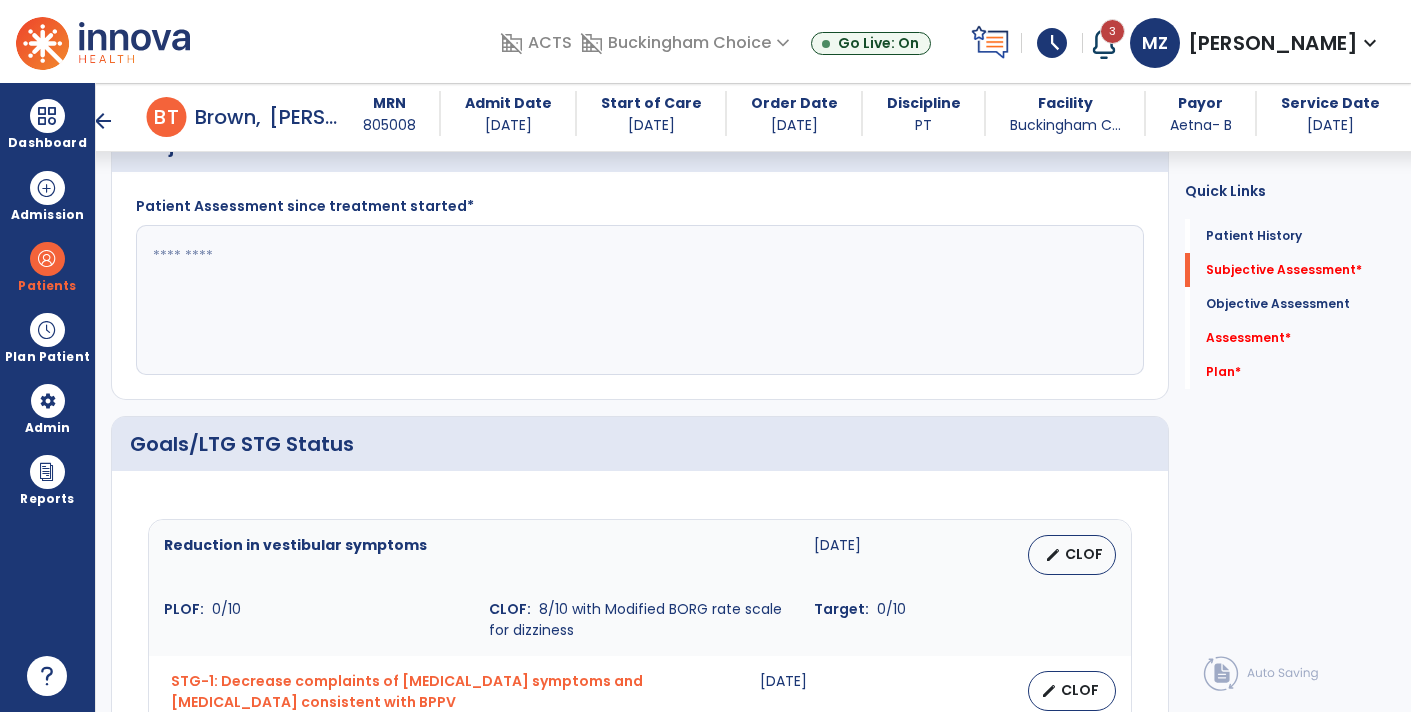 click 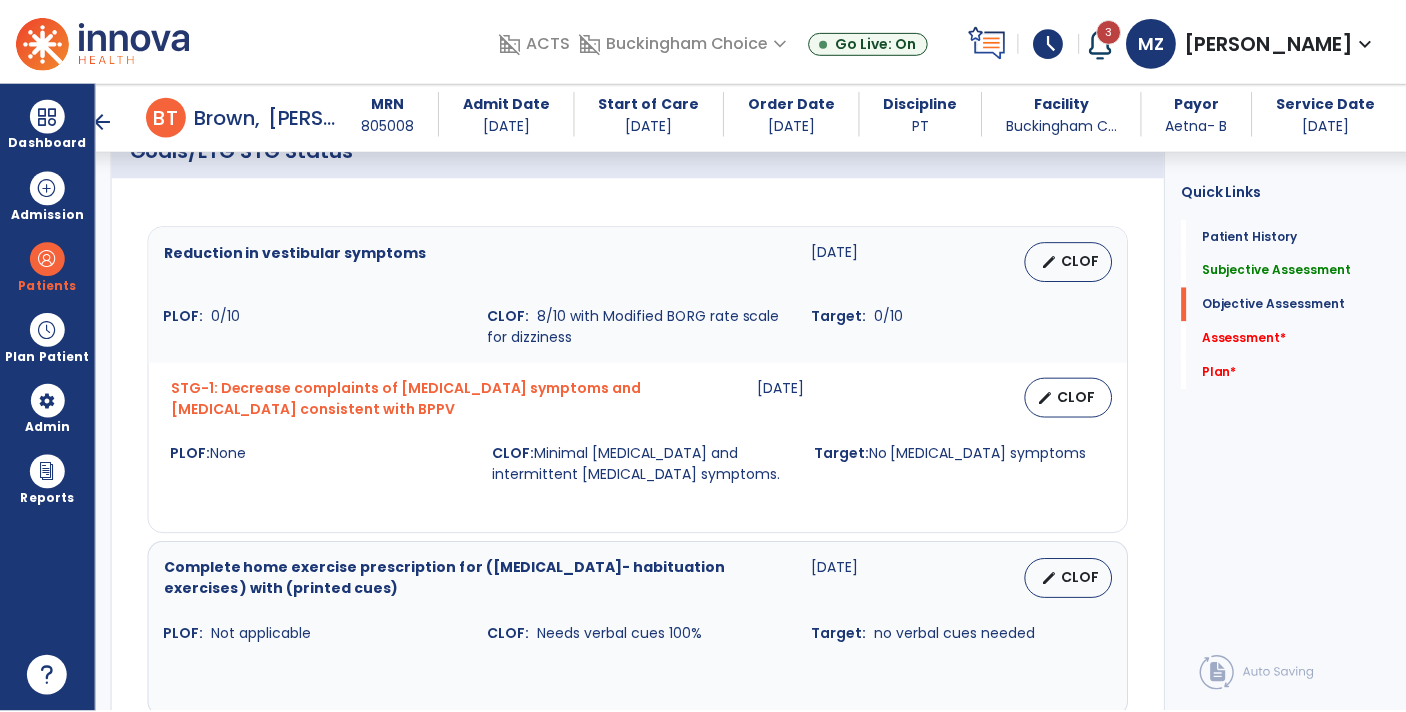 scroll, scrollTop: 673, scrollLeft: 0, axis: vertical 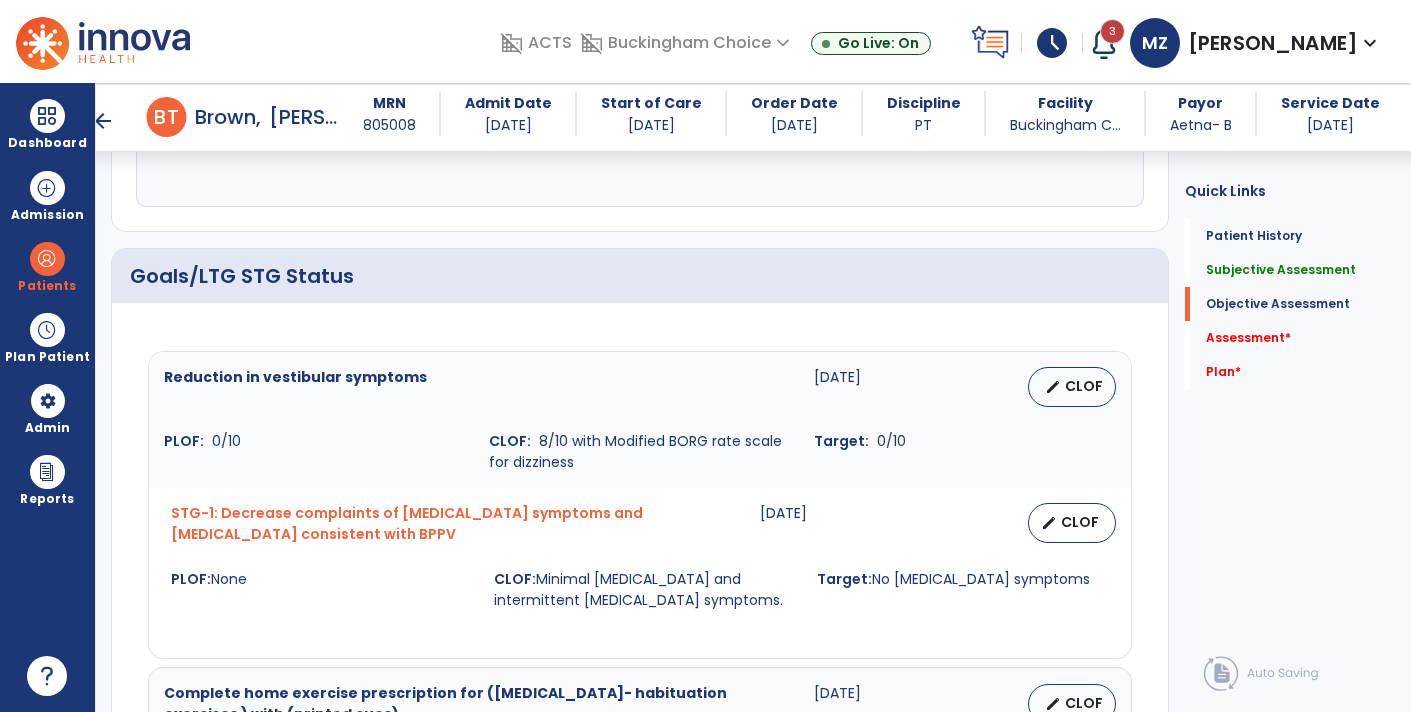 type on "**********" 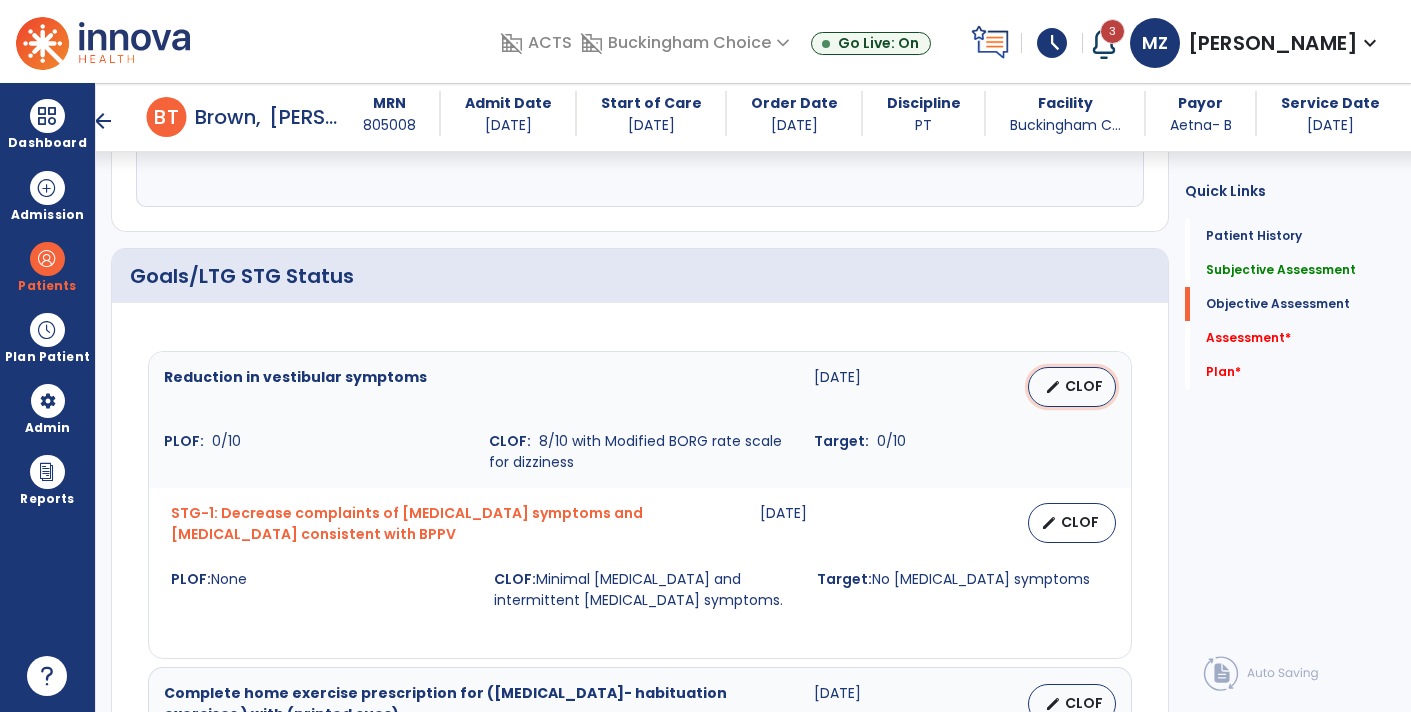 click on "edit   CLOF" at bounding box center [1072, 387] 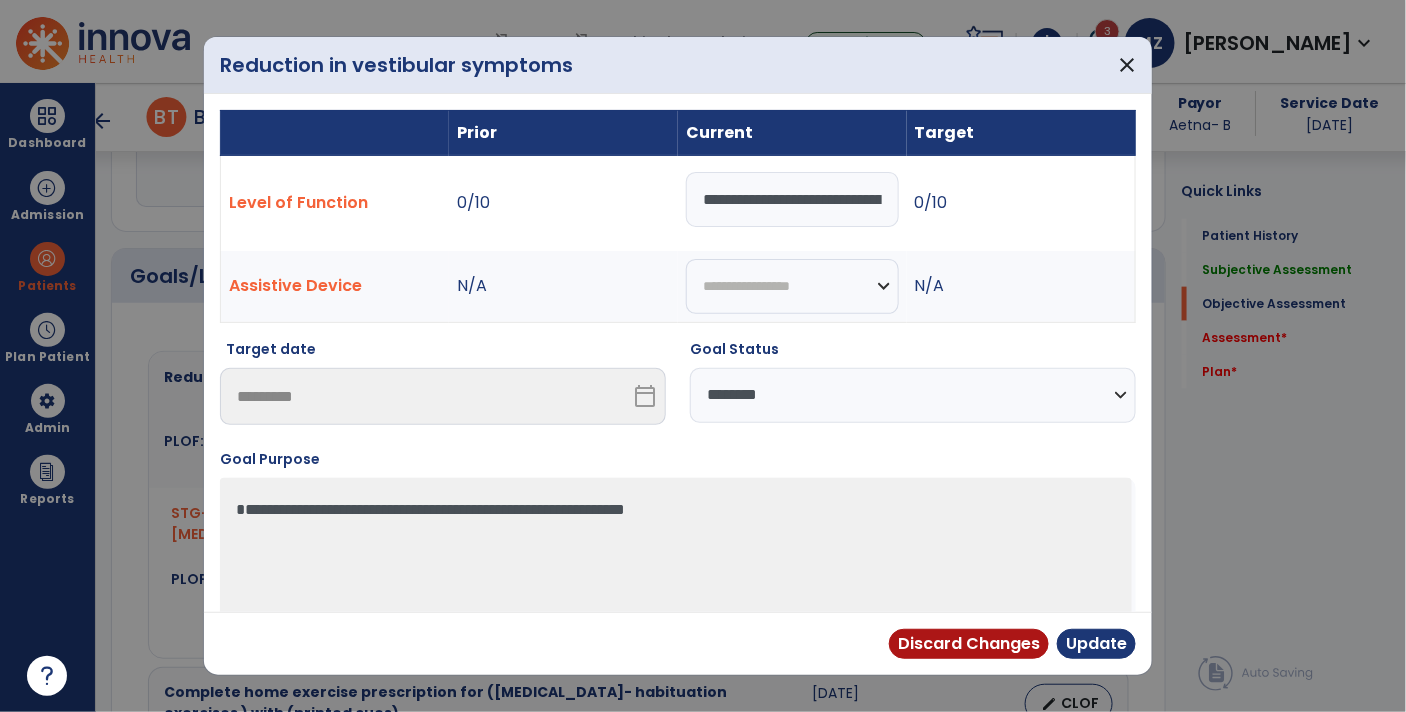 scroll, scrollTop: 673, scrollLeft: 0, axis: vertical 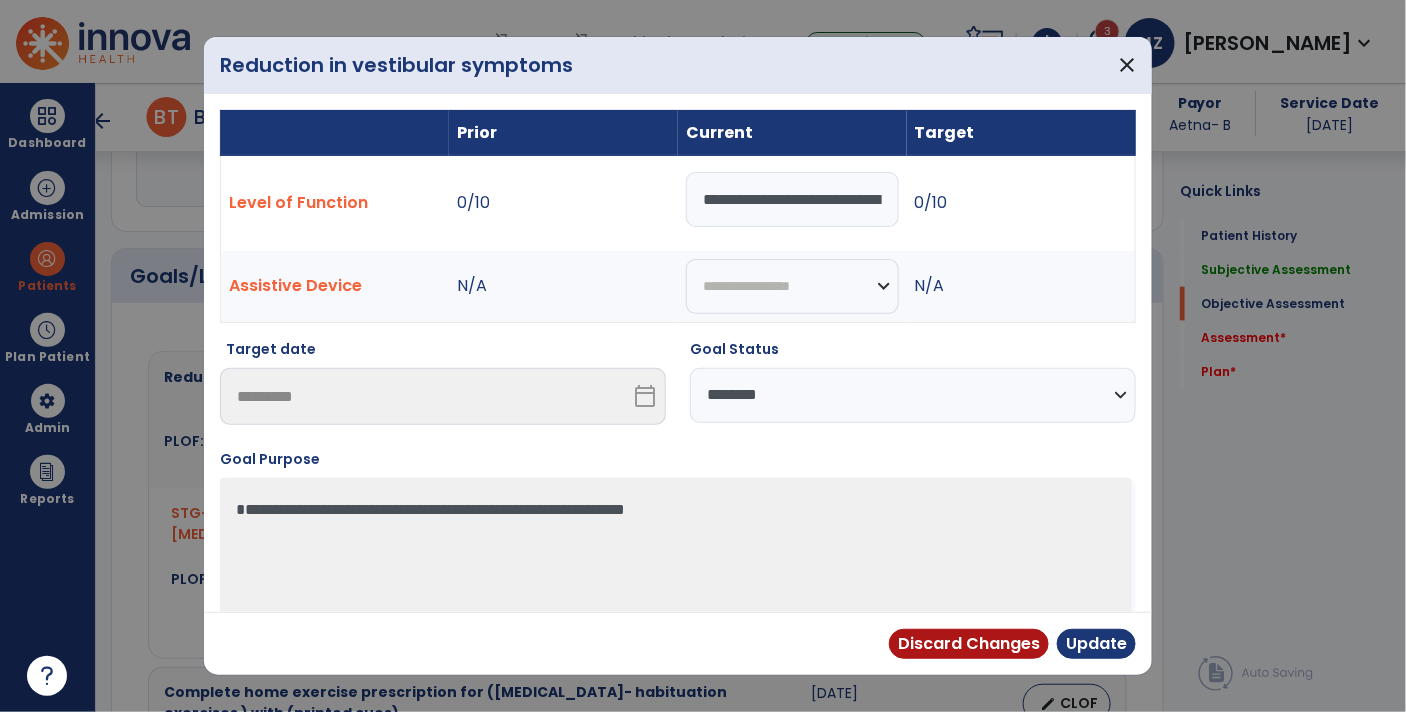 click on "**********" at bounding box center (792, 199) 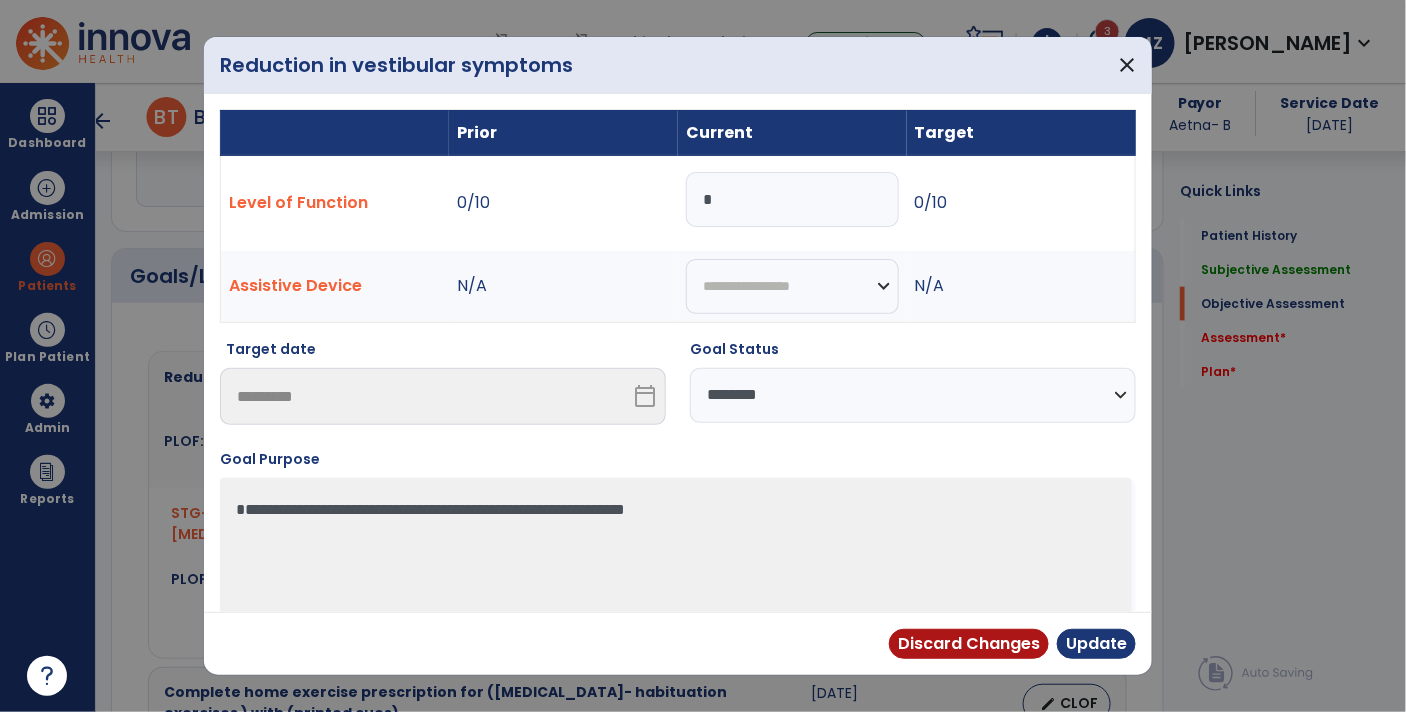 type on "*" 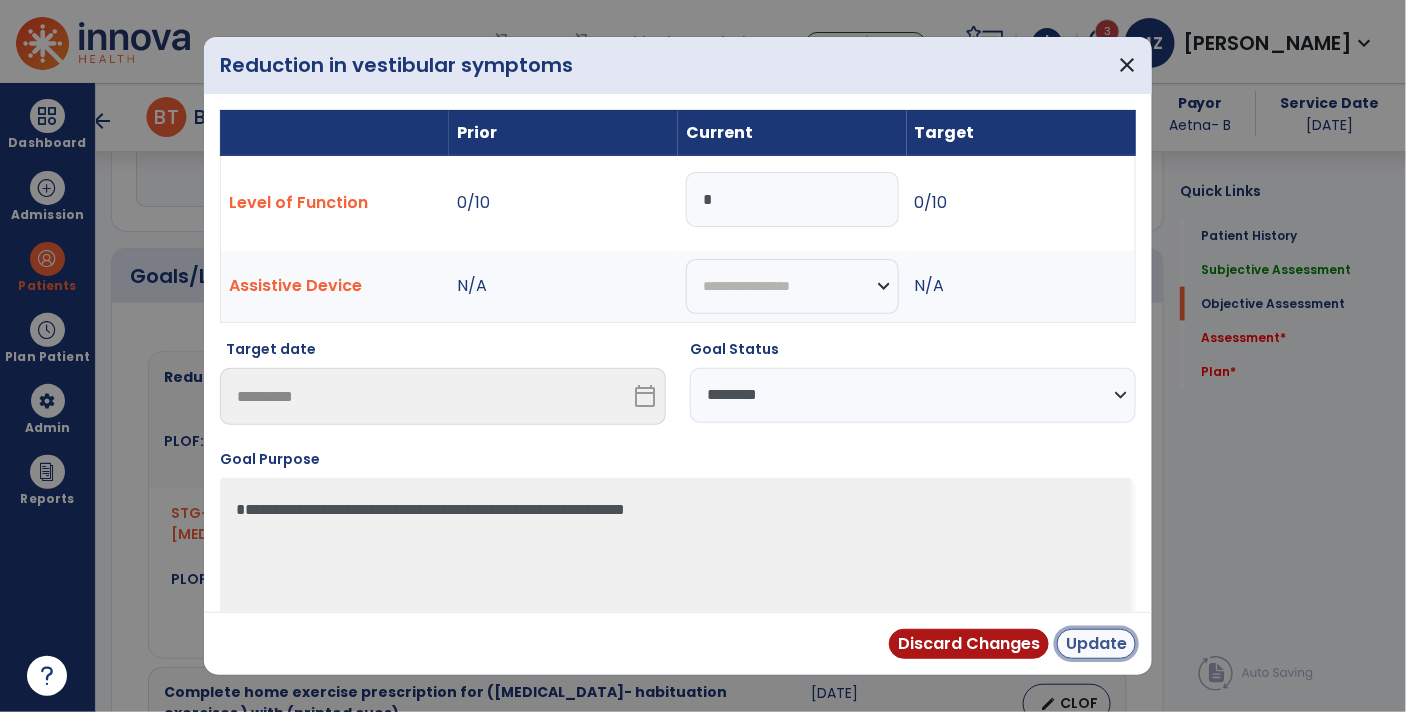click on "Update" at bounding box center (1096, 644) 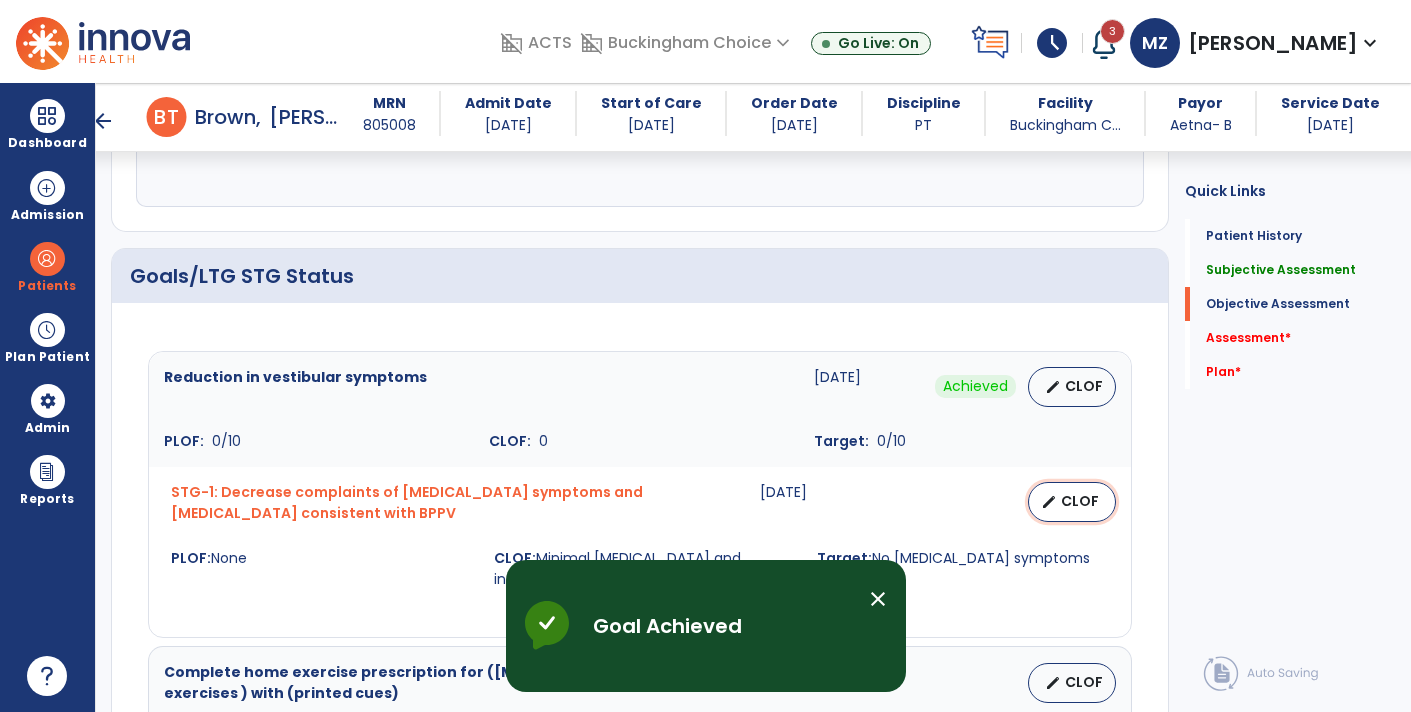 click on "edit   CLOF" at bounding box center (1072, 502) 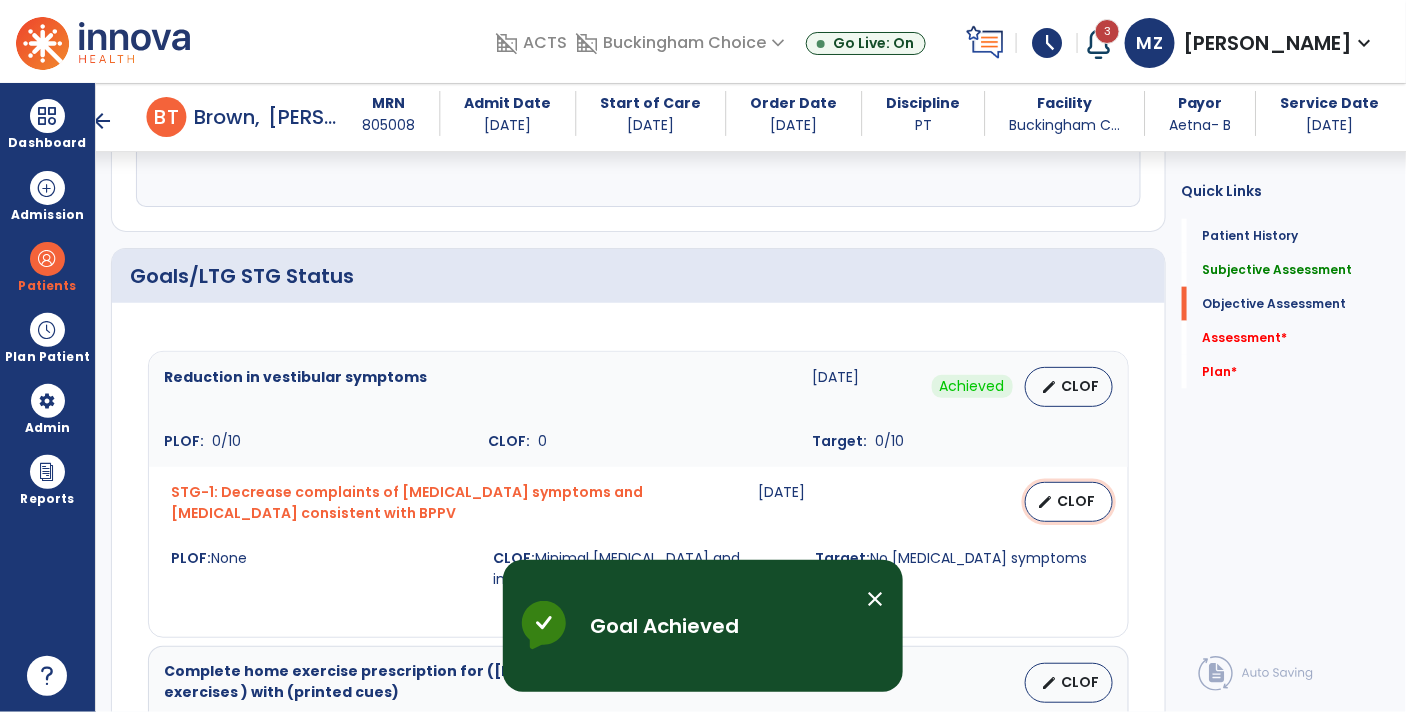 select on "********" 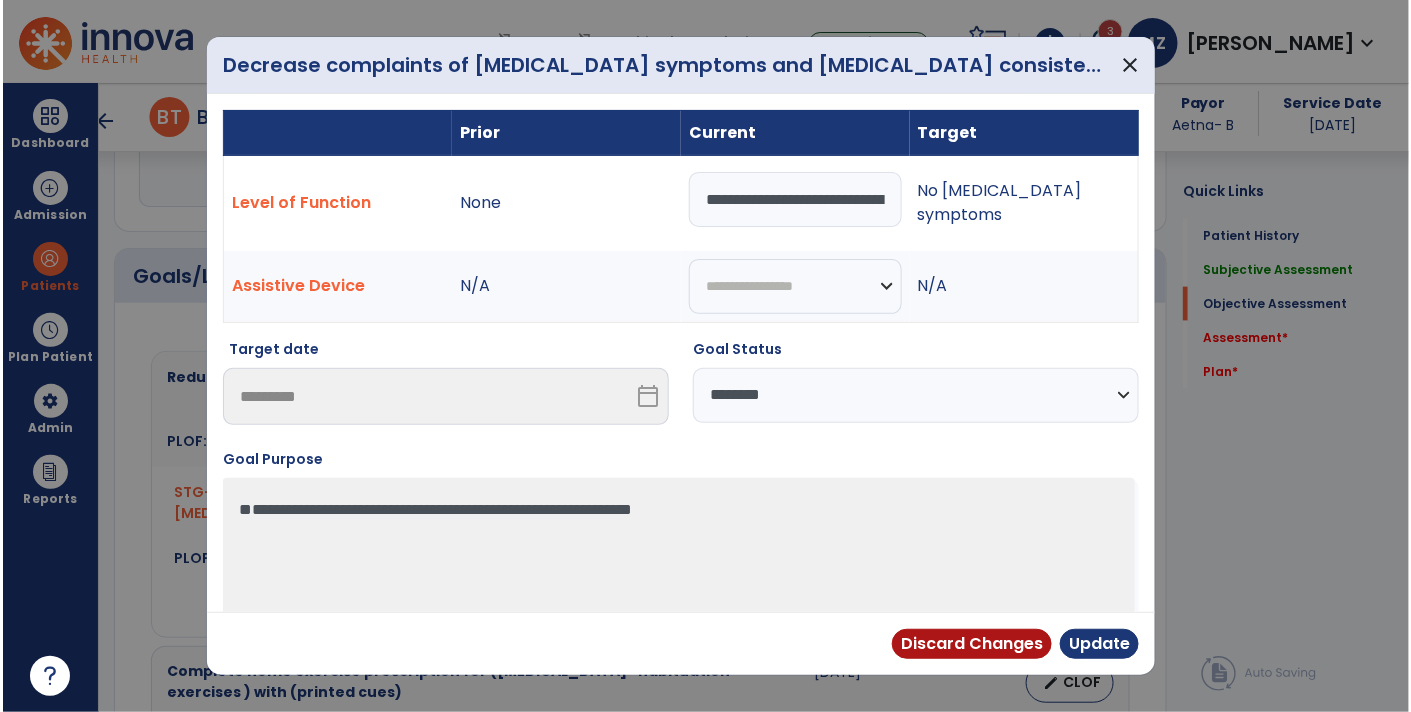 scroll, scrollTop: 673, scrollLeft: 0, axis: vertical 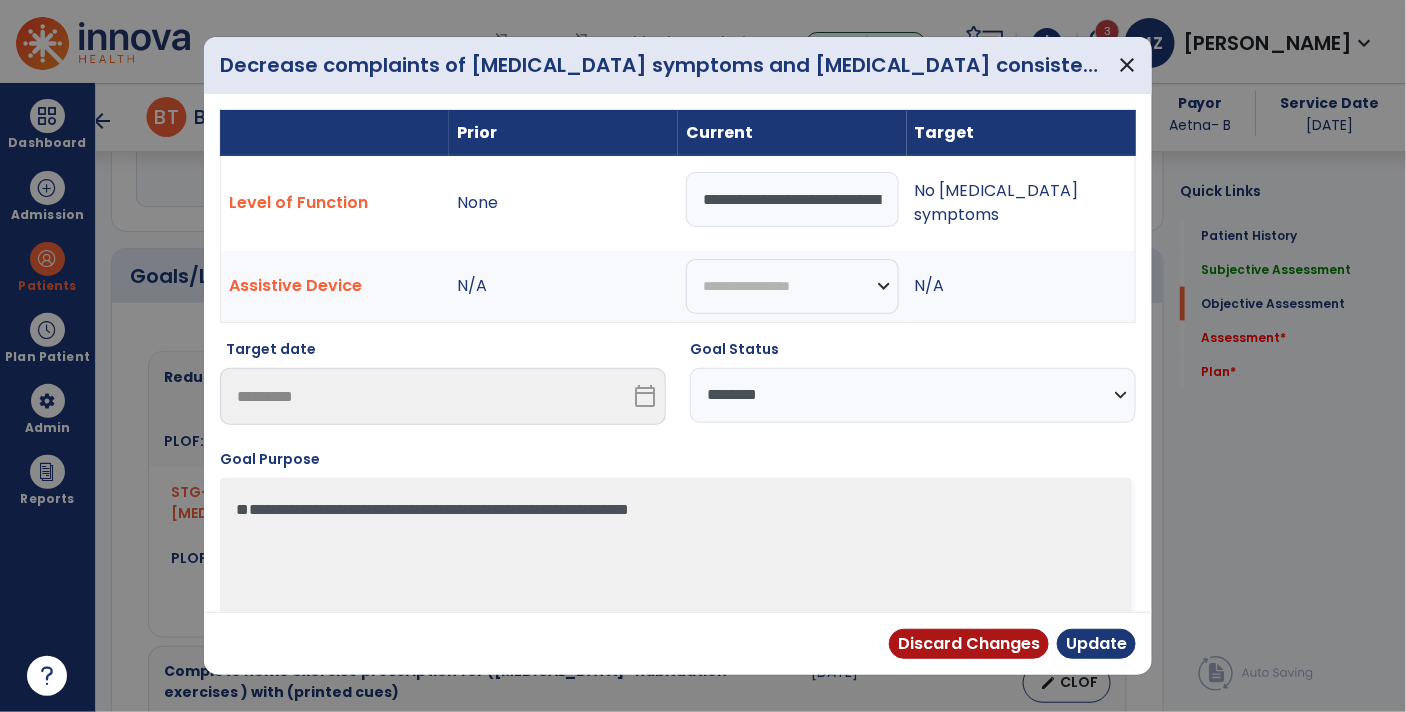 click on "**********" at bounding box center (792, 199) 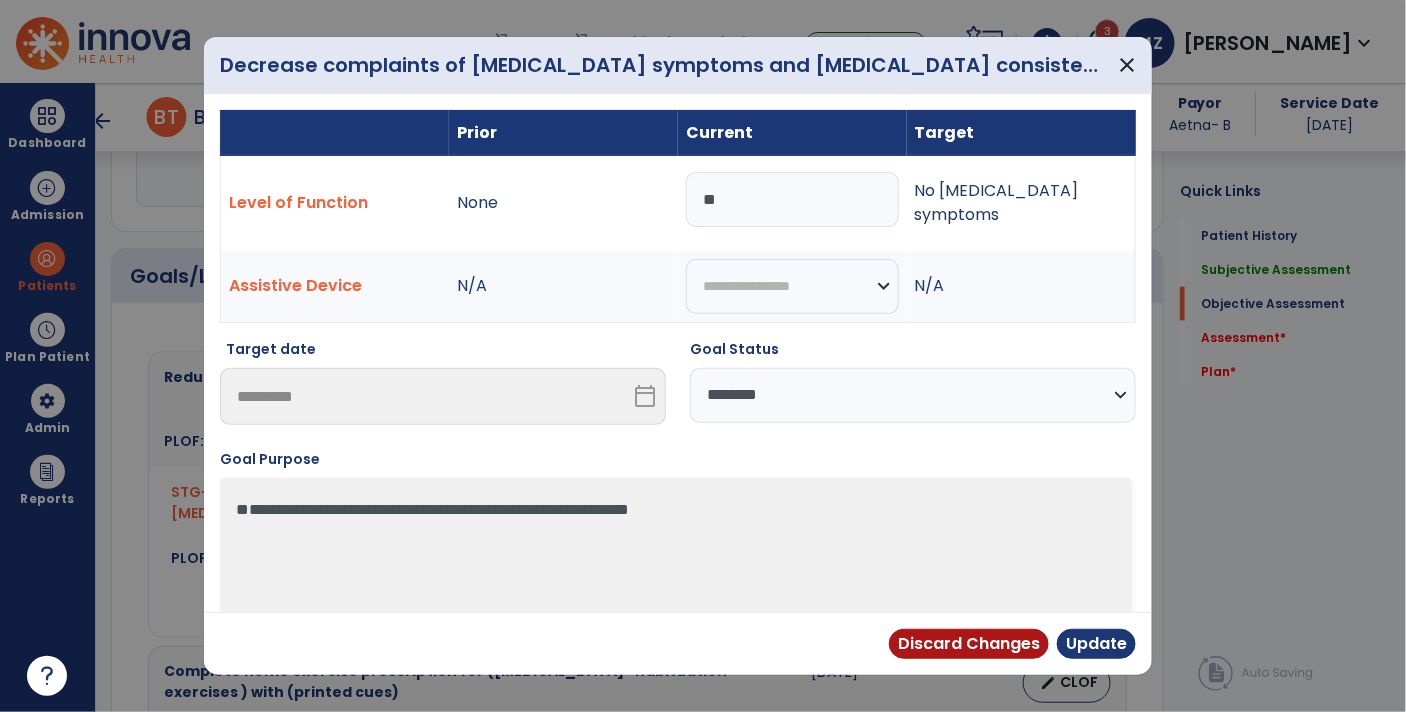 type on "*" 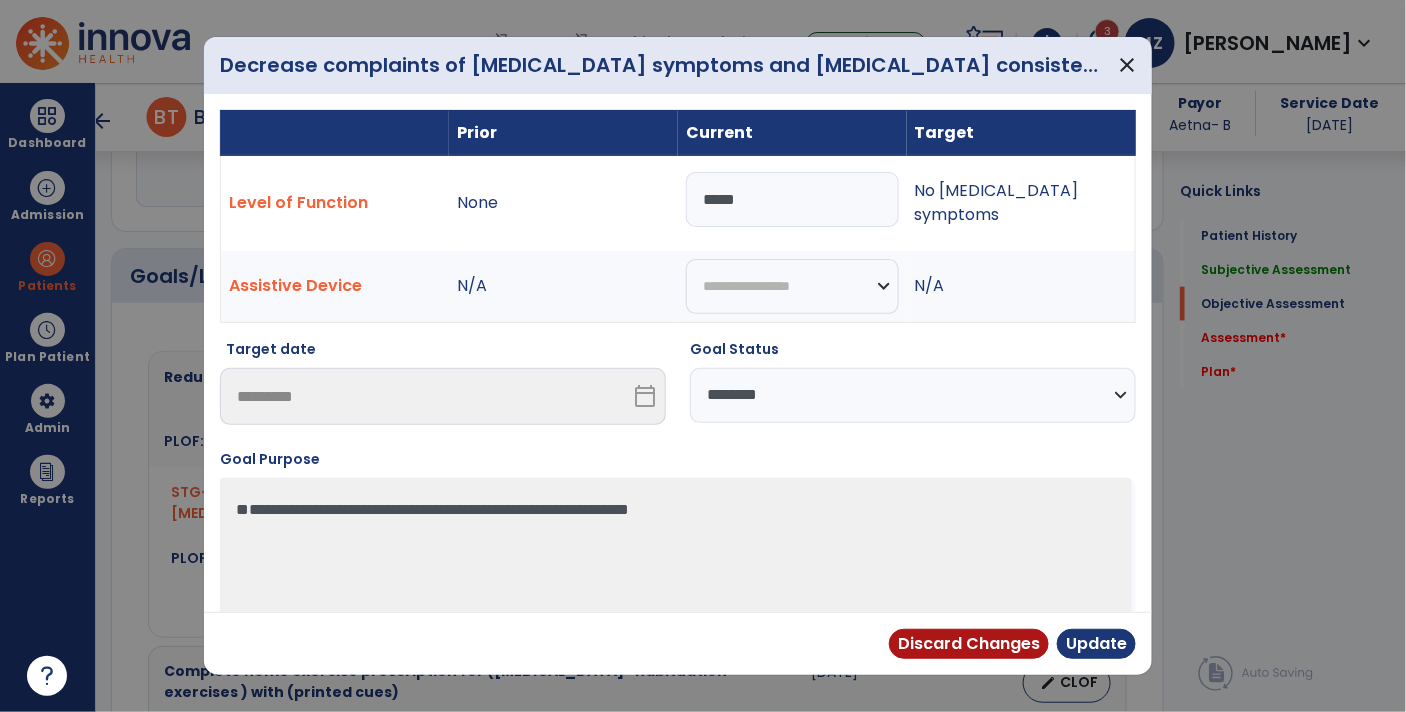 type on "****" 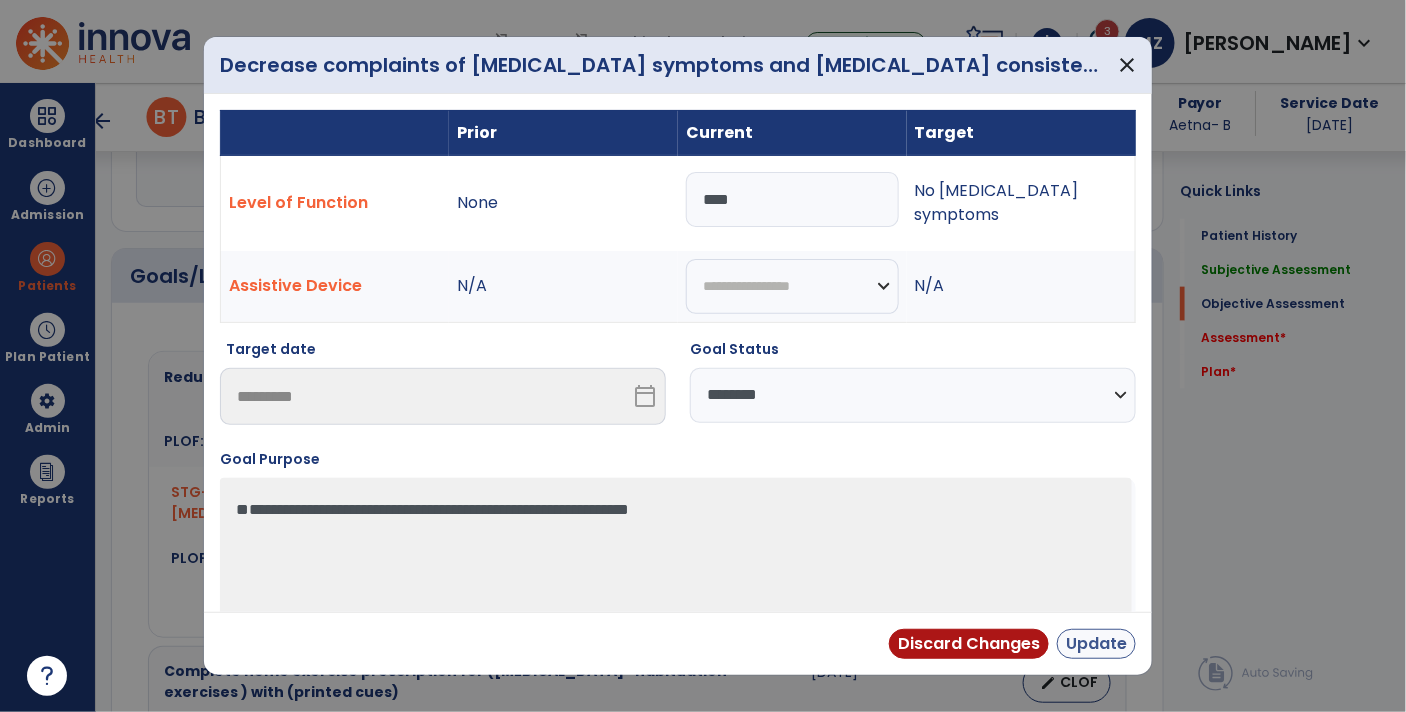 click on "Update" at bounding box center (1096, 644) 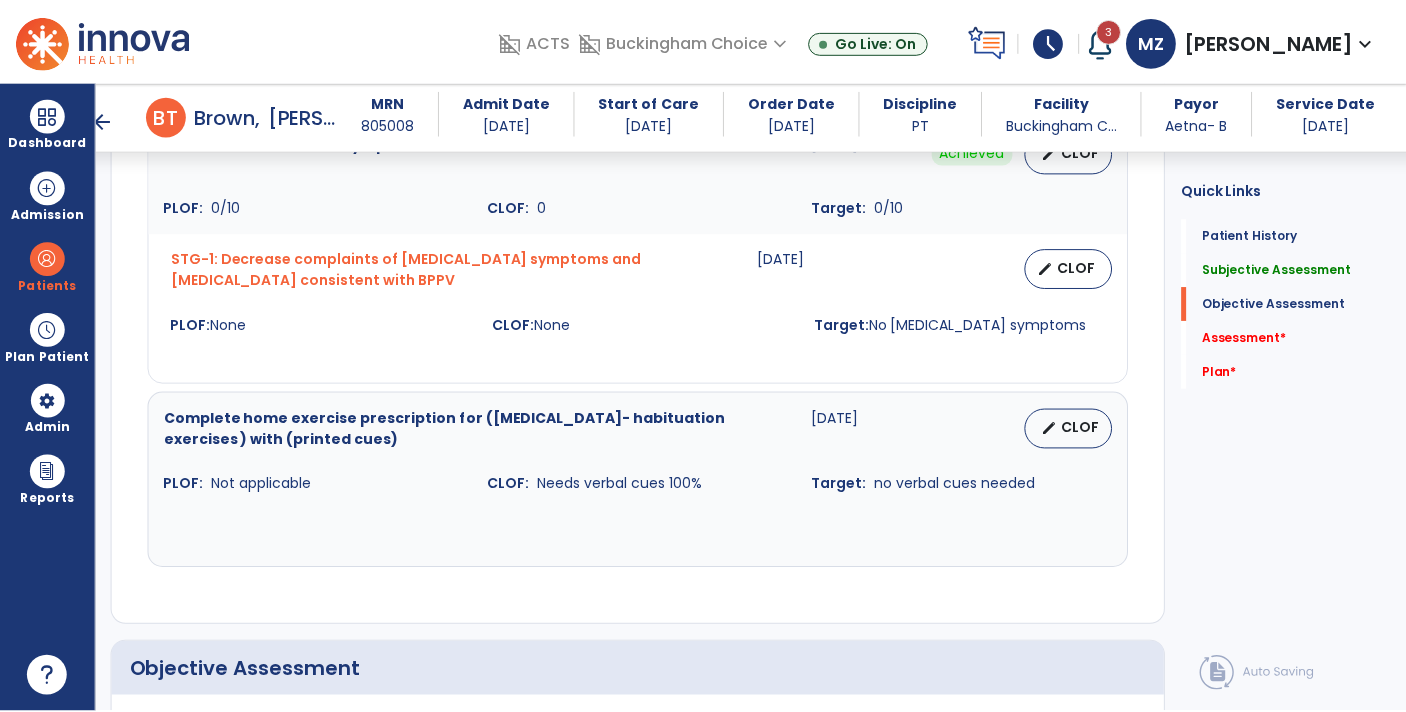scroll, scrollTop: 792, scrollLeft: 0, axis: vertical 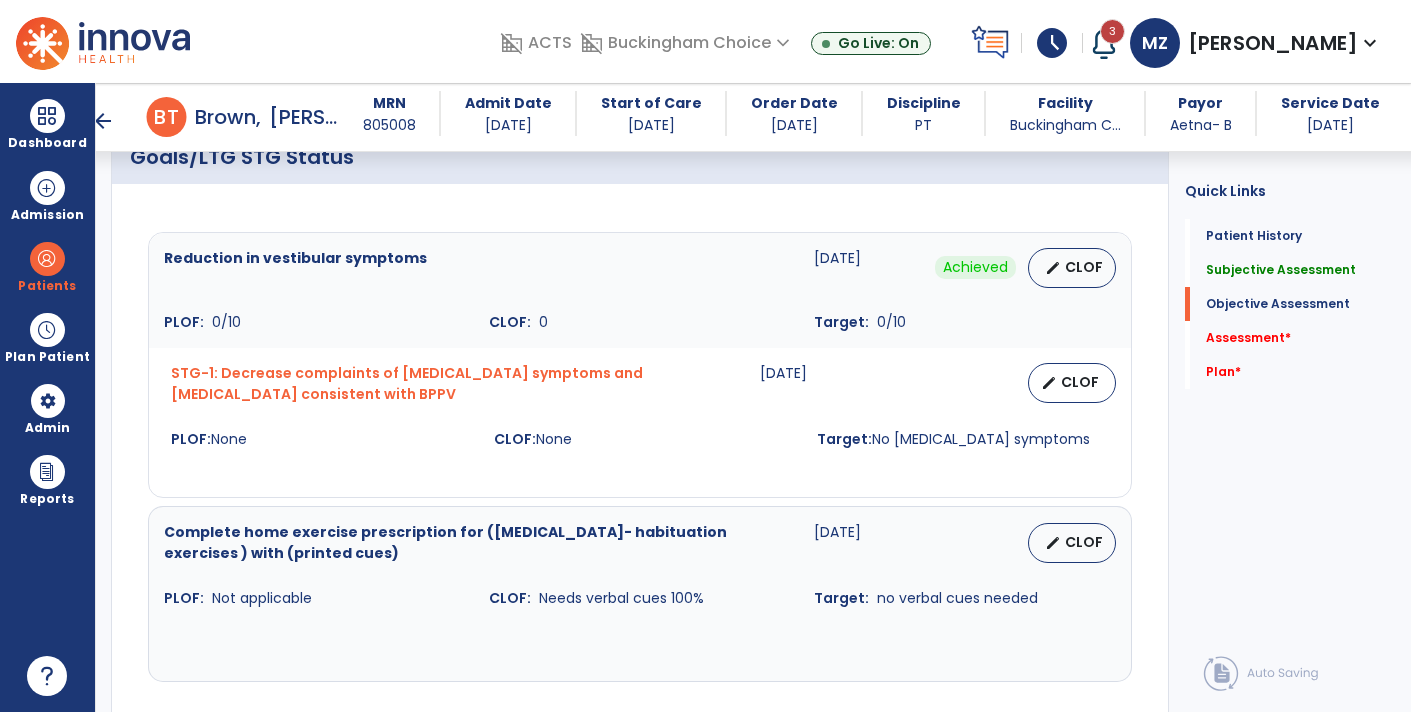 click on "Quick Links  Patient History   Patient History   Subjective Assessment   Subjective Assessment   Objective Assessment   Objective Assessment   Assessment   *  Assessment   *  Plan   *  Plan   *" 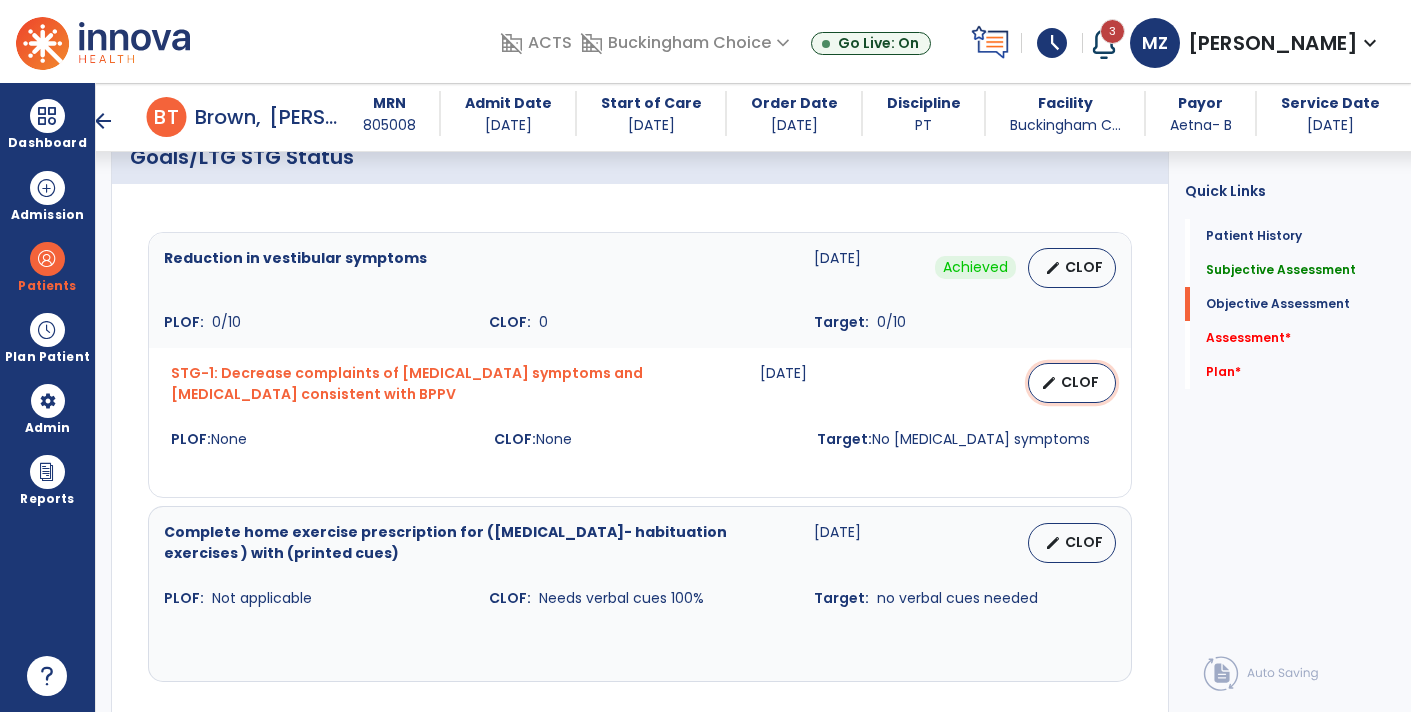 click on "edit   CLOF" at bounding box center [1072, 383] 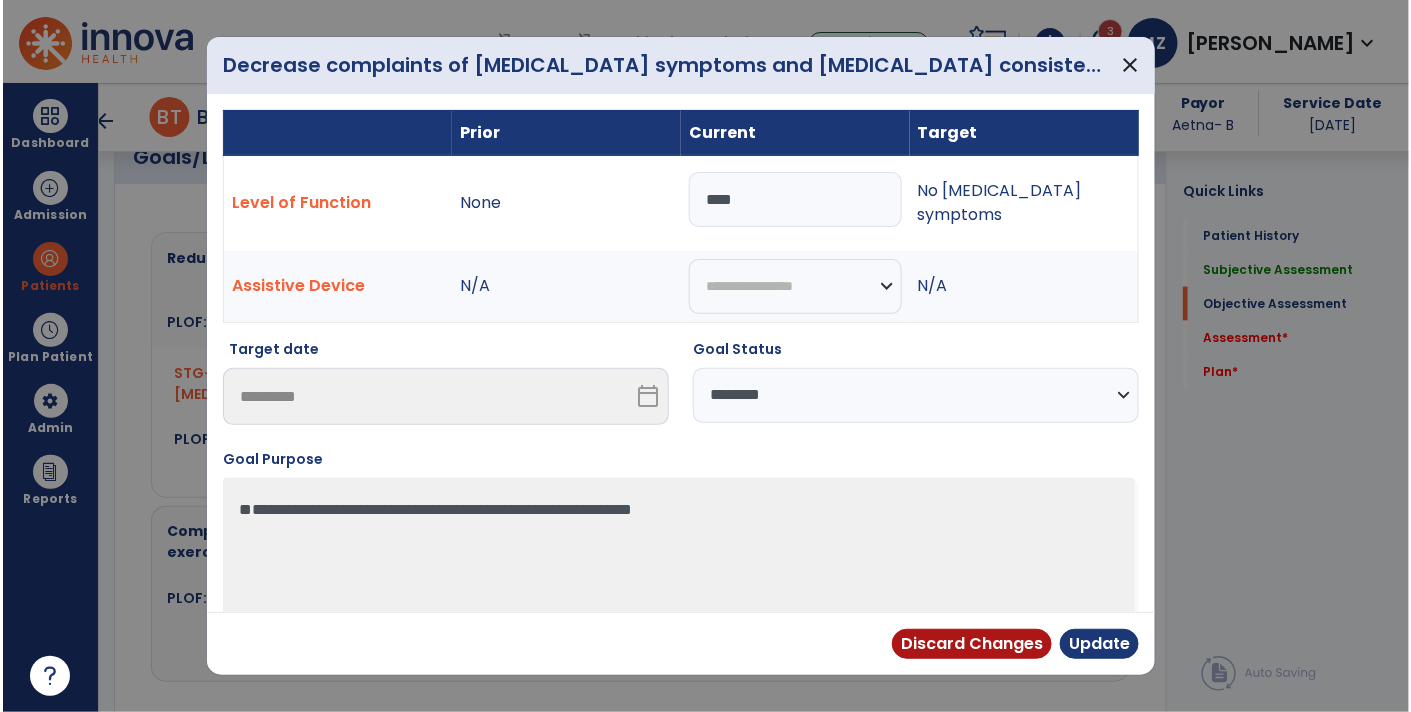 scroll, scrollTop: 792, scrollLeft: 0, axis: vertical 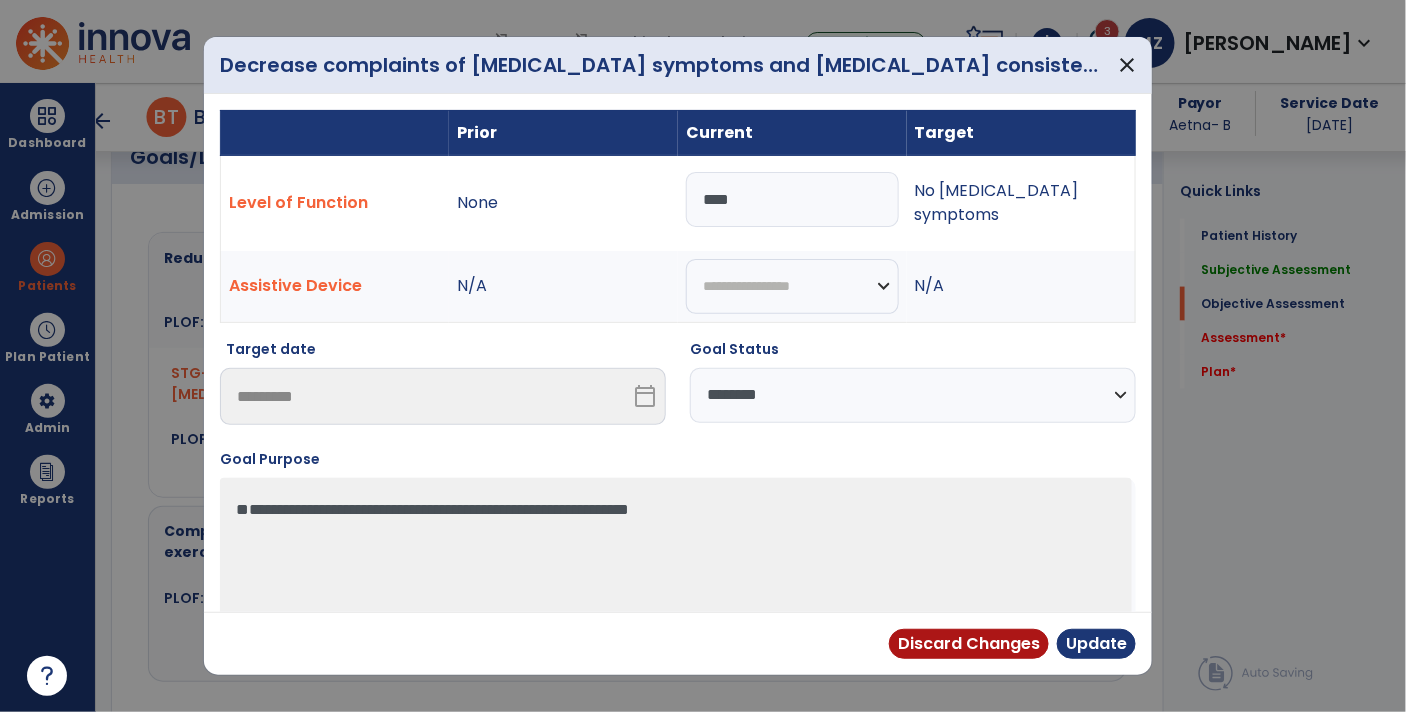 click on "**********" at bounding box center [913, 395] 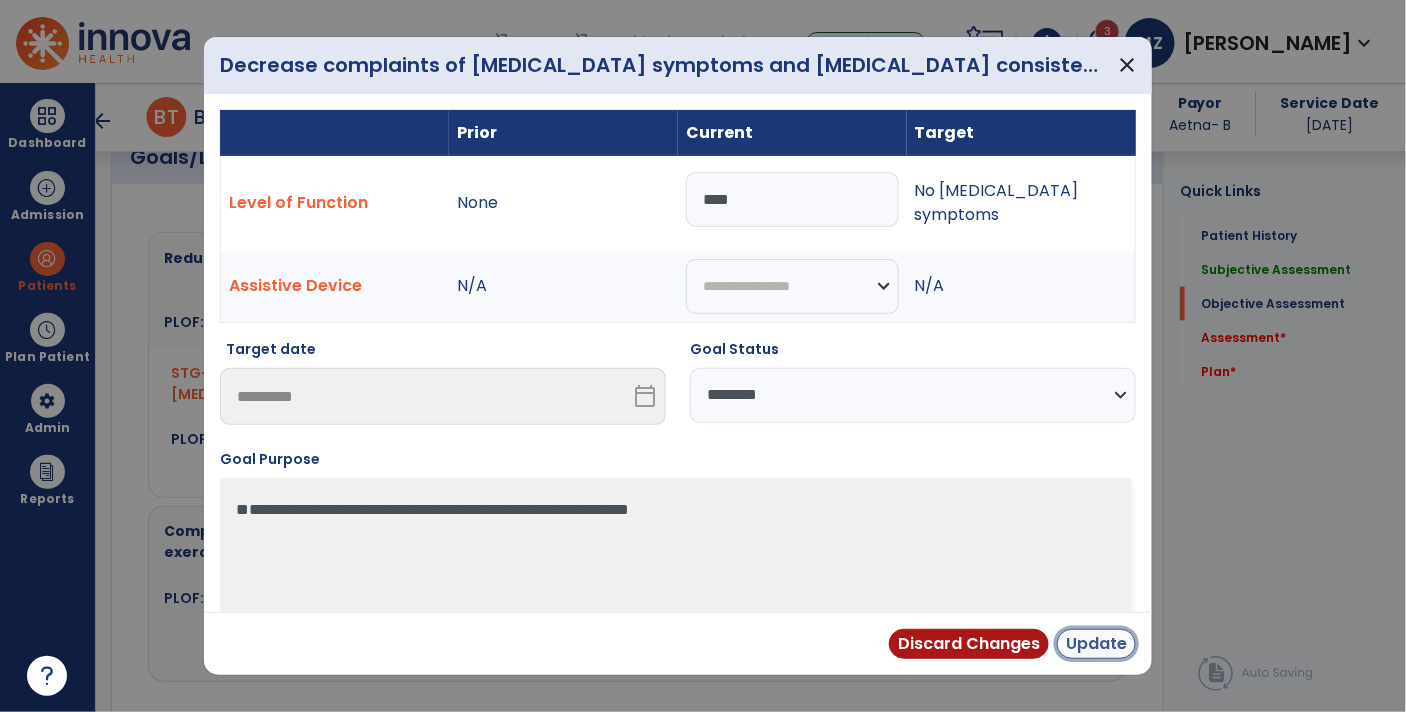 click on "Update" at bounding box center [1096, 644] 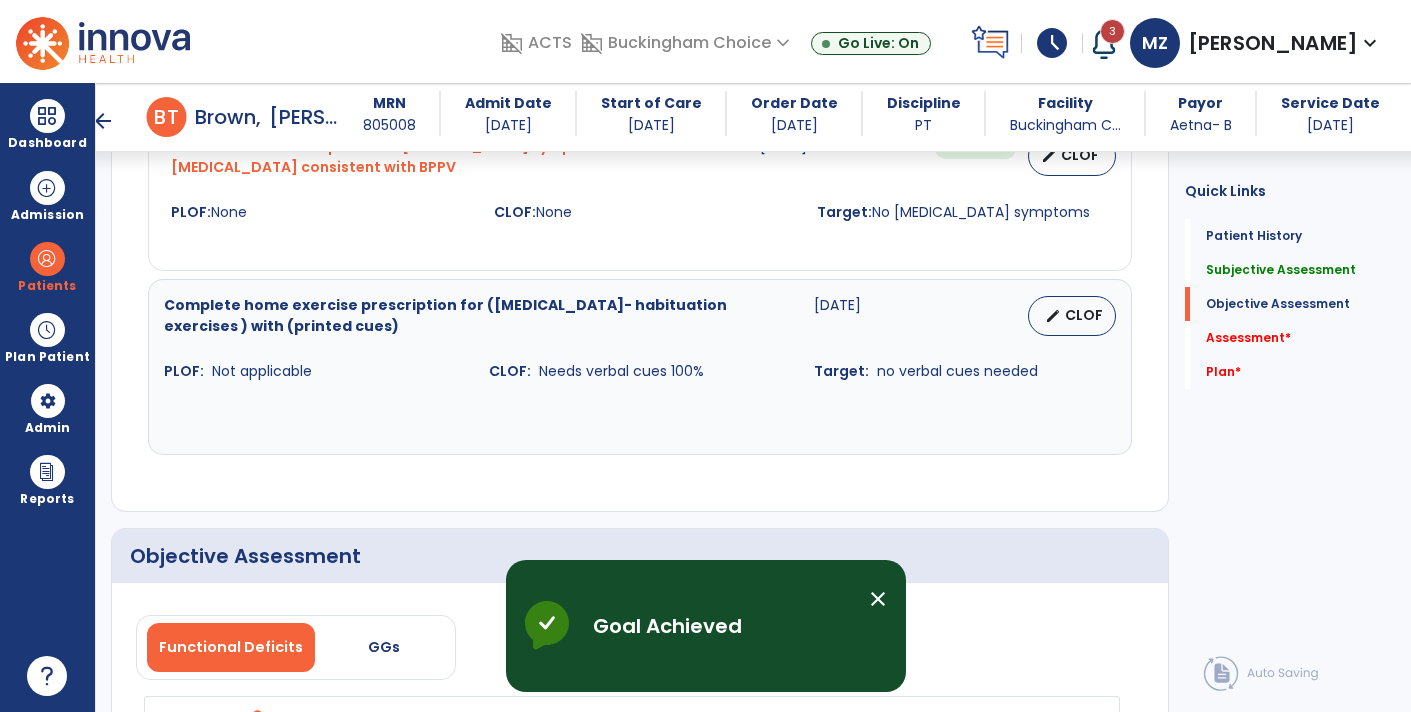 click on "edit   CLOF" at bounding box center [1072, 316] 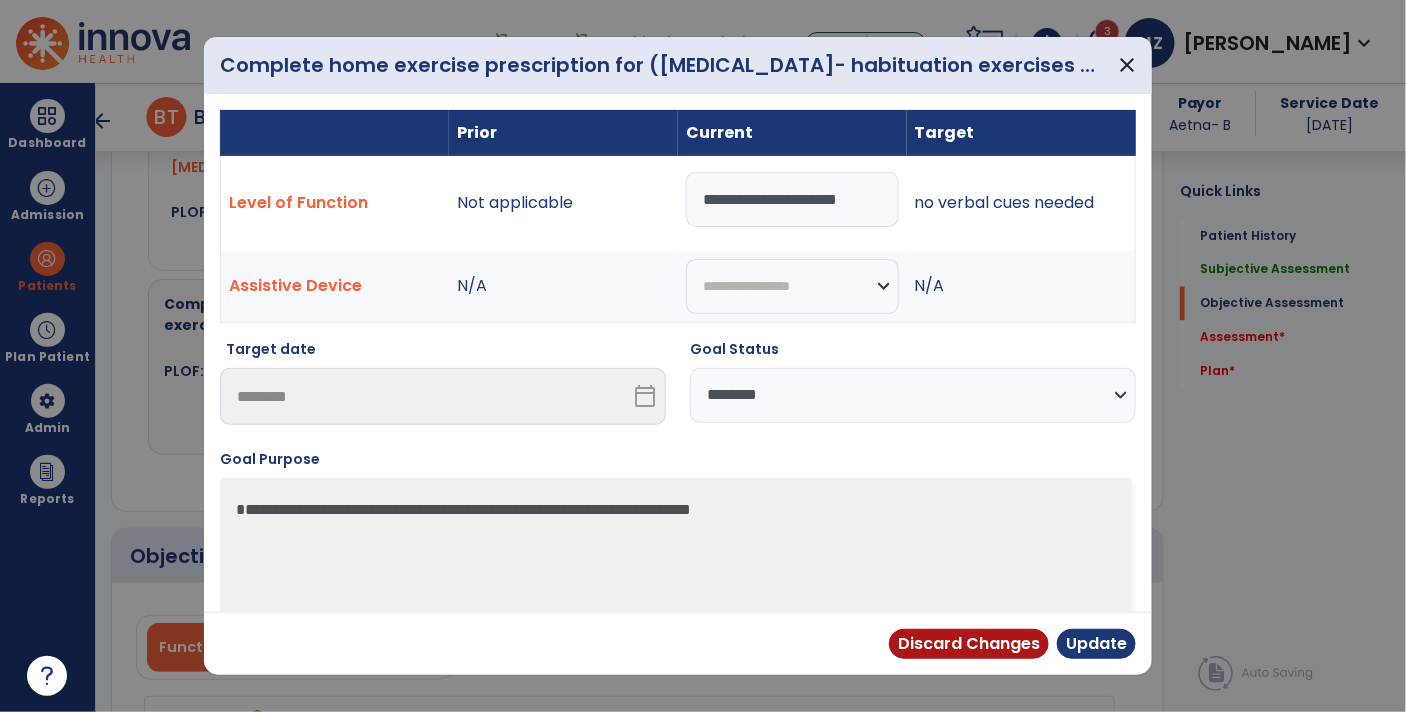scroll, scrollTop: 1019, scrollLeft: 0, axis: vertical 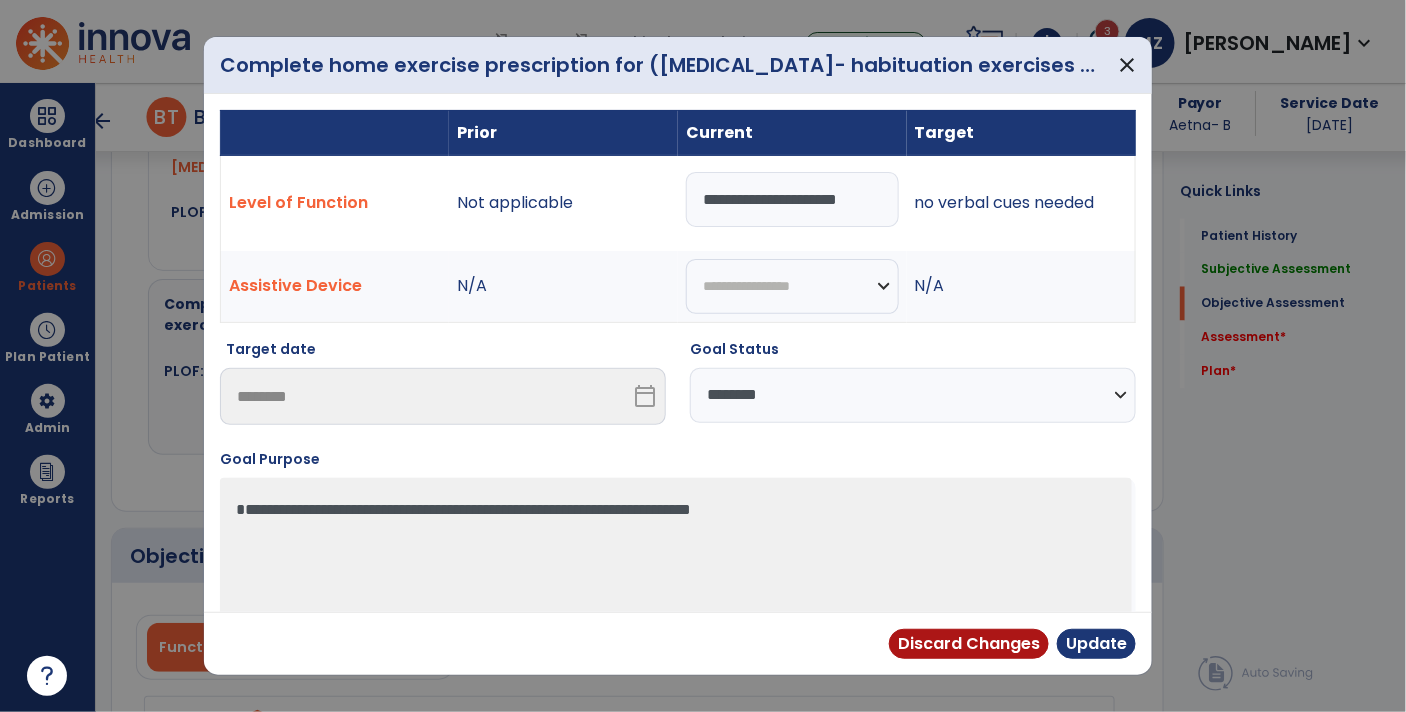 select on "********" 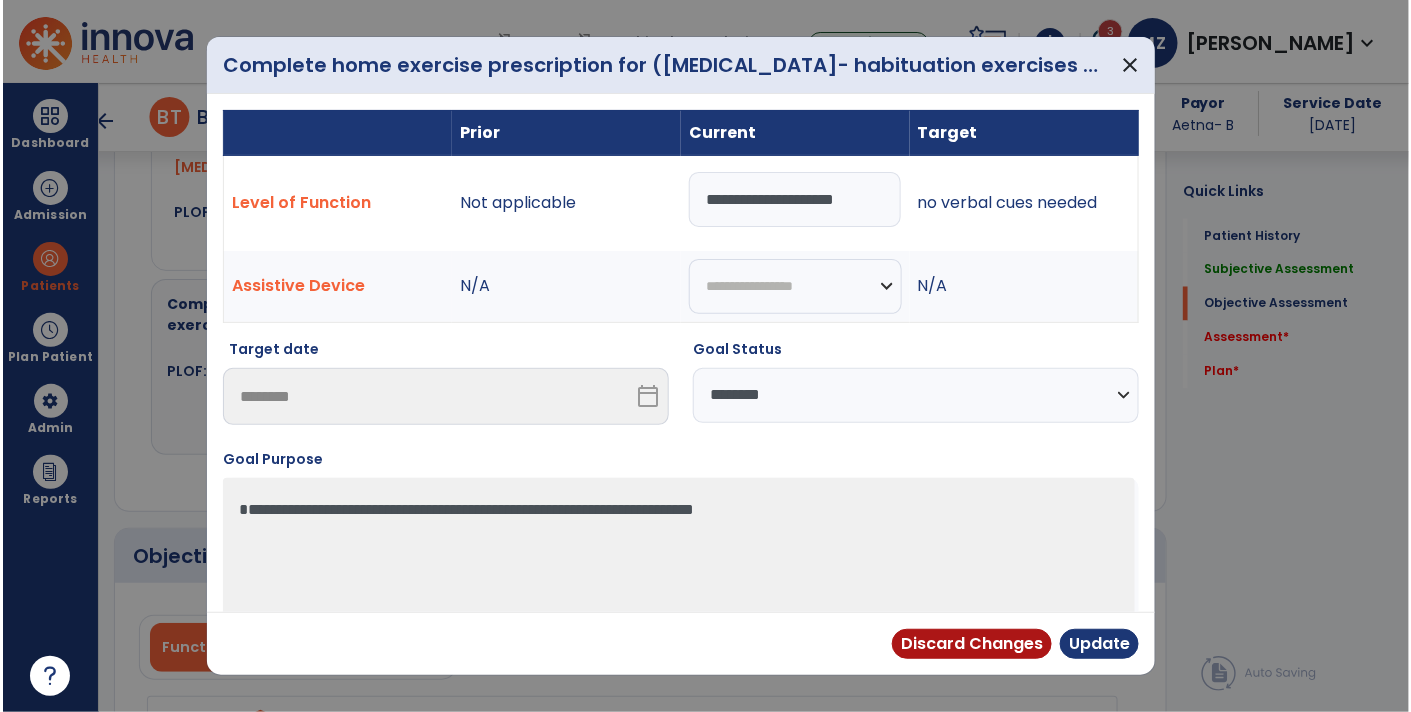 scroll, scrollTop: 0, scrollLeft: 0, axis: both 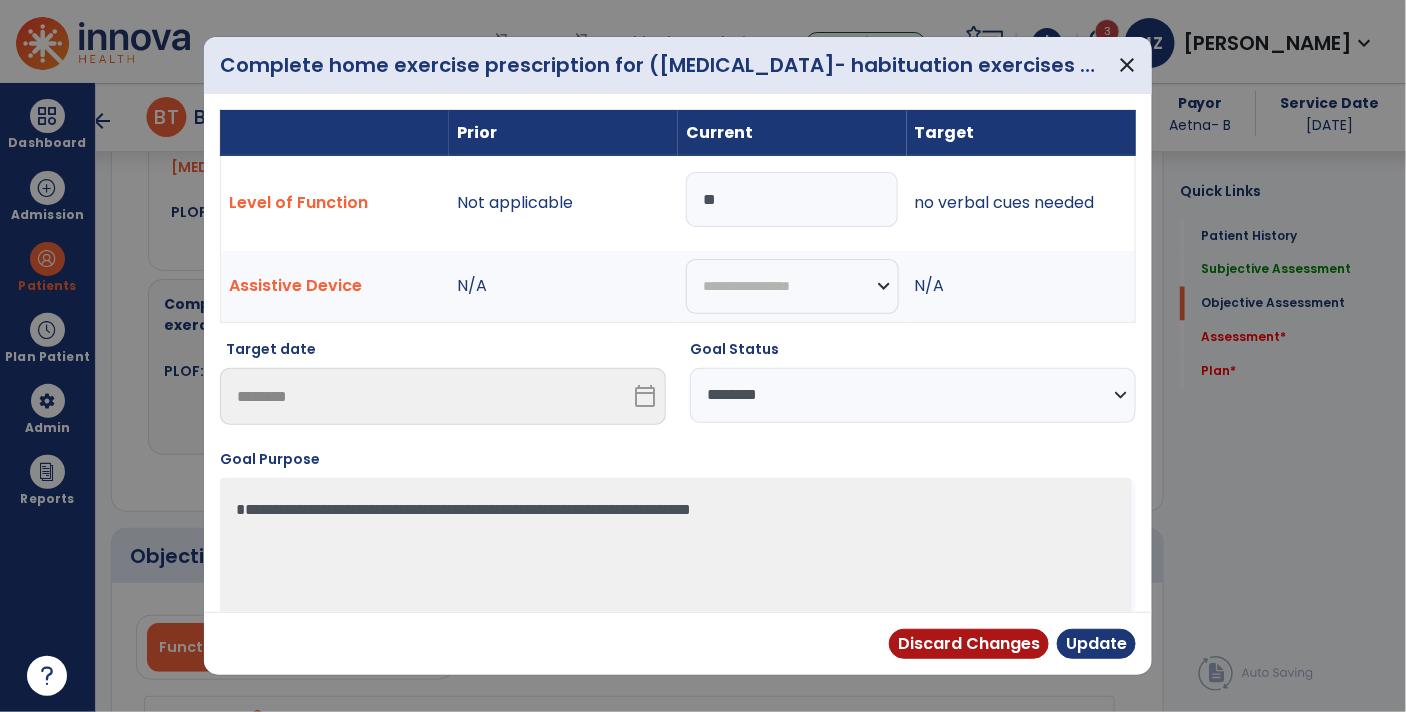 type on "*" 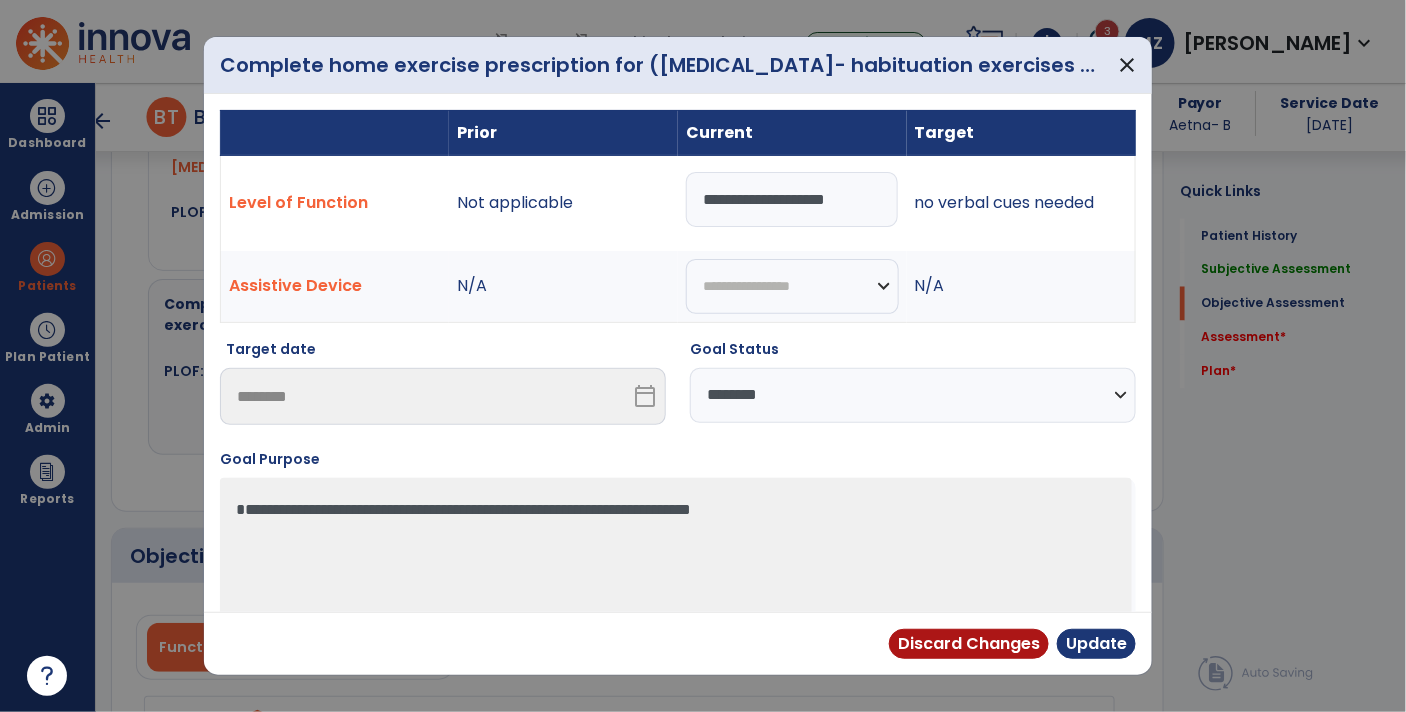 type on "**********" 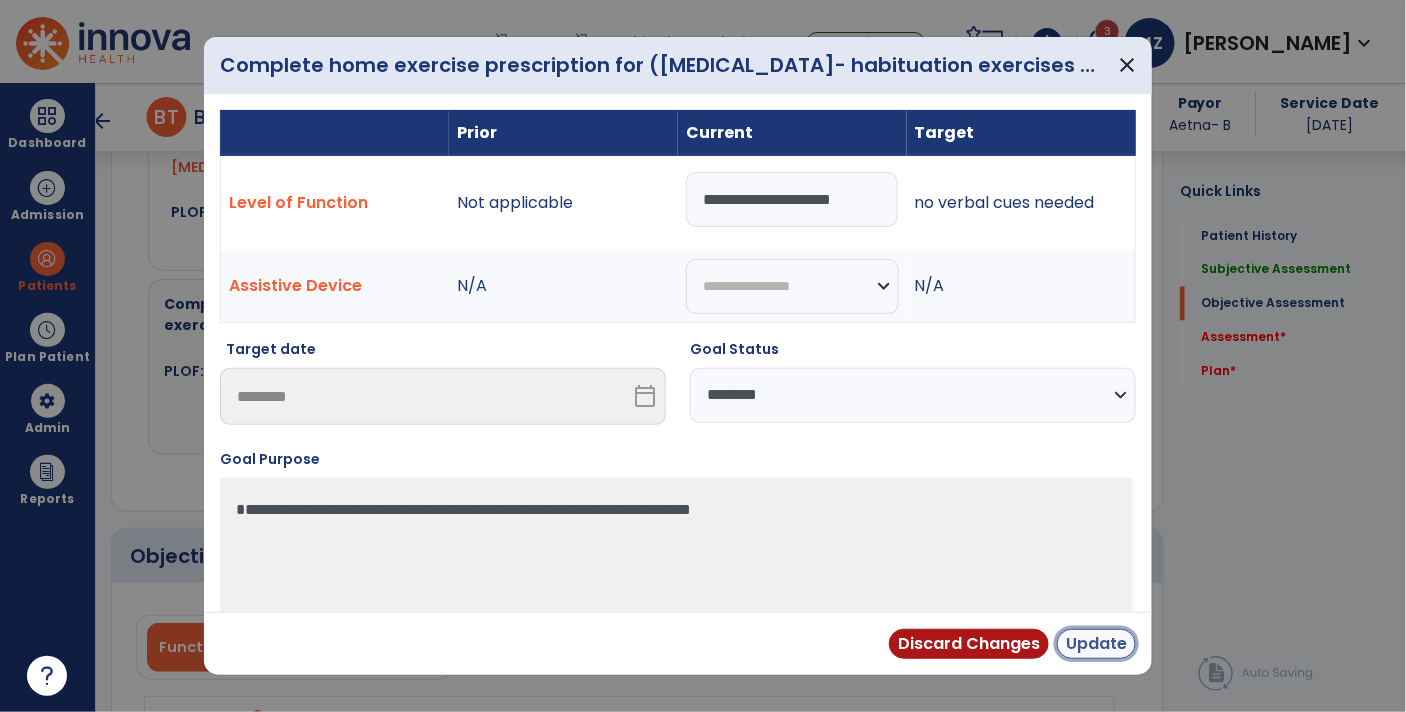 click on "Update" at bounding box center (1096, 644) 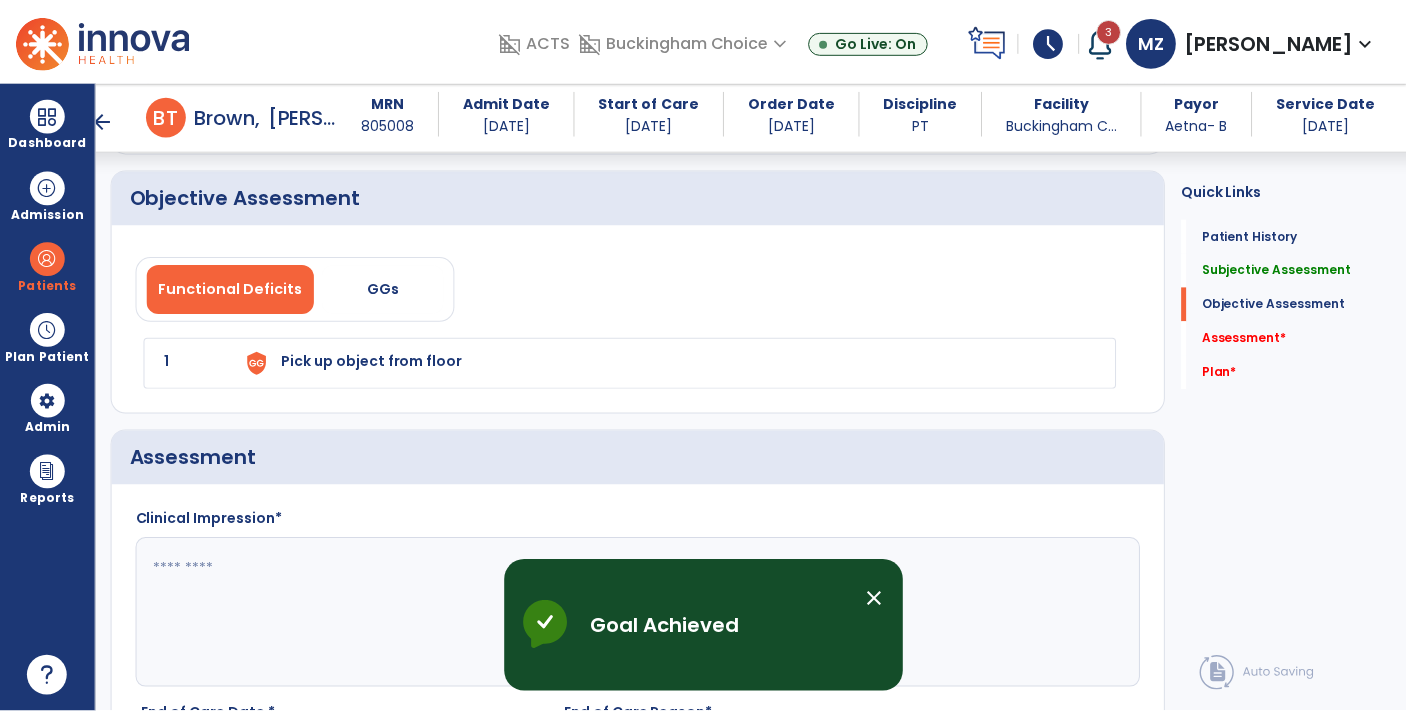 scroll, scrollTop: 1413, scrollLeft: 0, axis: vertical 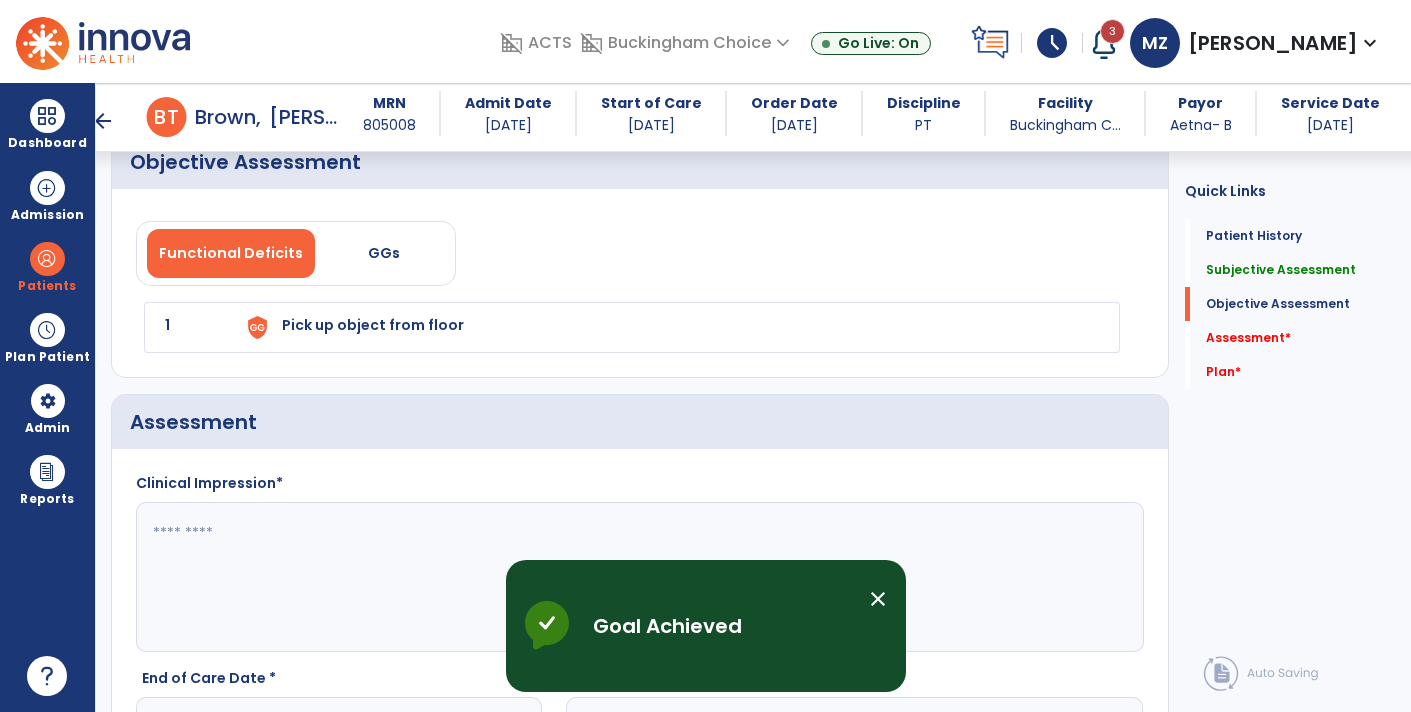 click on "Pick up object from floor" at bounding box center (668, 327) 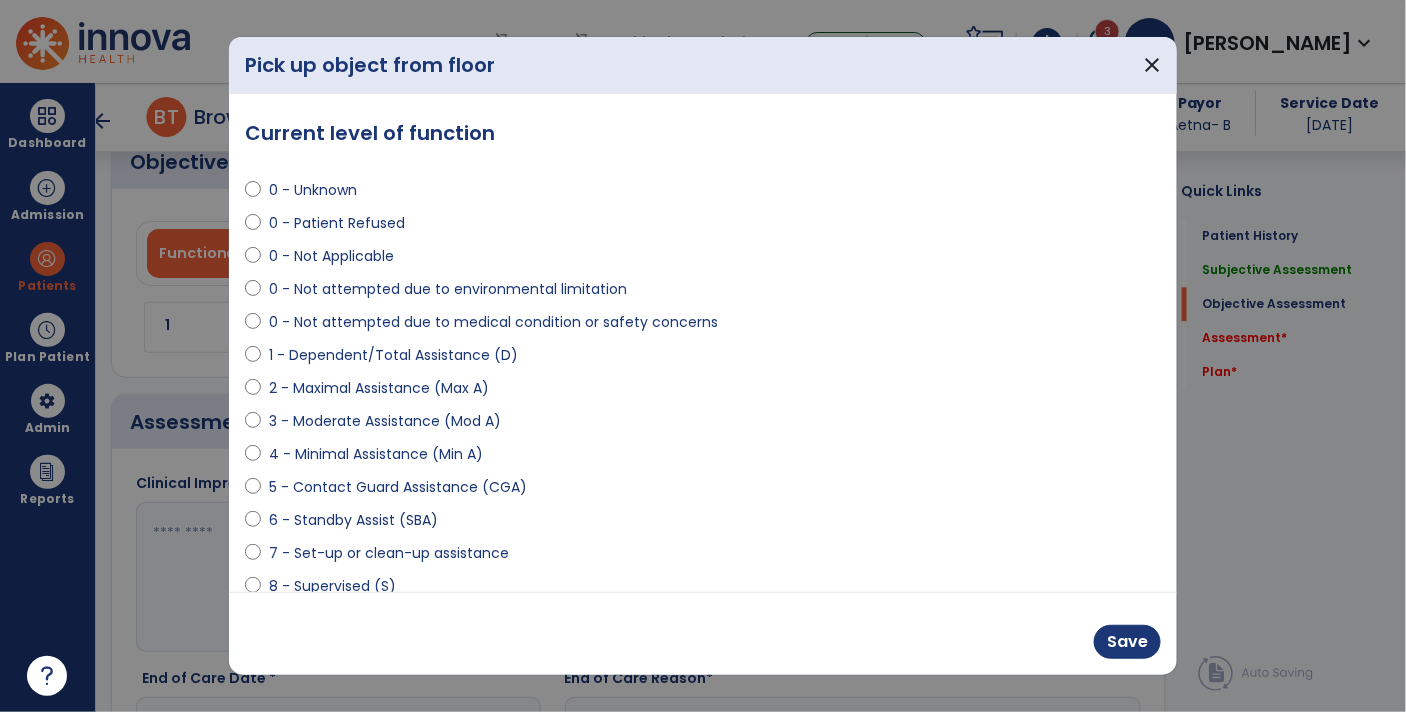 scroll, scrollTop: 1413, scrollLeft: 0, axis: vertical 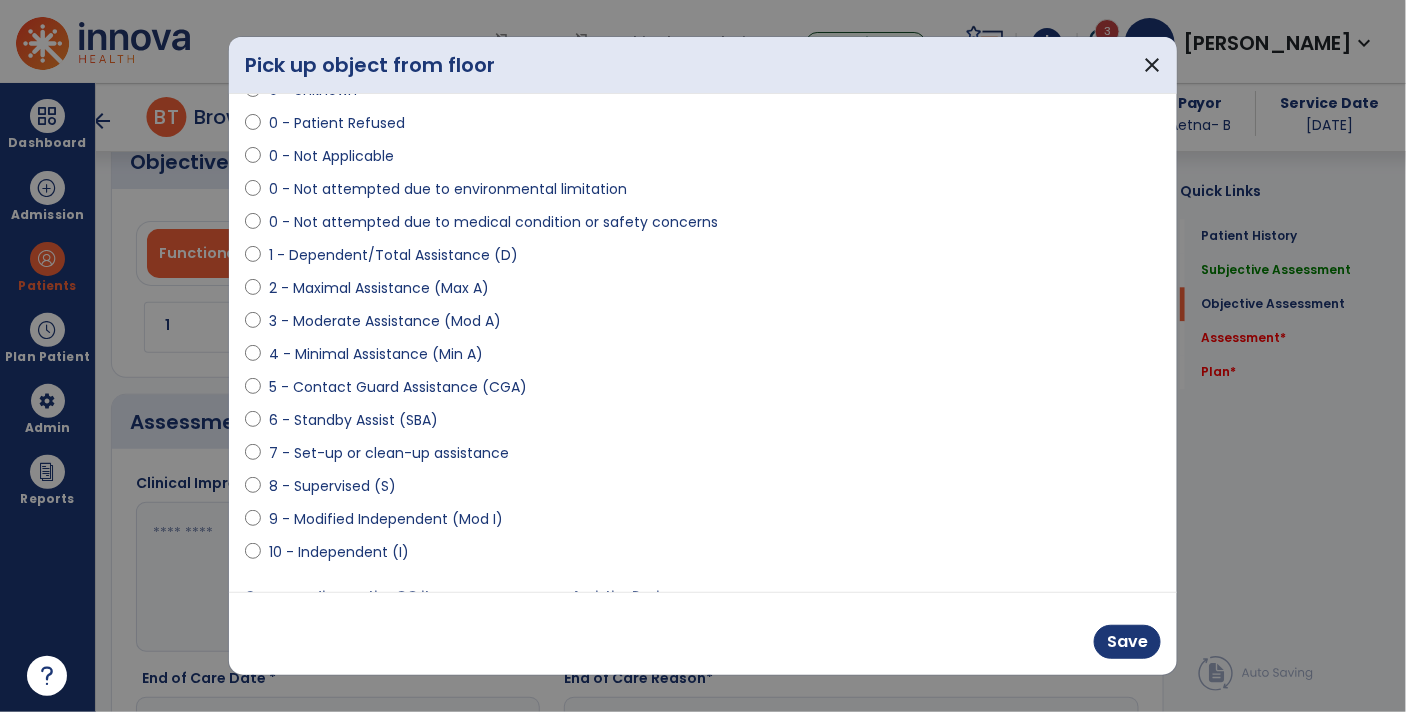 select on "**********" 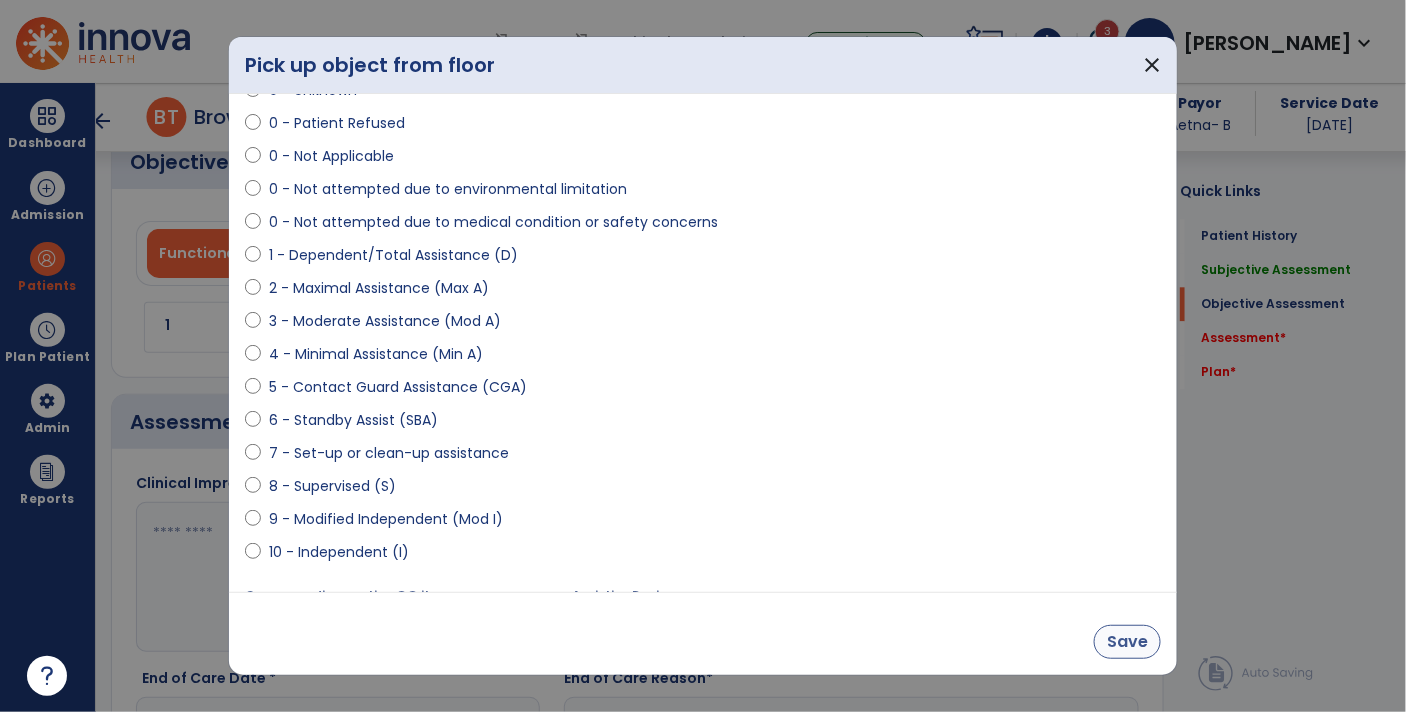 click on "Save" at bounding box center [1127, 642] 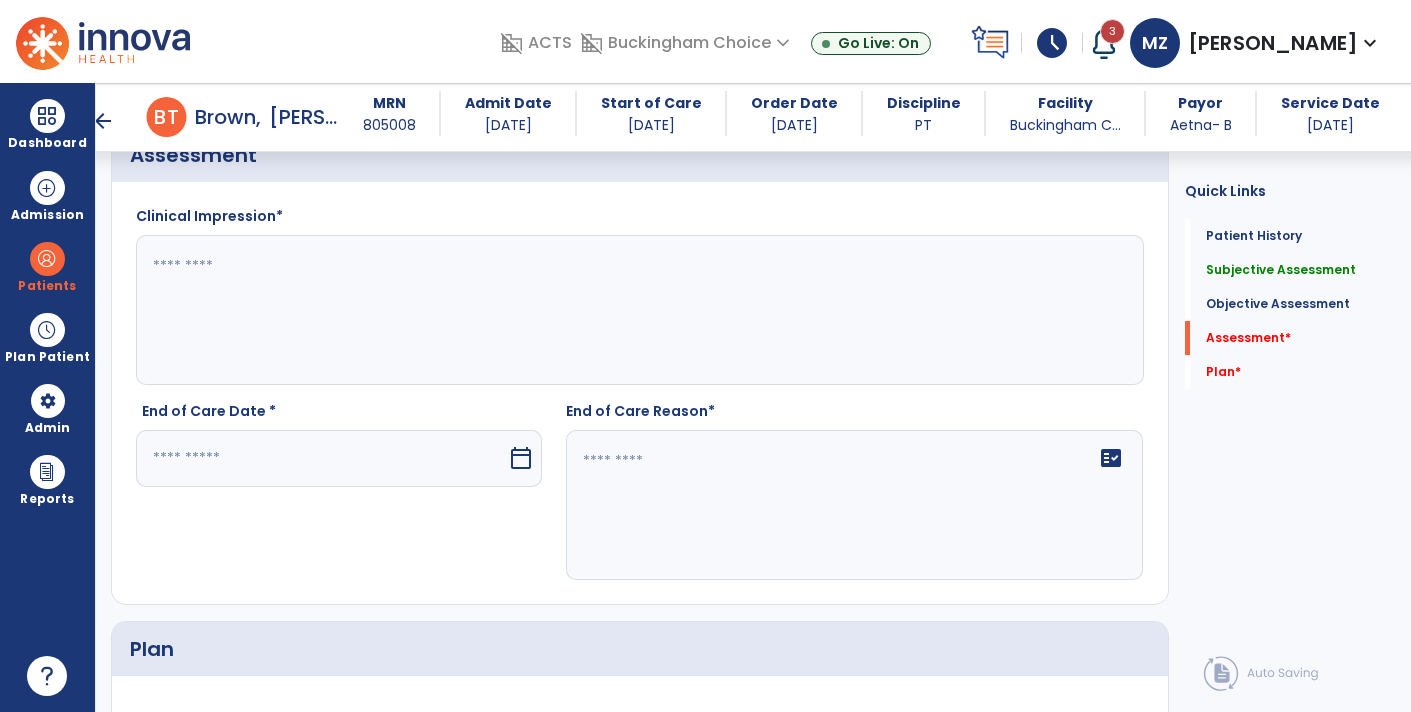 scroll, scrollTop: 1693, scrollLeft: 0, axis: vertical 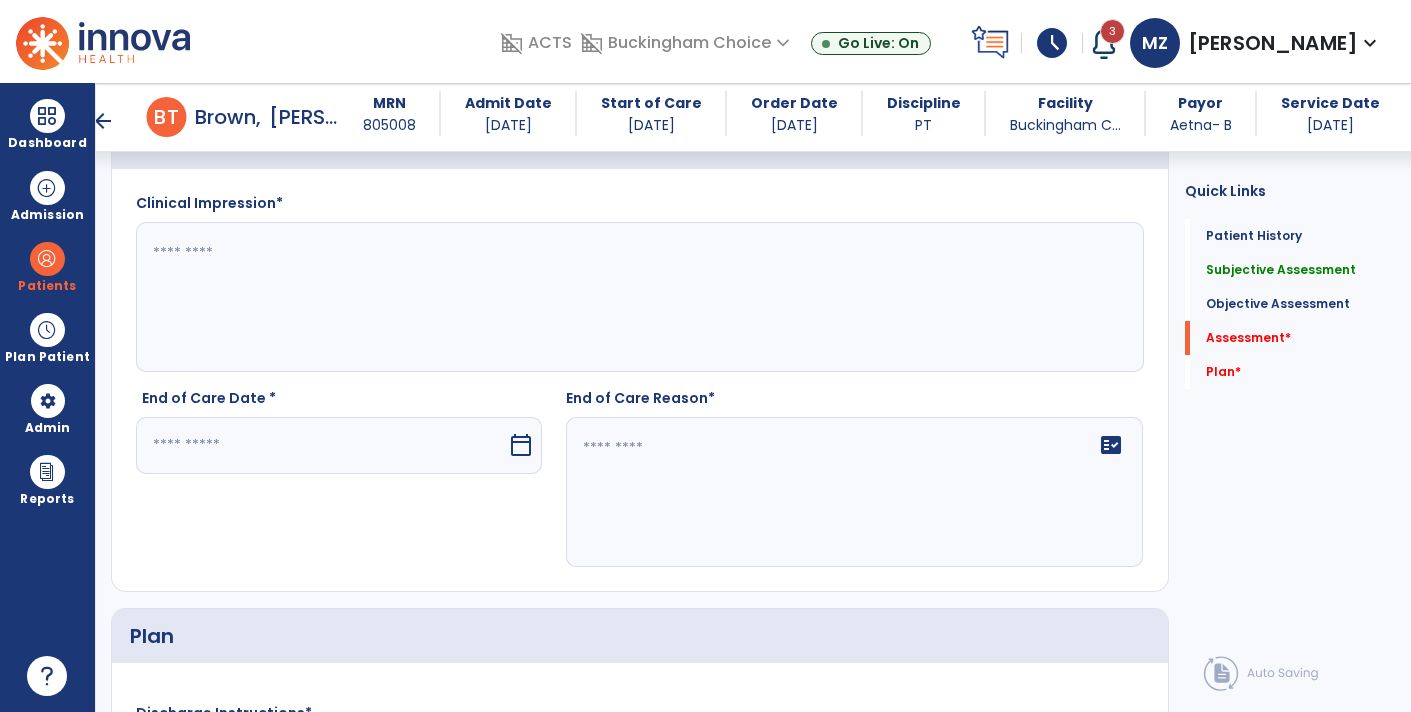 click 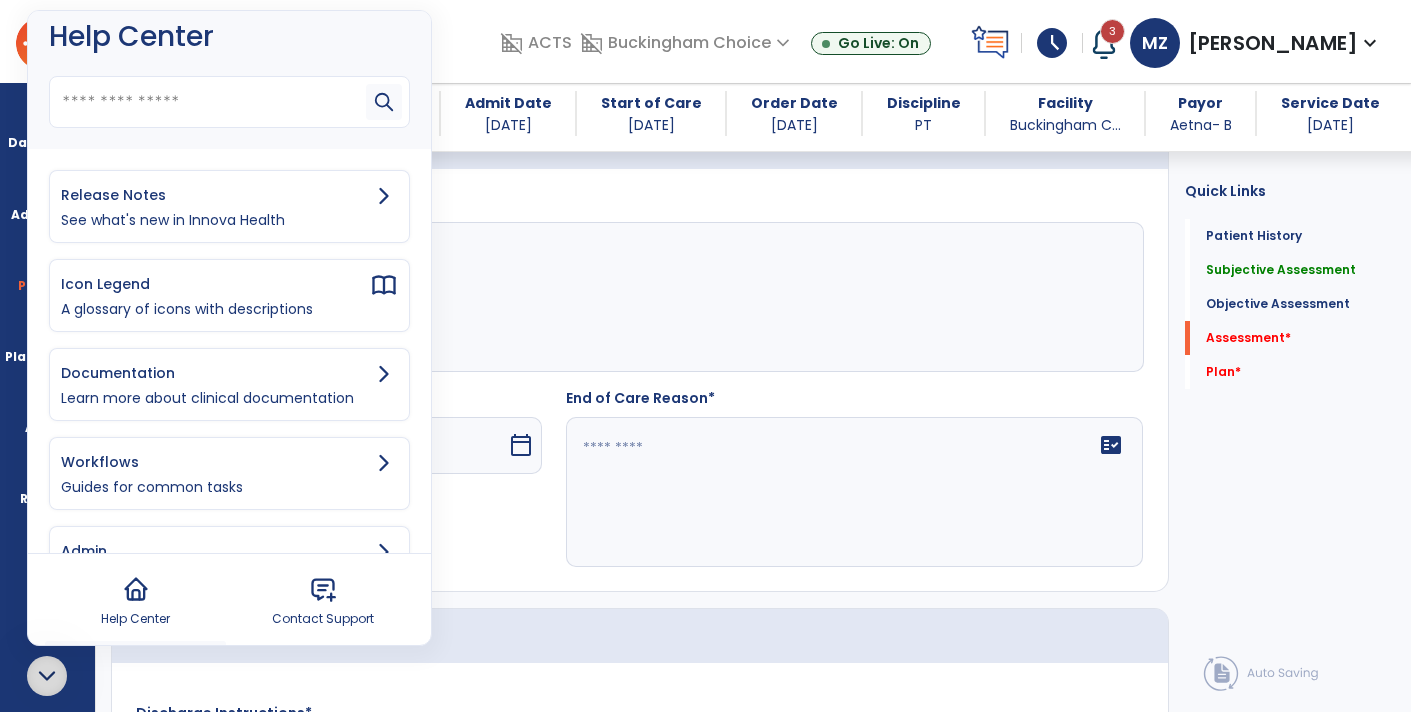 scroll, scrollTop: 0, scrollLeft: 0, axis: both 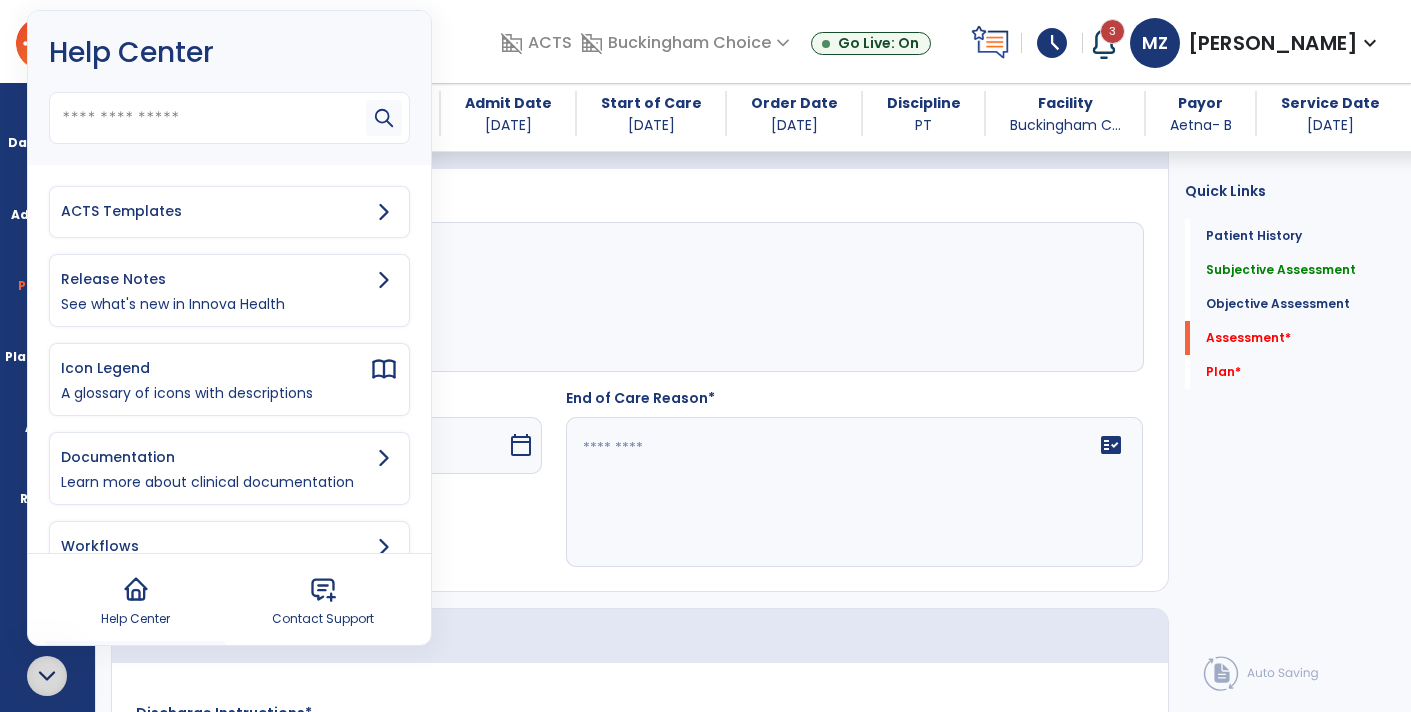 click on "ACTS Templates" at bounding box center (229, 212) 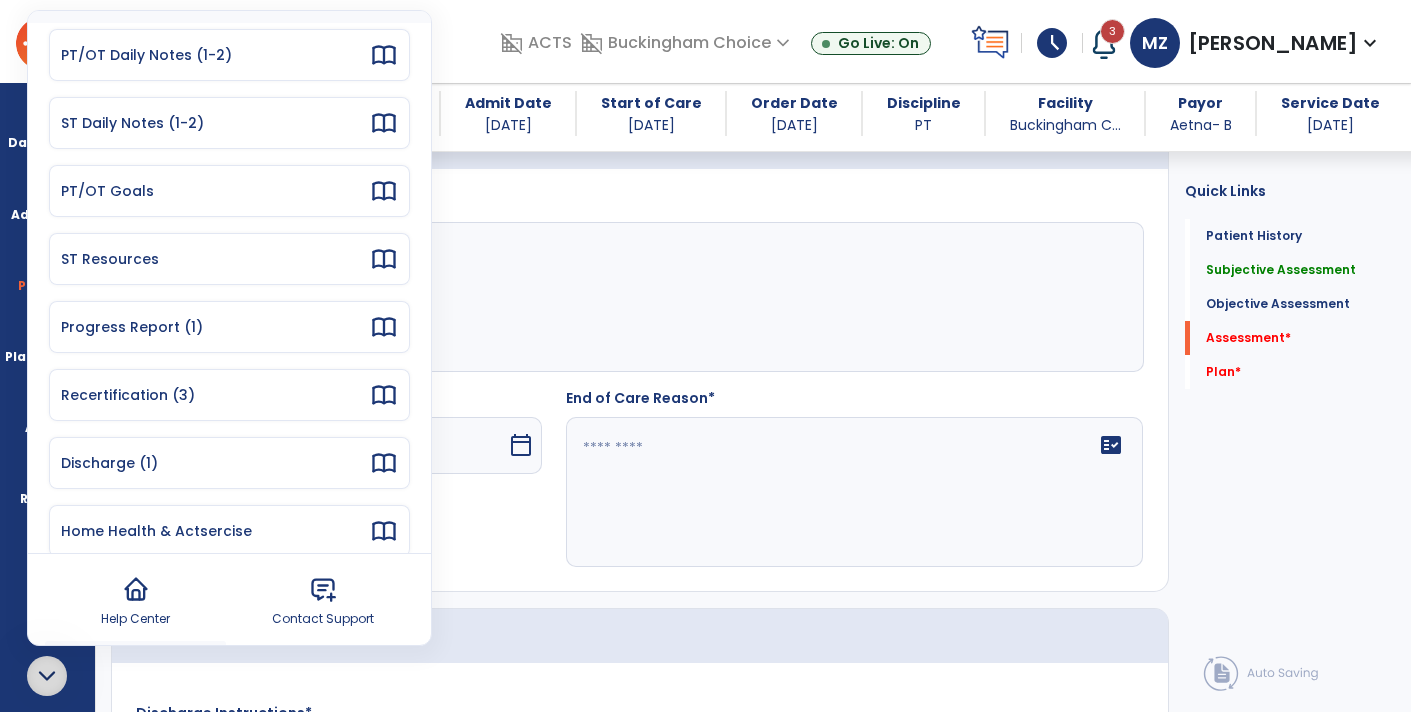 scroll, scrollTop: 179, scrollLeft: 0, axis: vertical 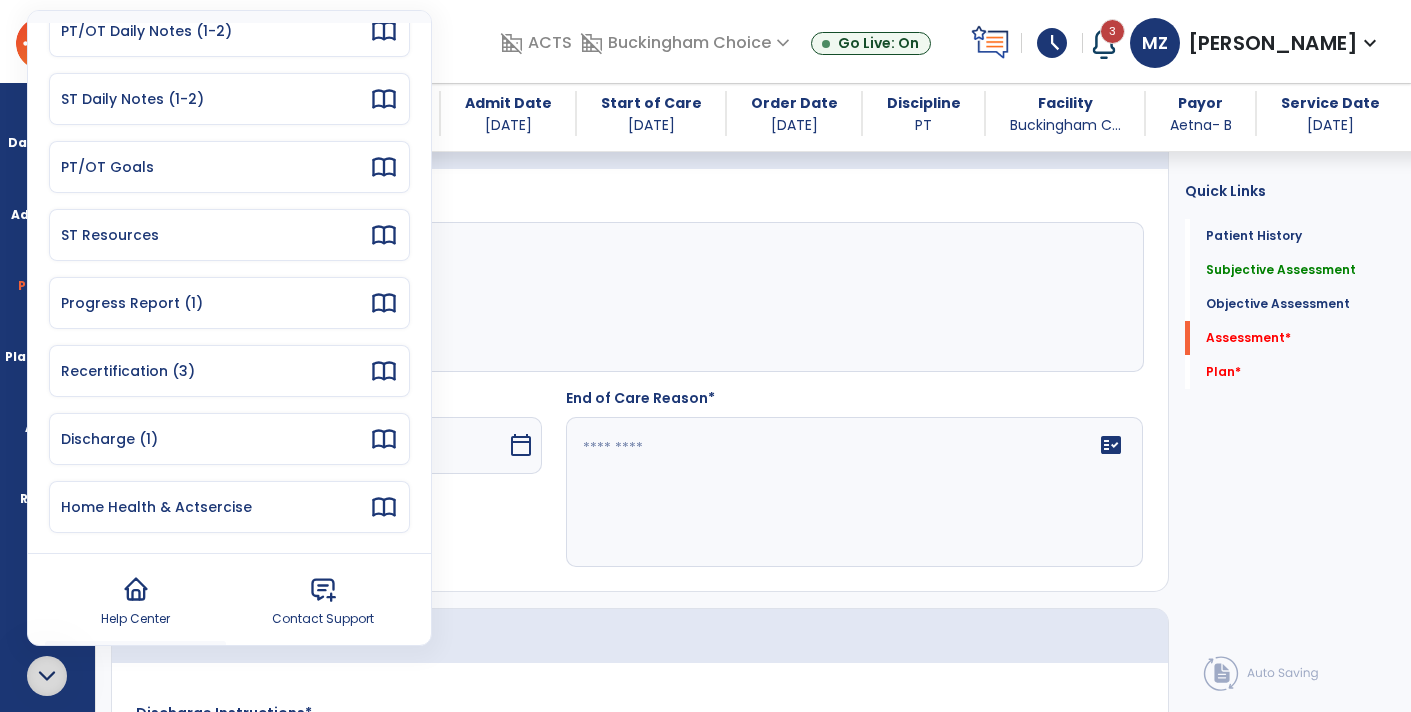 click on "Discharge (1)" at bounding box center [215, 439] 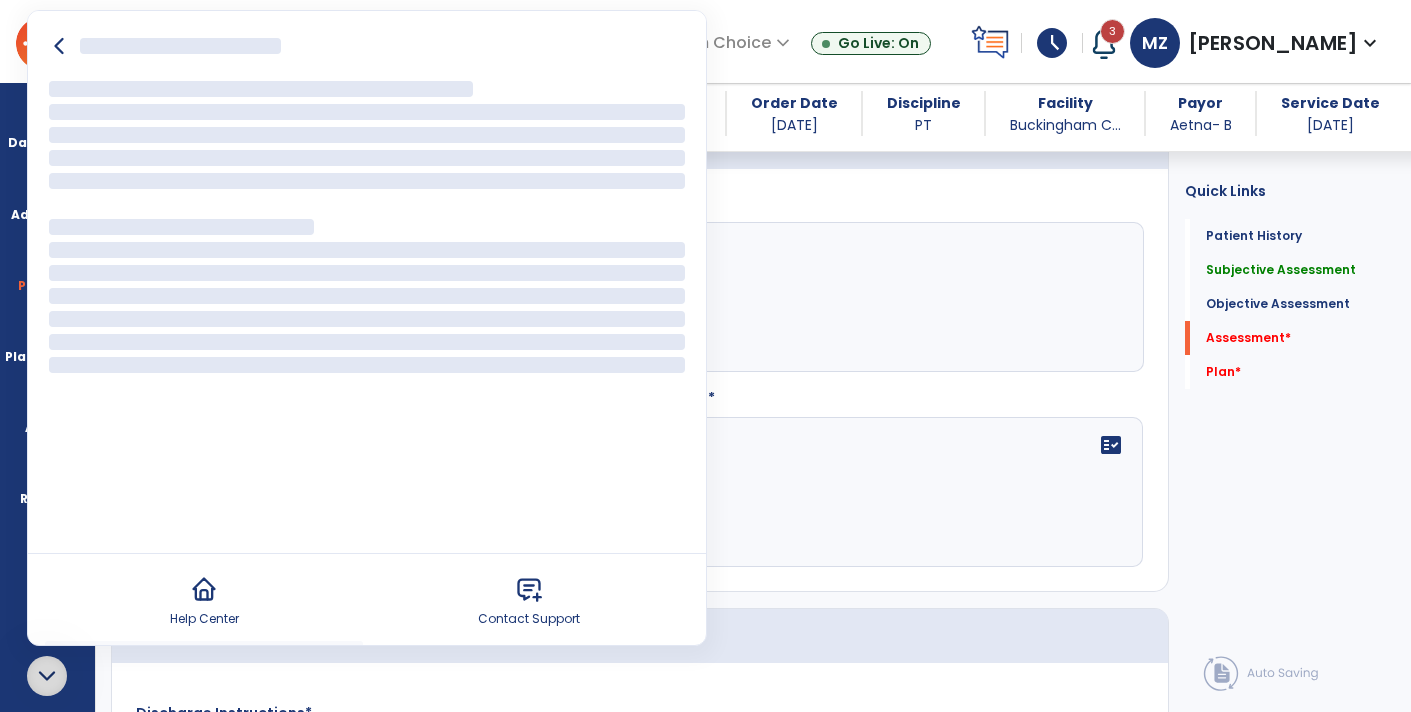 scroll, scrollTop: 0, scrollLeft: 0, axis: both 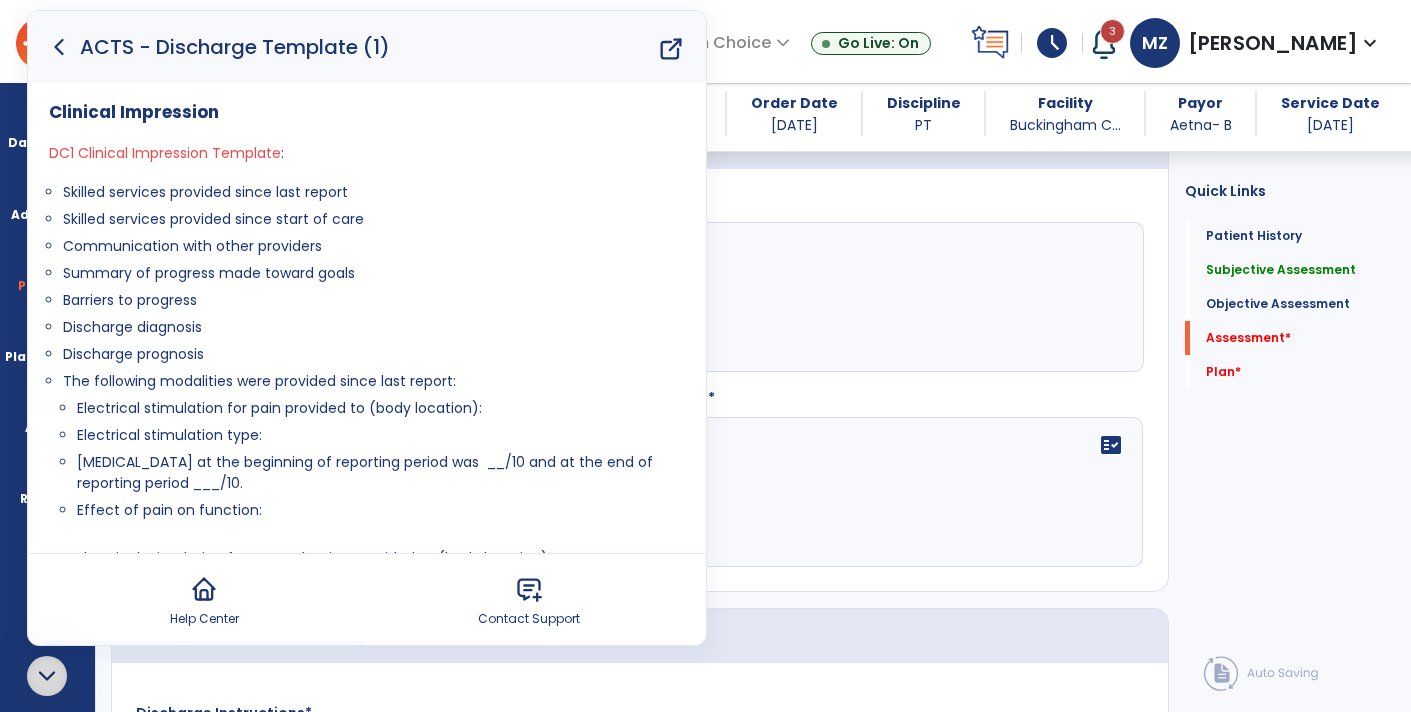 click 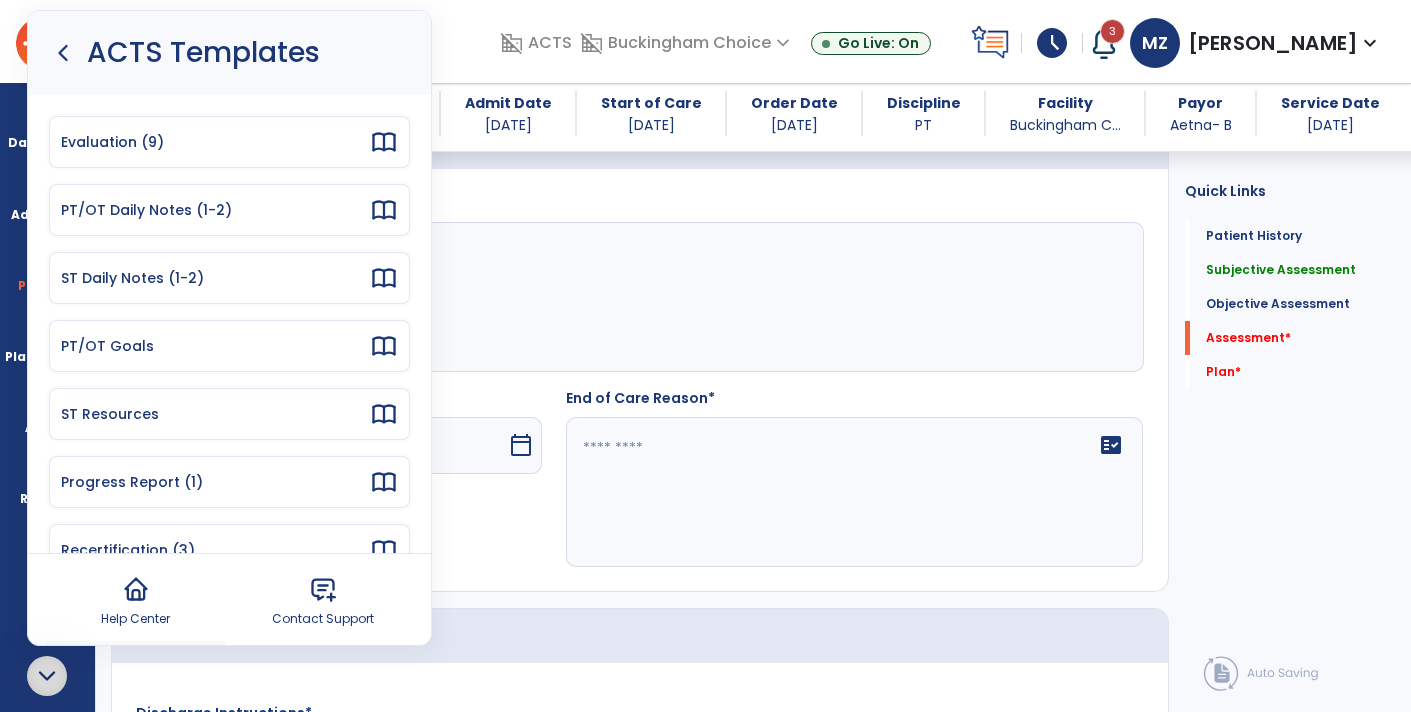click on "Help Center" at bounding box center (136, 600) 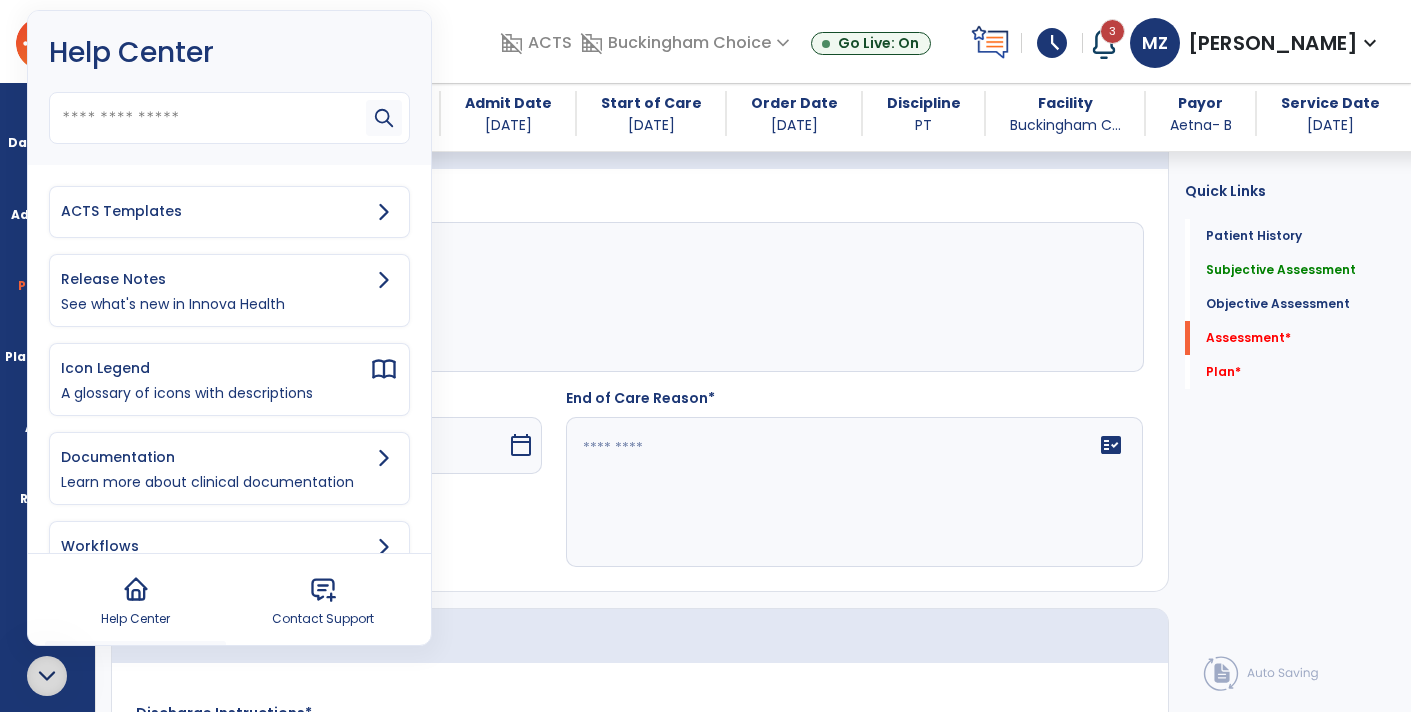 click on "Help Center" at bounding box center (135, 619) 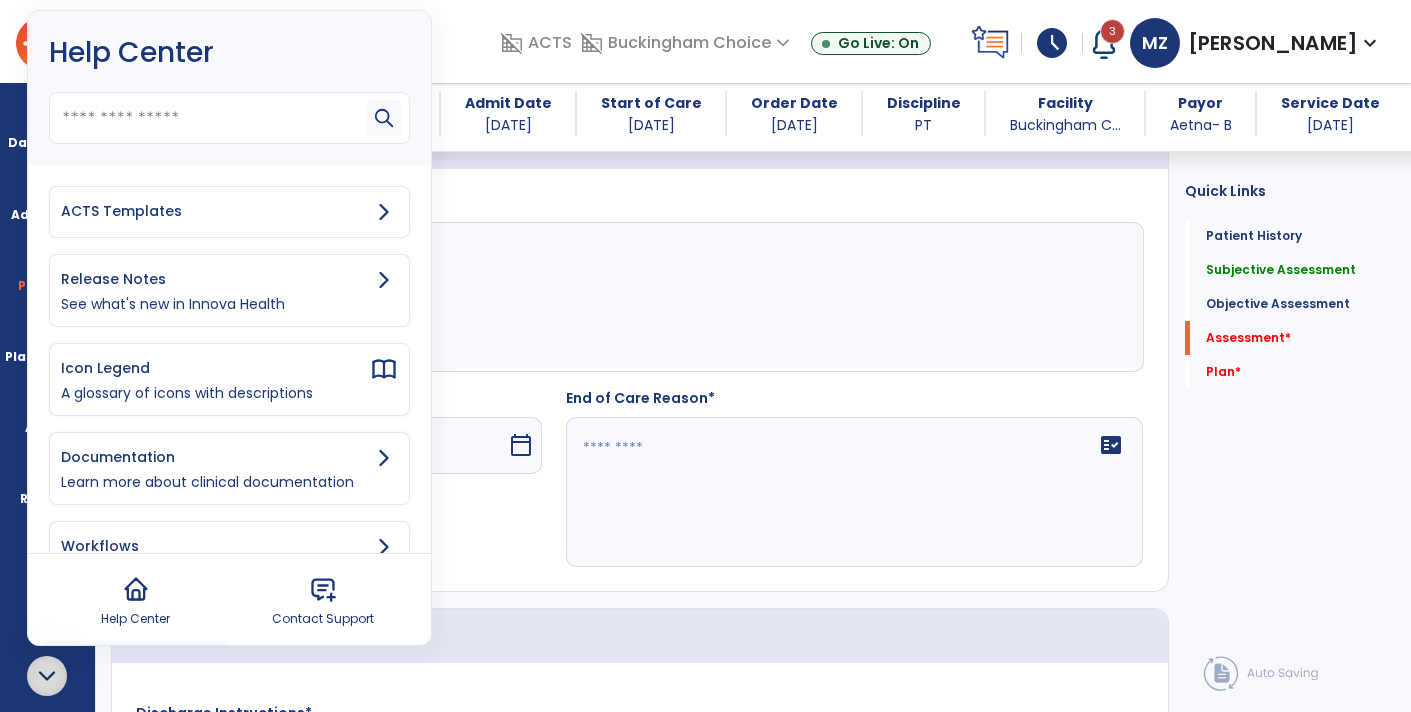 click 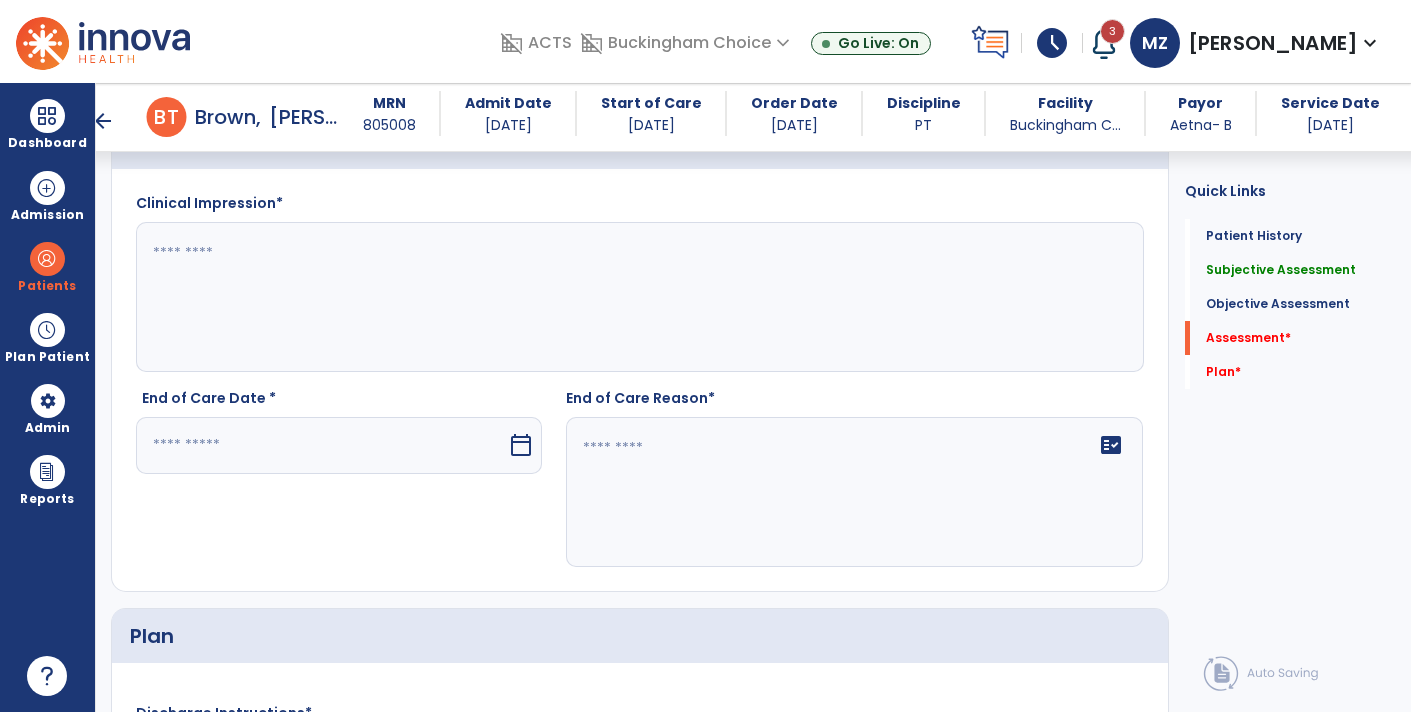 click 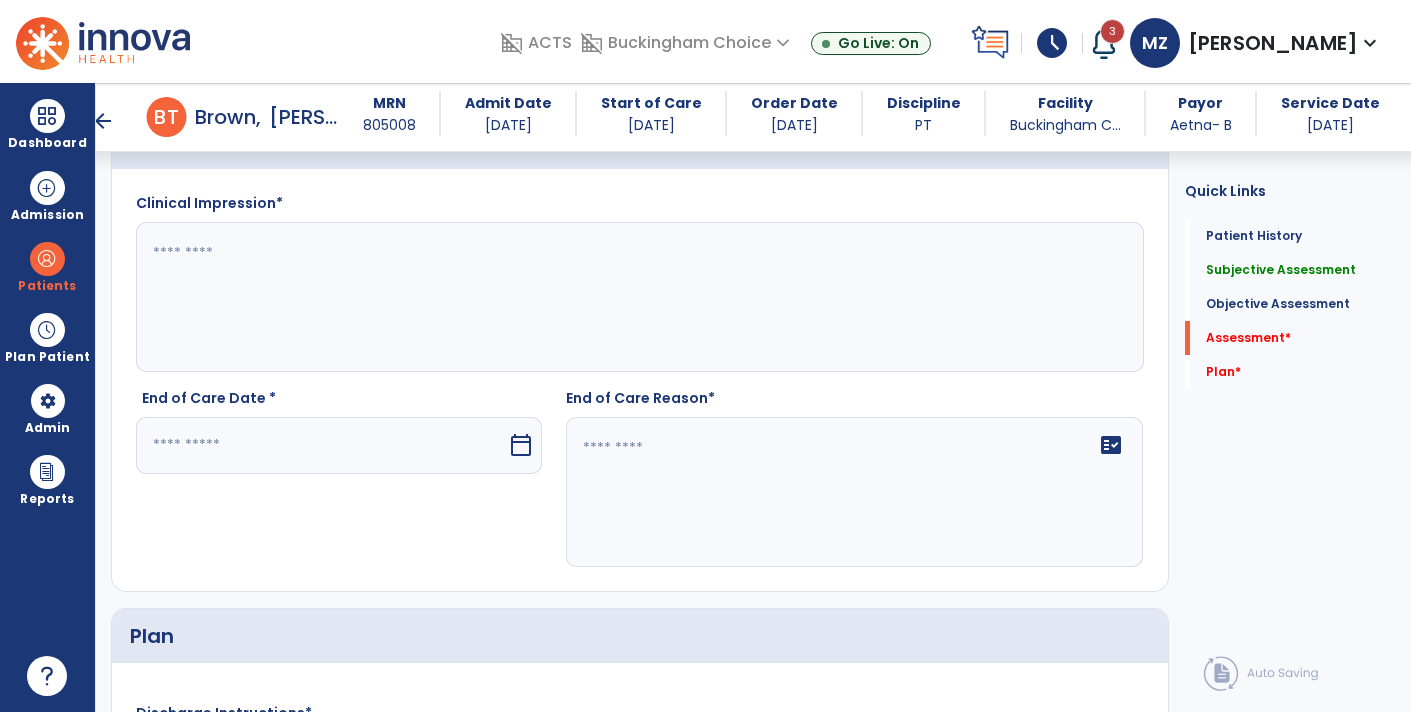 paste on "**********" 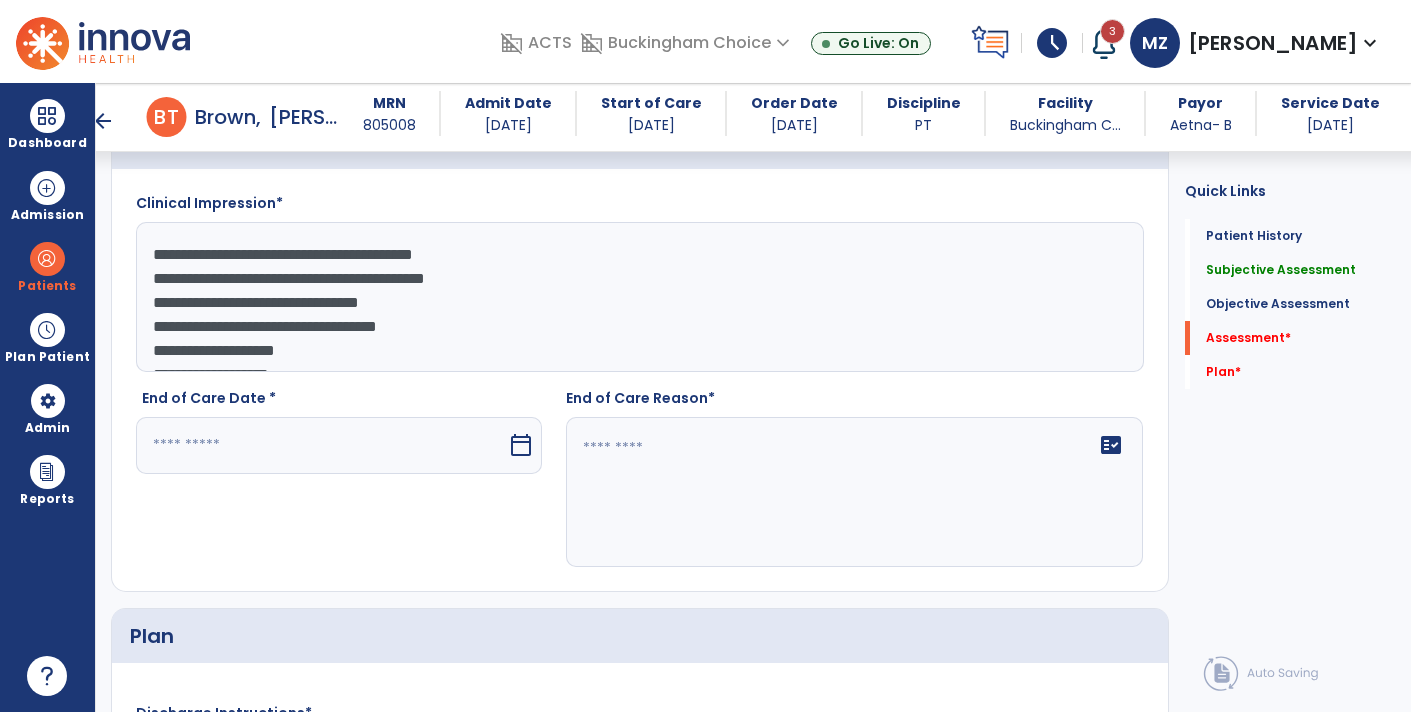 scroll, scrollTop: 63, scrollLeft: 0, axis: vertical 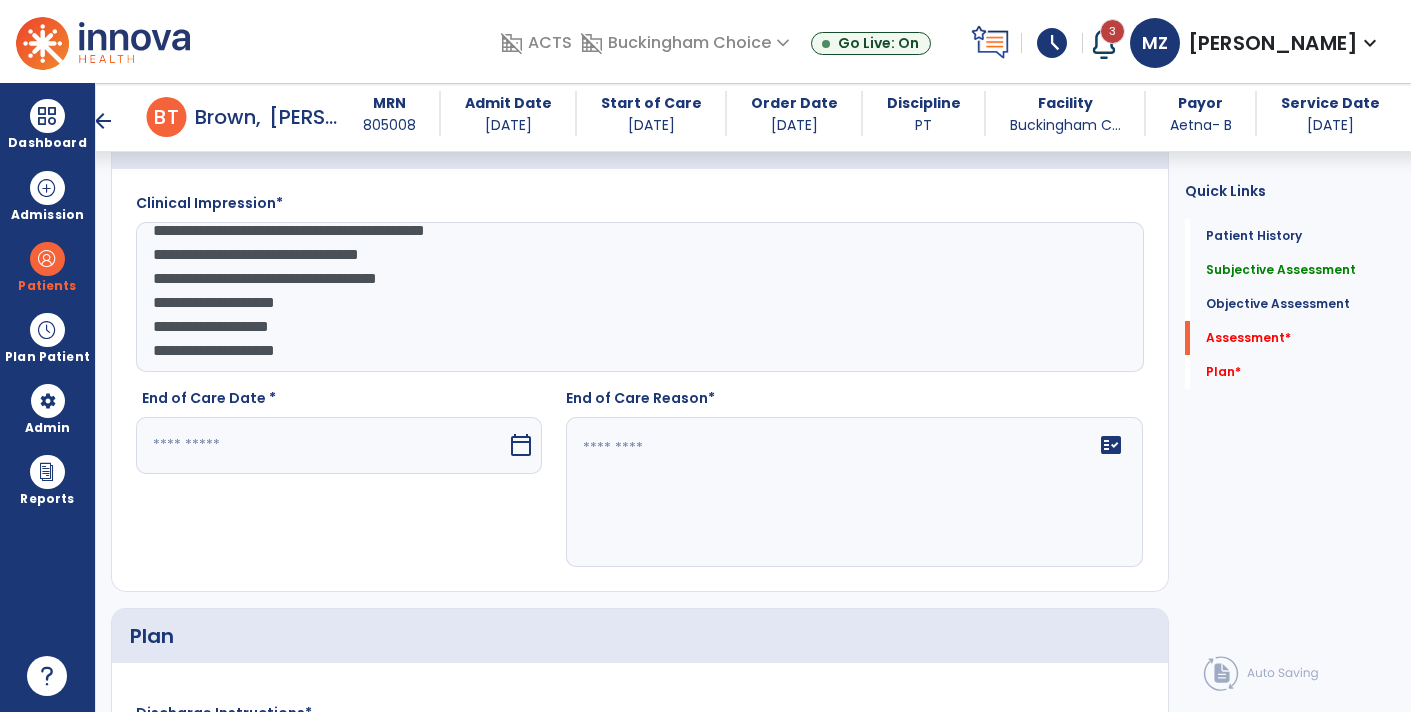 type on "**********" 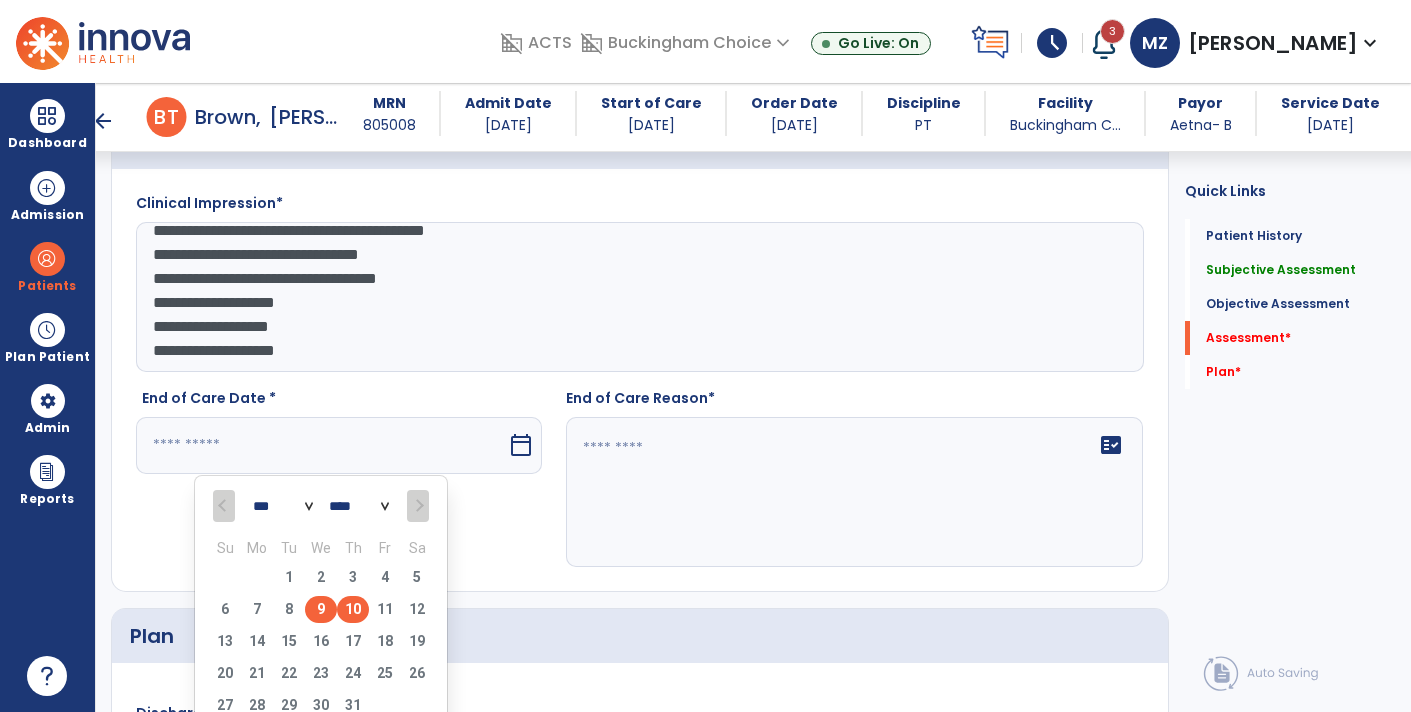 click on "9" at bounding box center [321, 609] 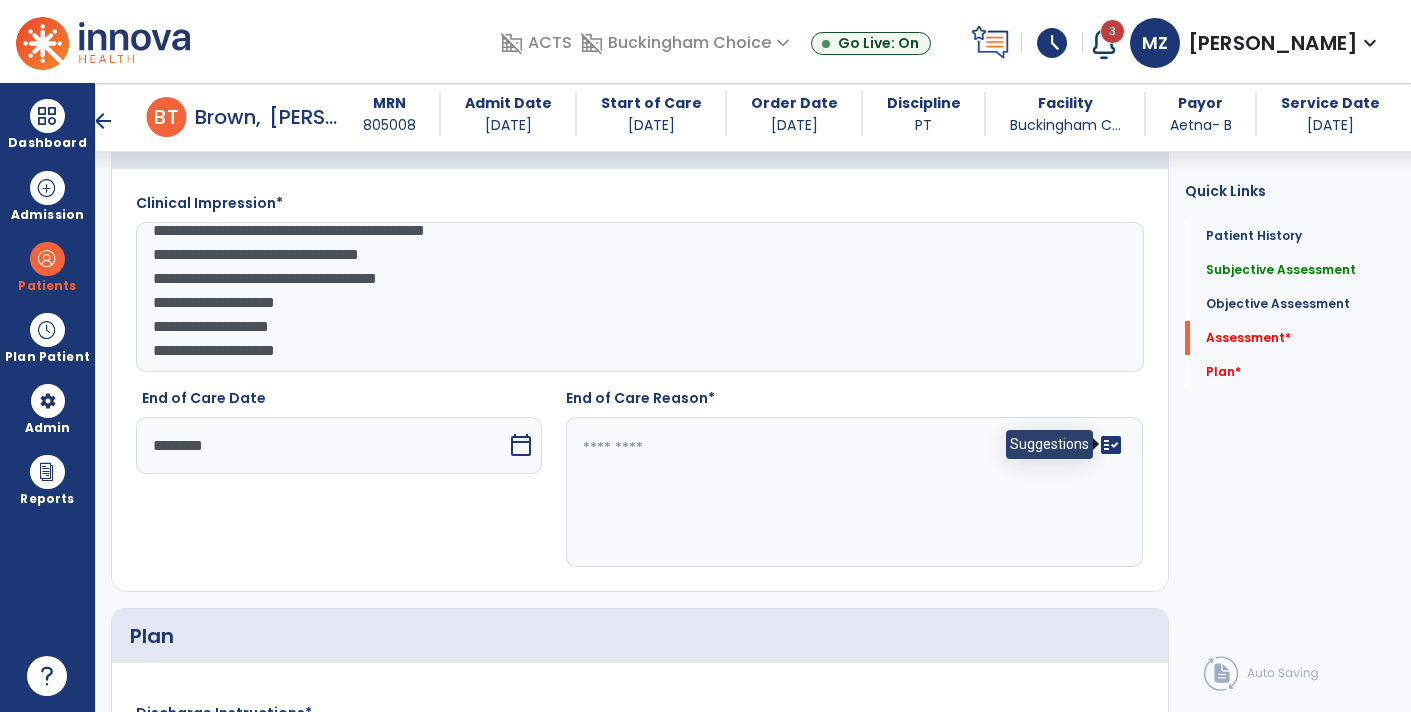 click on "fact_check" 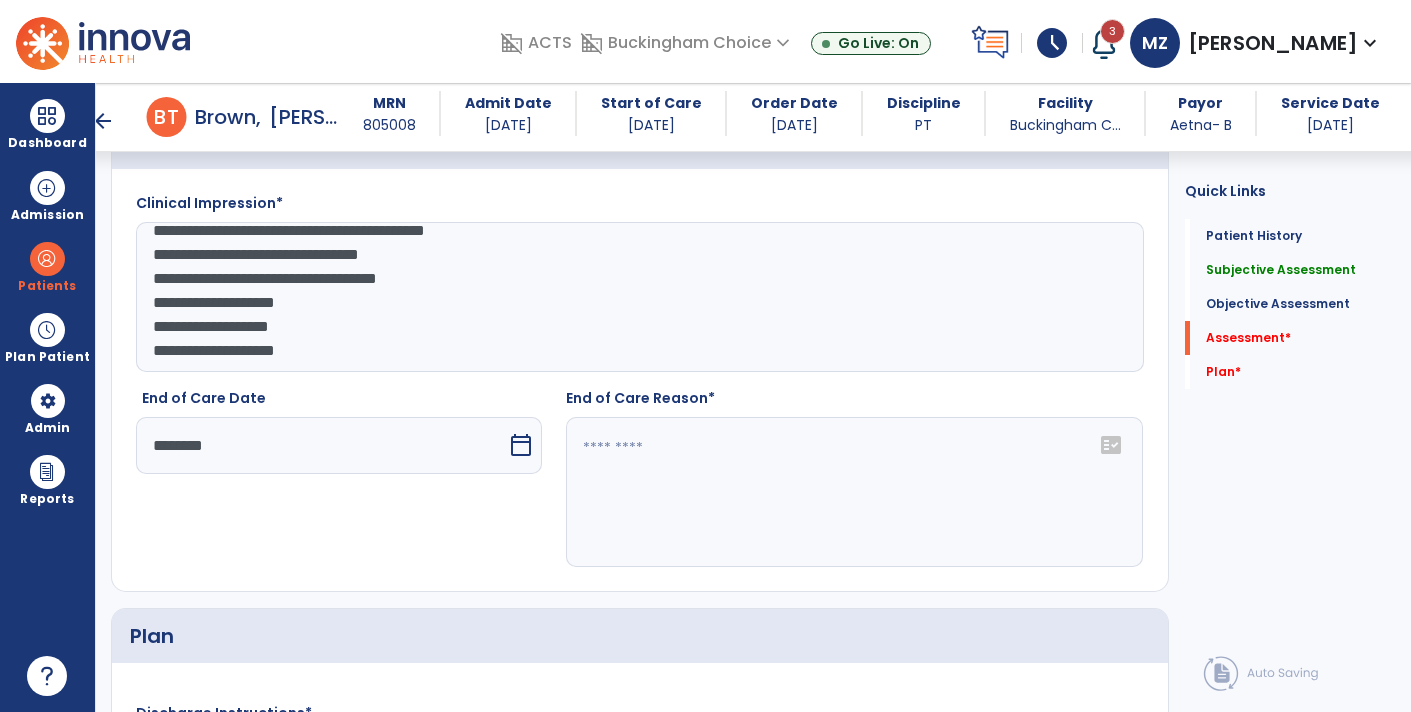 click on "fact_check" 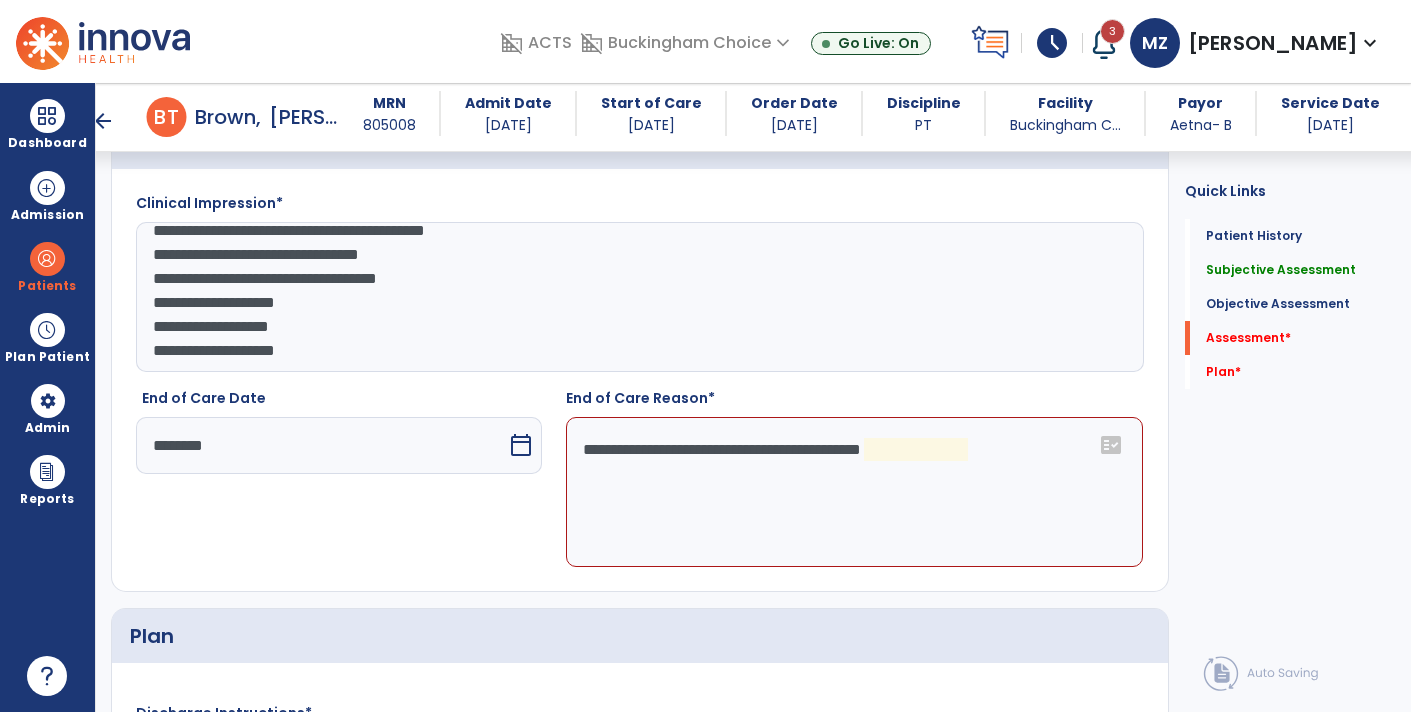 click on "**********" 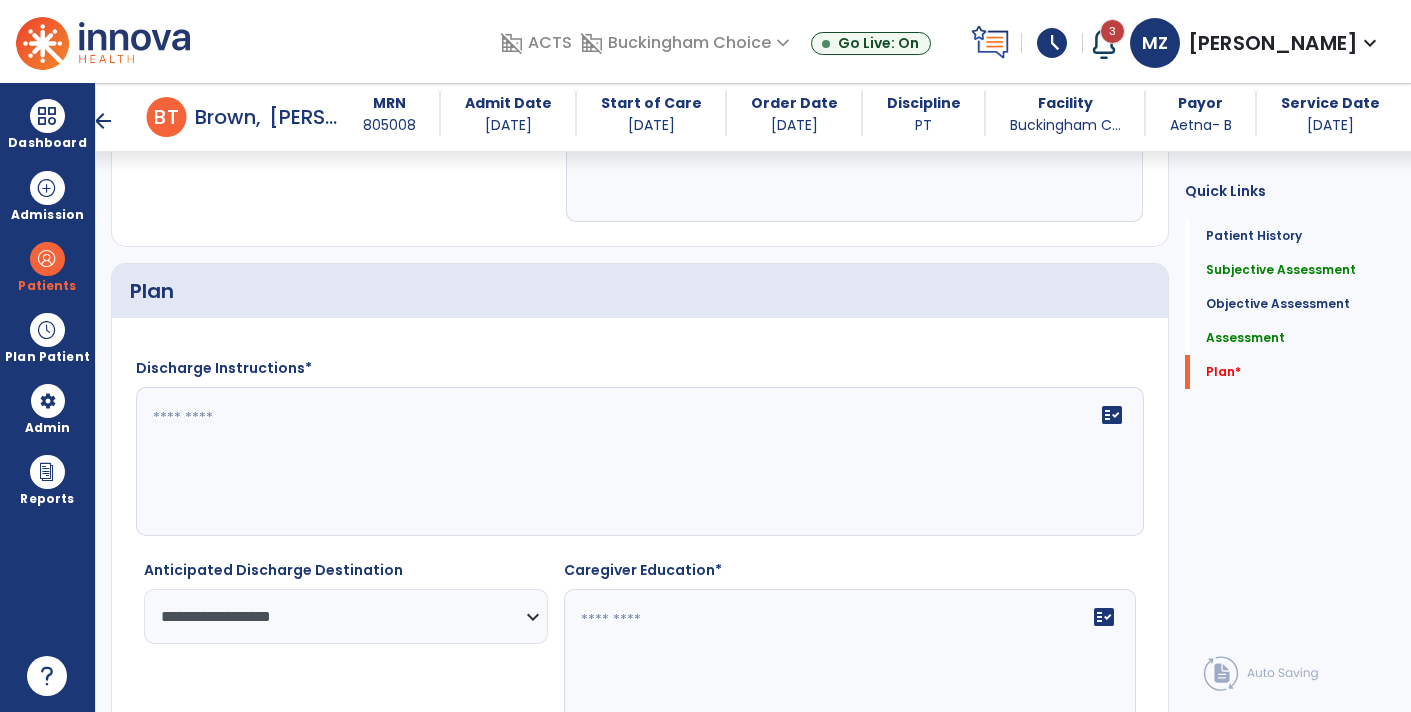 scroll, scrollTop: 2059, scrollLeft: 0, axis: vertical 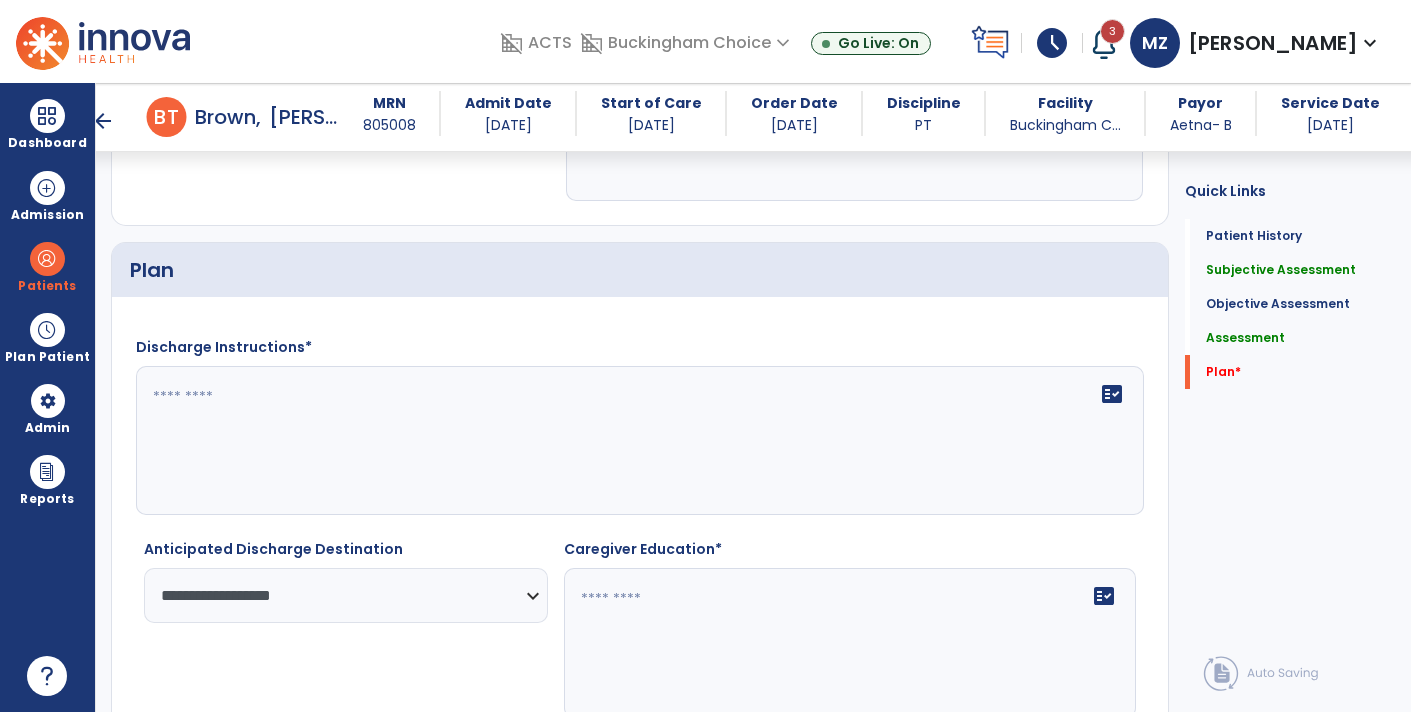 type on "**********" 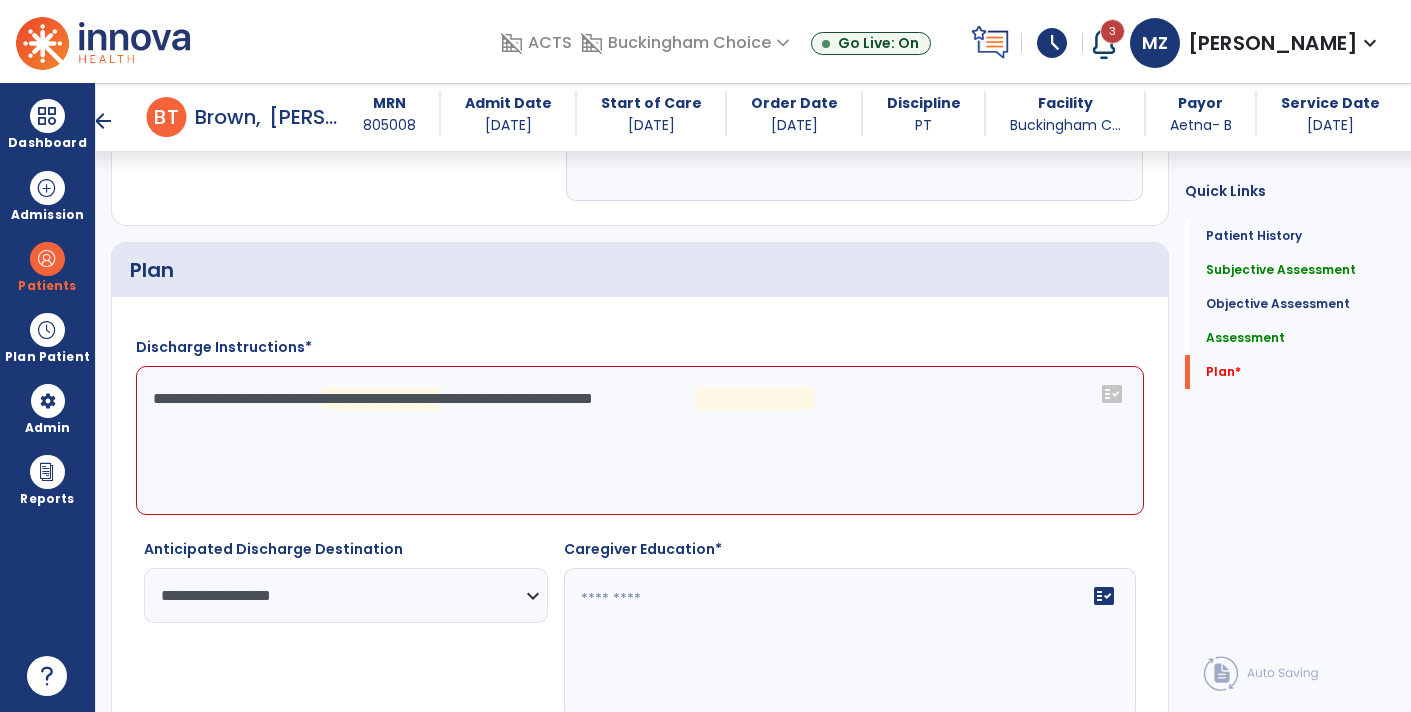 click on "**********" 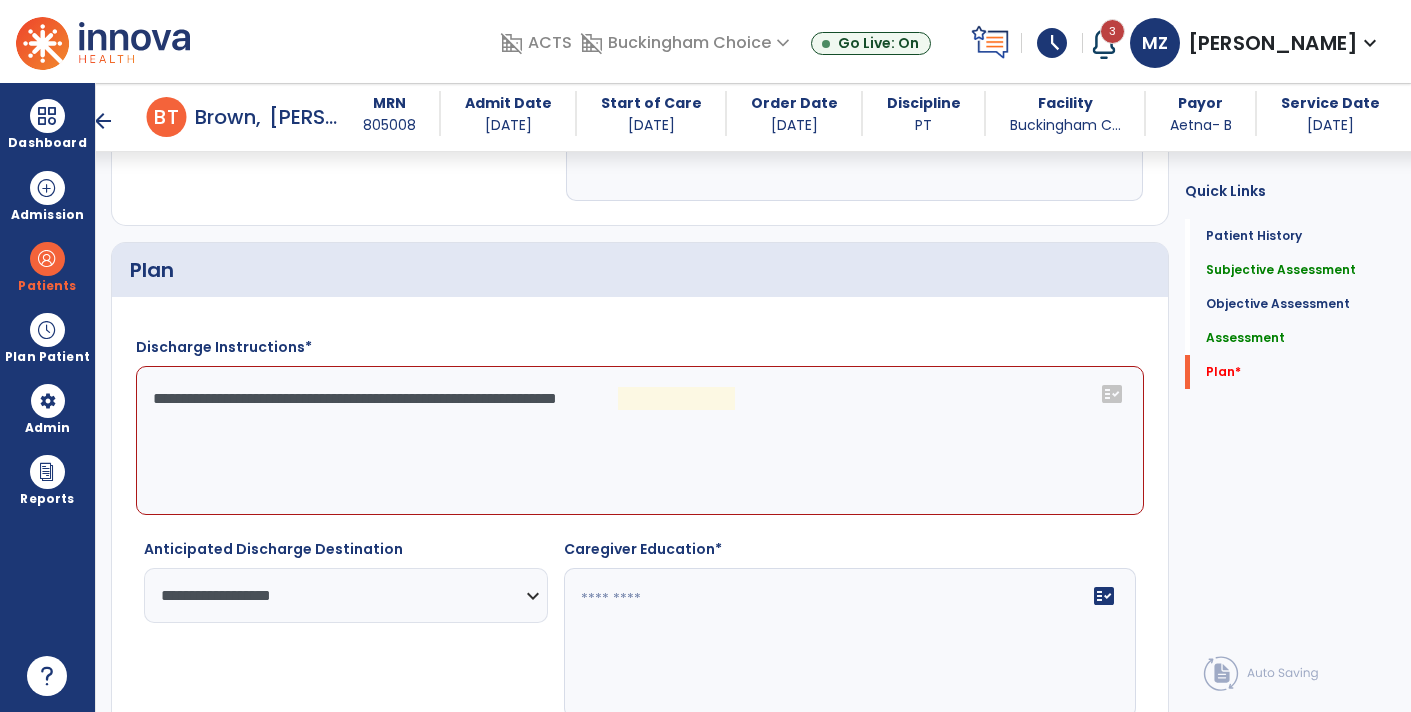 click on "**********" 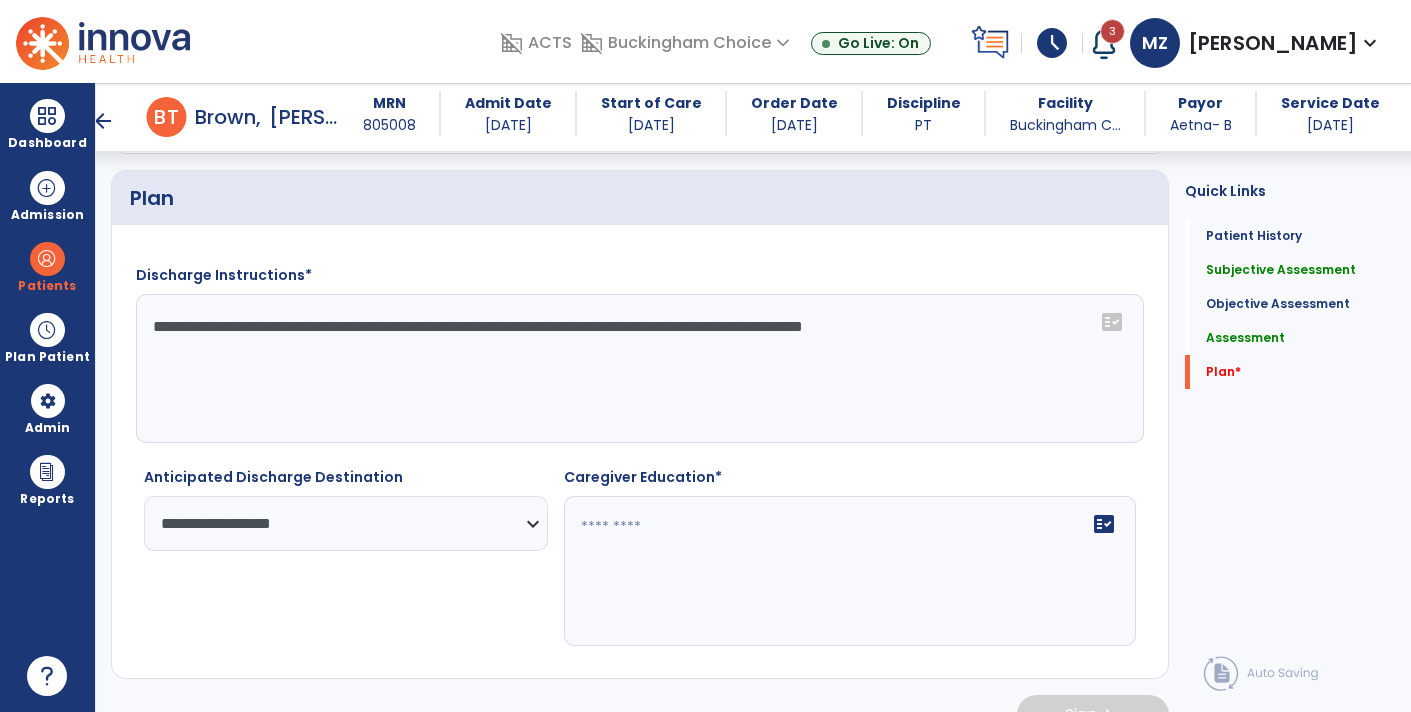 scroll, scrollTop: 2162, scrollLeft: 0, axis: vertical 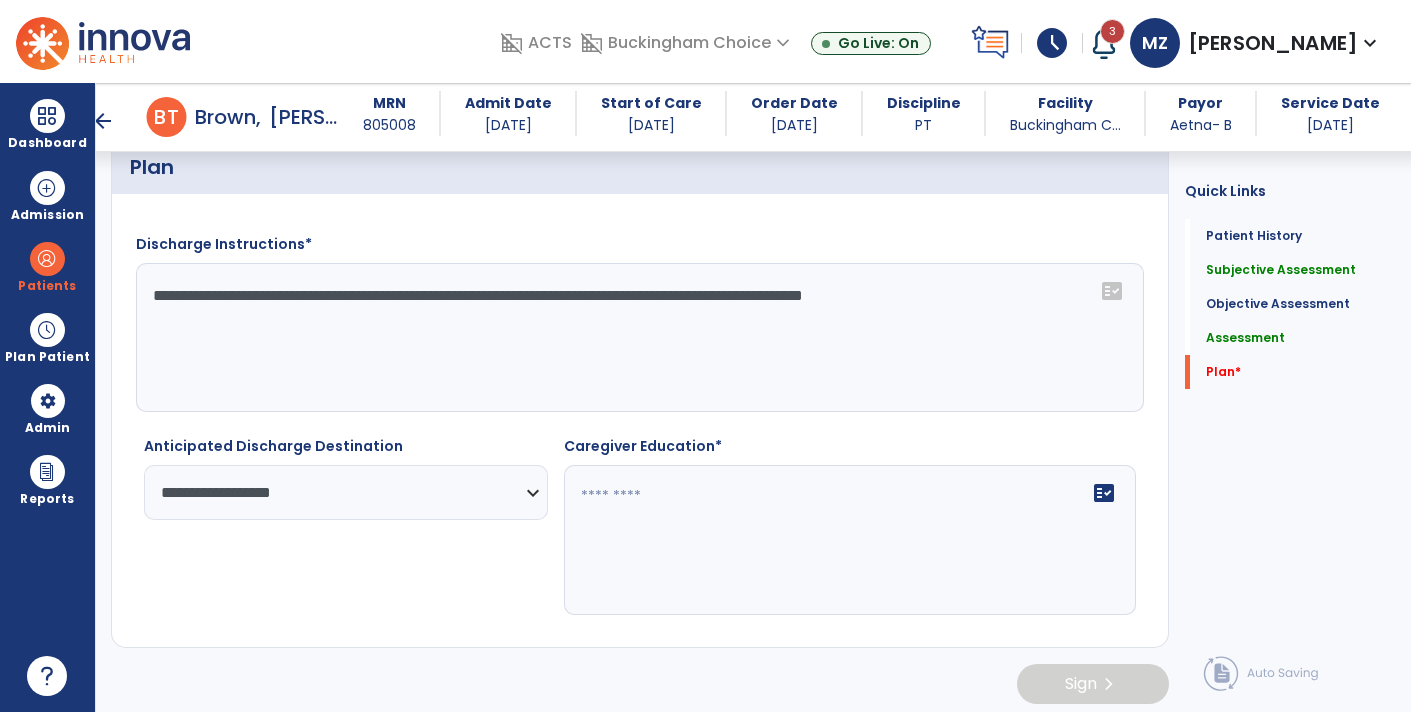 type on "**********" 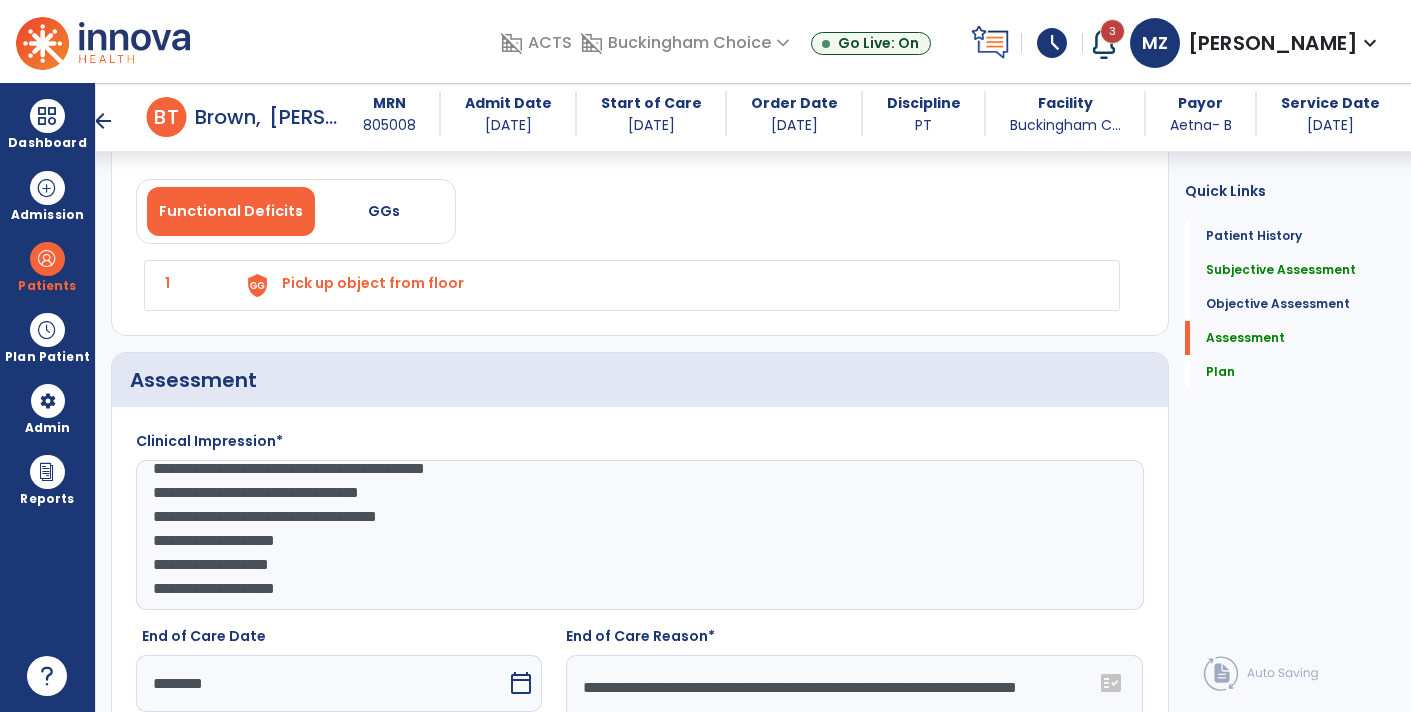 scroll, scrollTop: 1457, scrollLeft: 0, axis: vertical 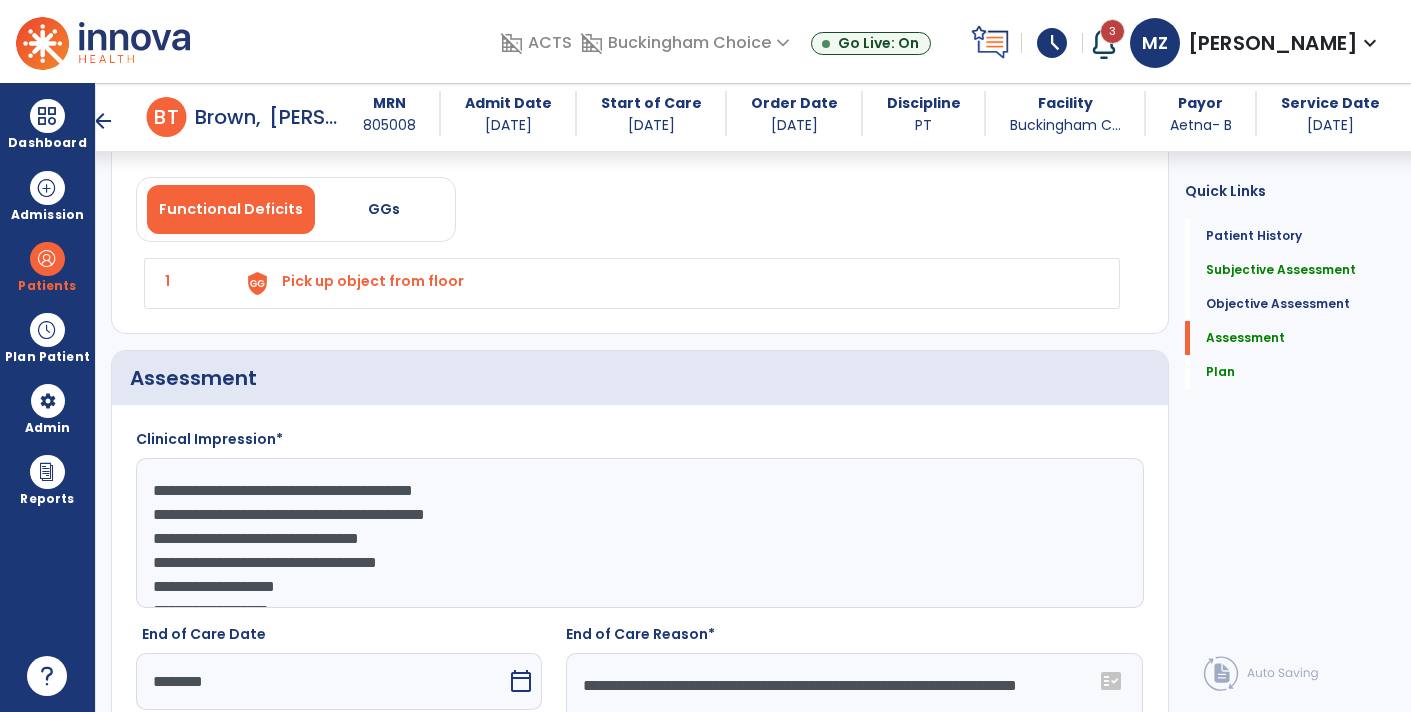 type on "**********" 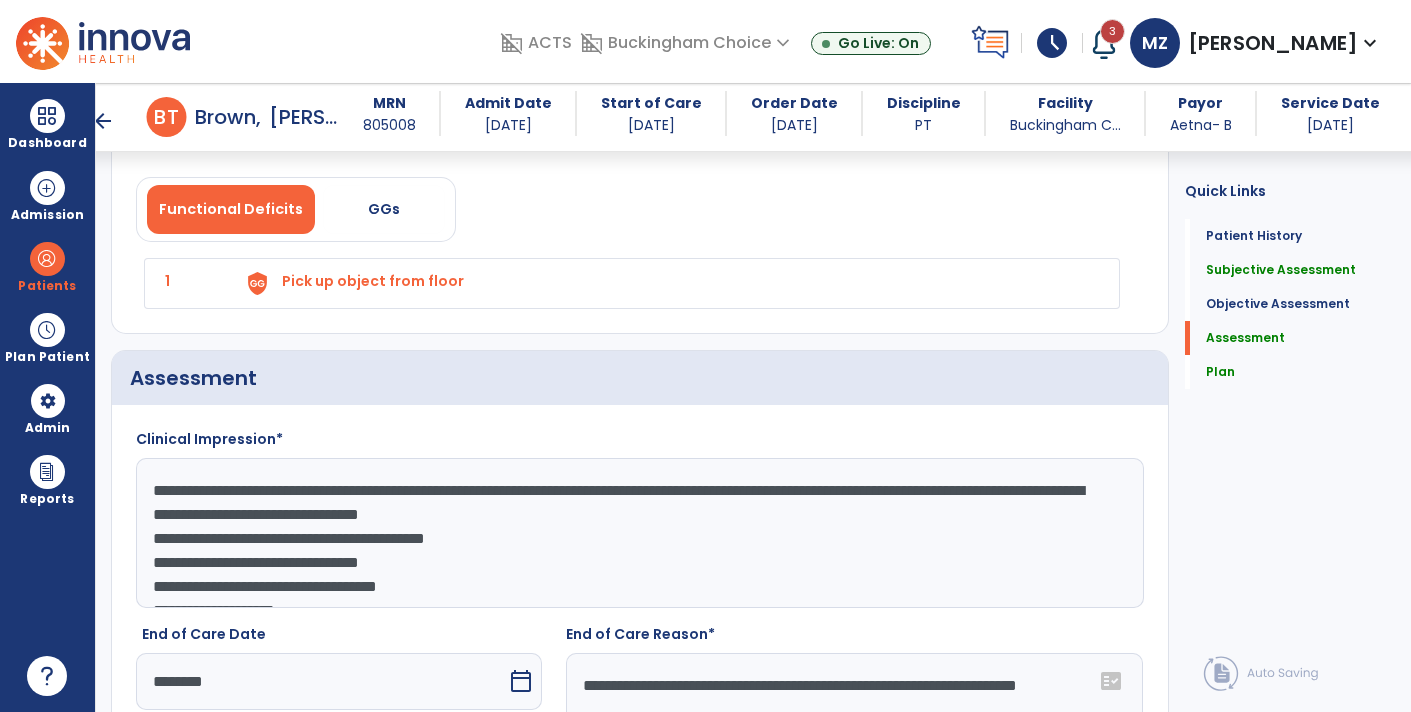 click on "**********" 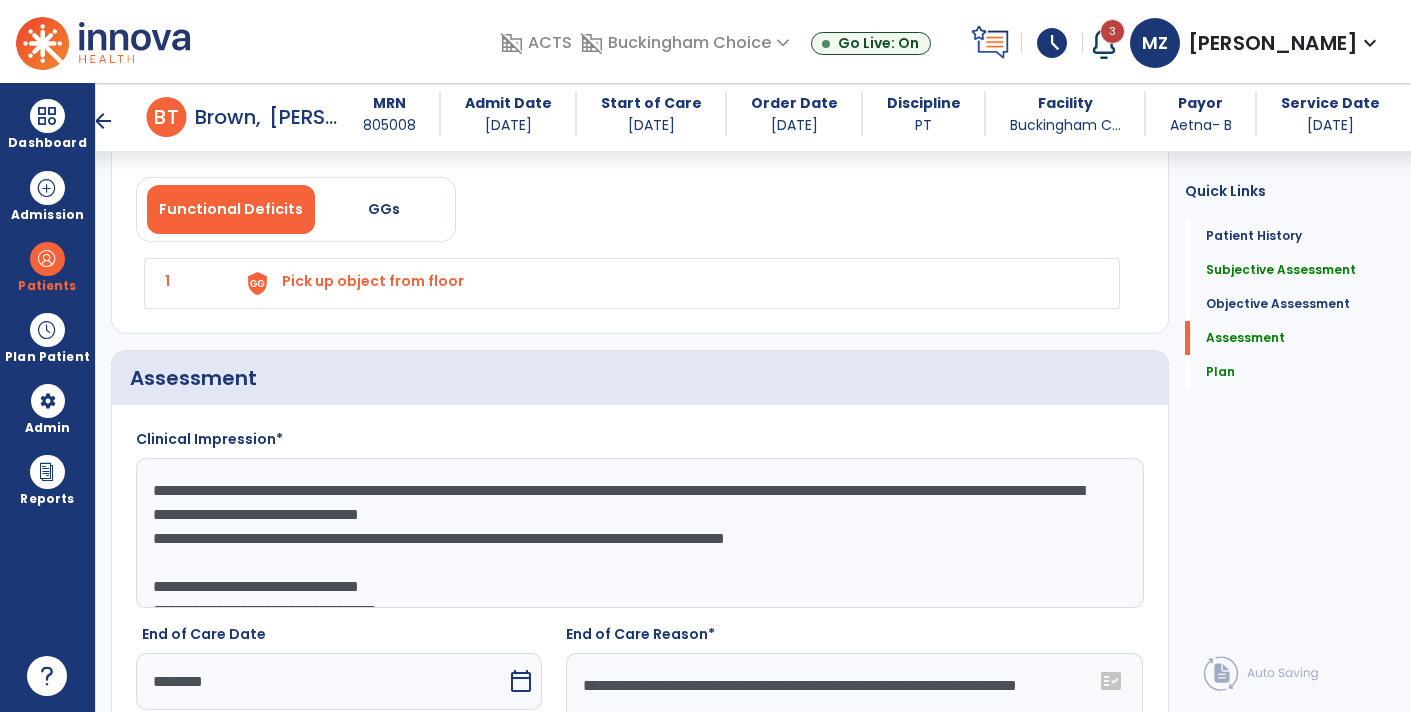 click on "**********" 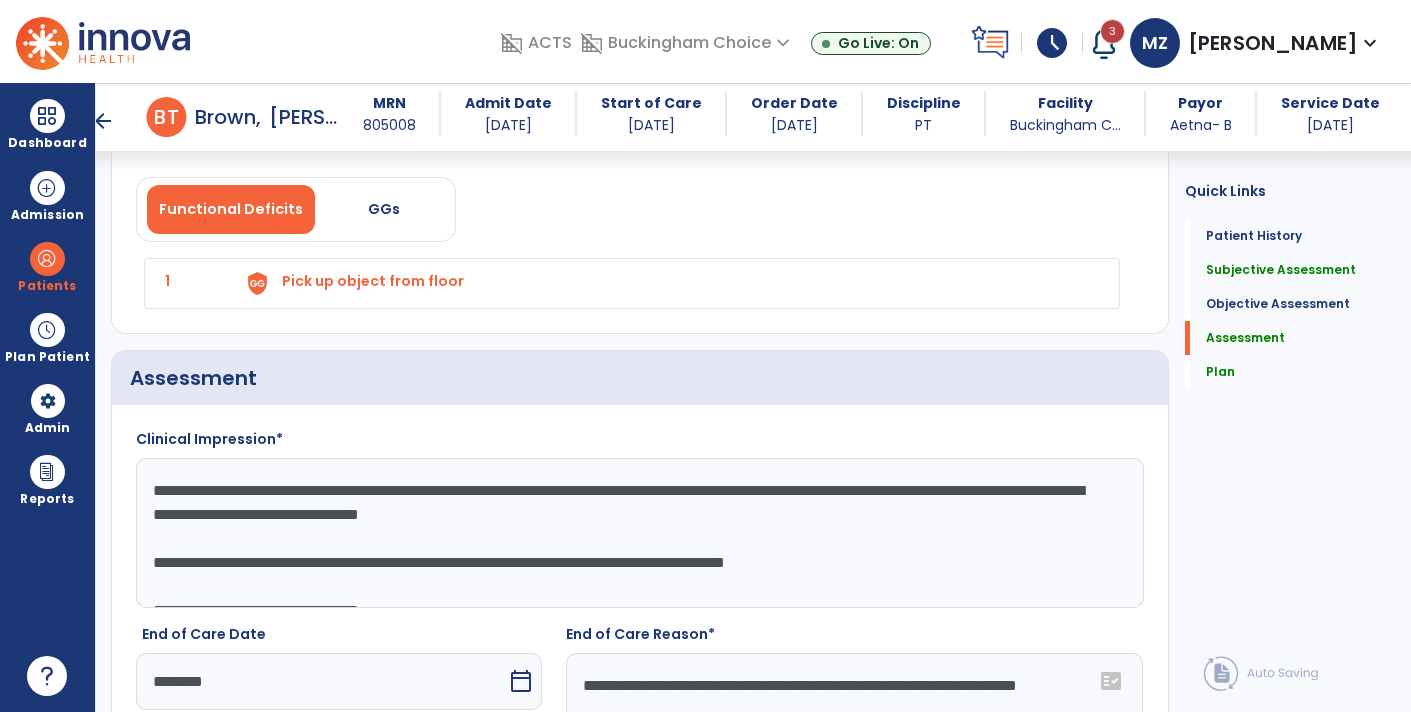 scroll, scrollTop: 43, scrollLeft: 0, axis: vertical 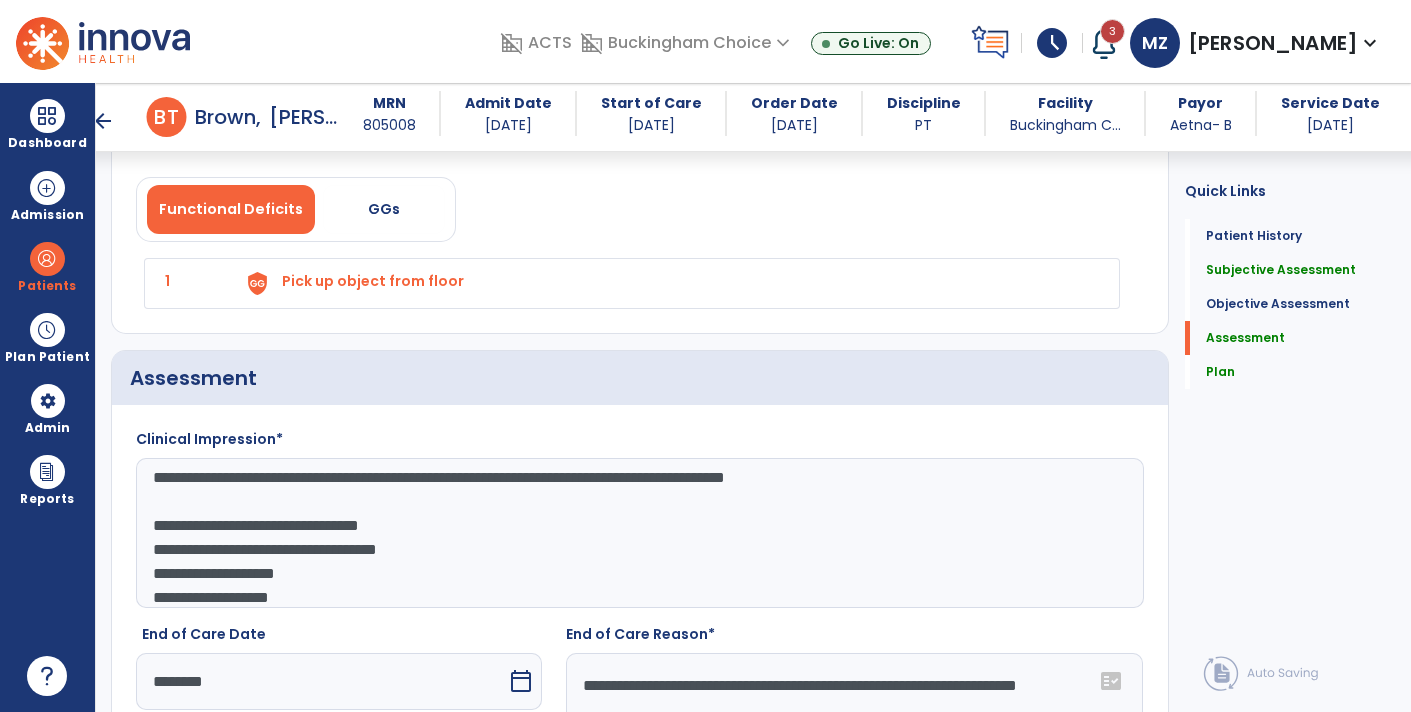 click on "**********" 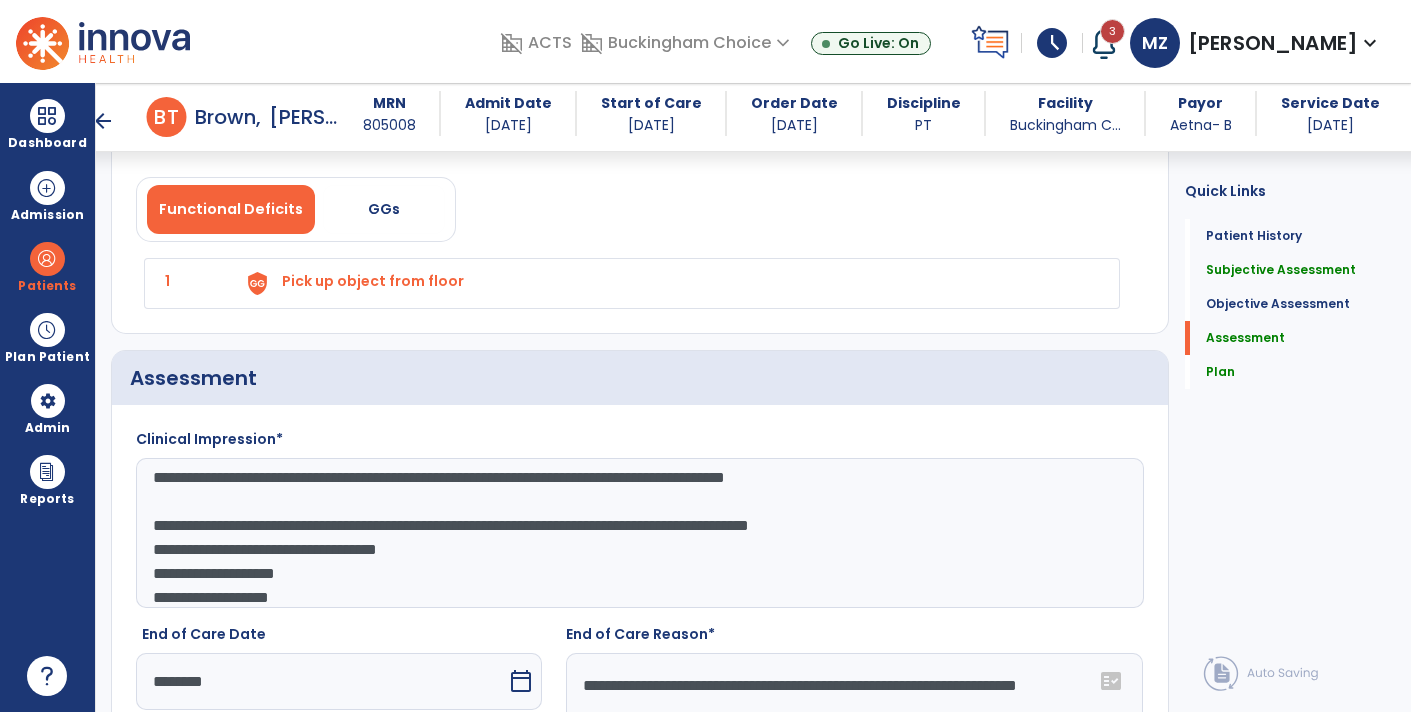 scroll, scrollTop: 107, scrollLeft: 0, axis: vertical 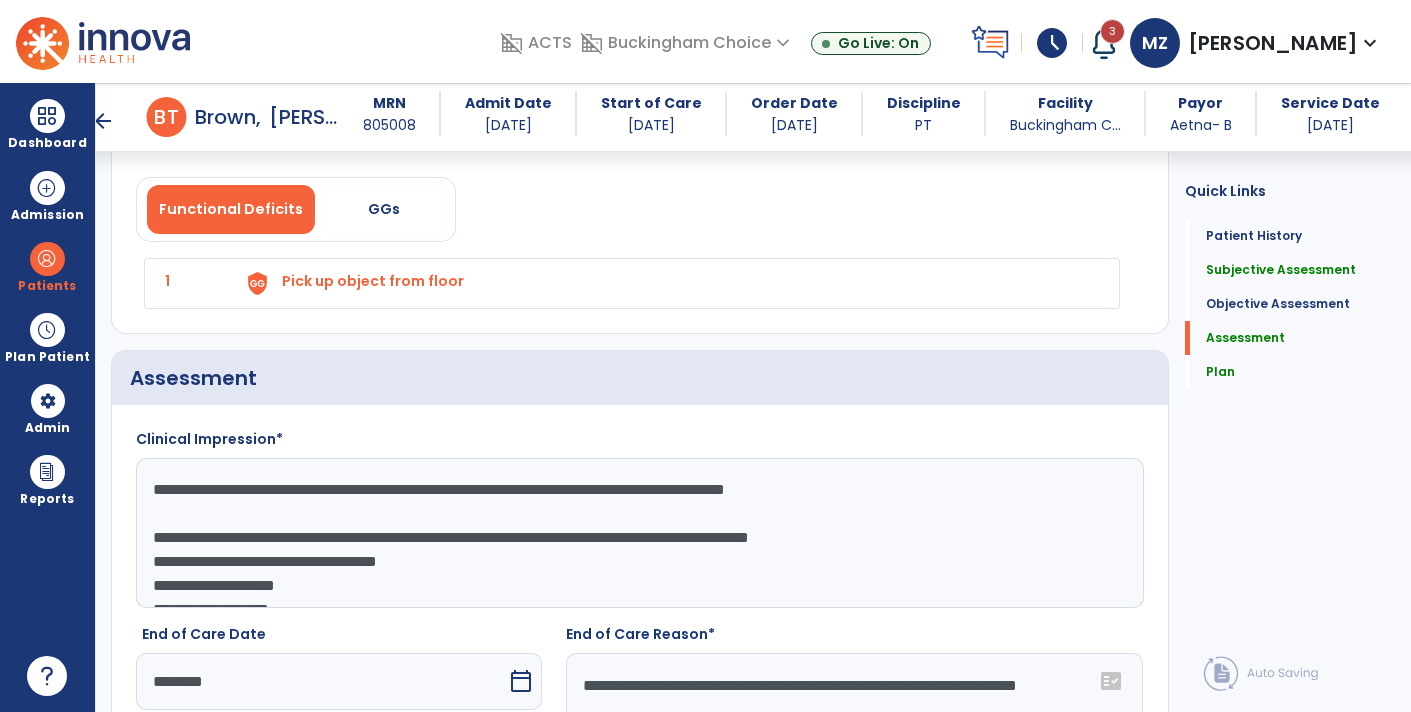 click on "**********" 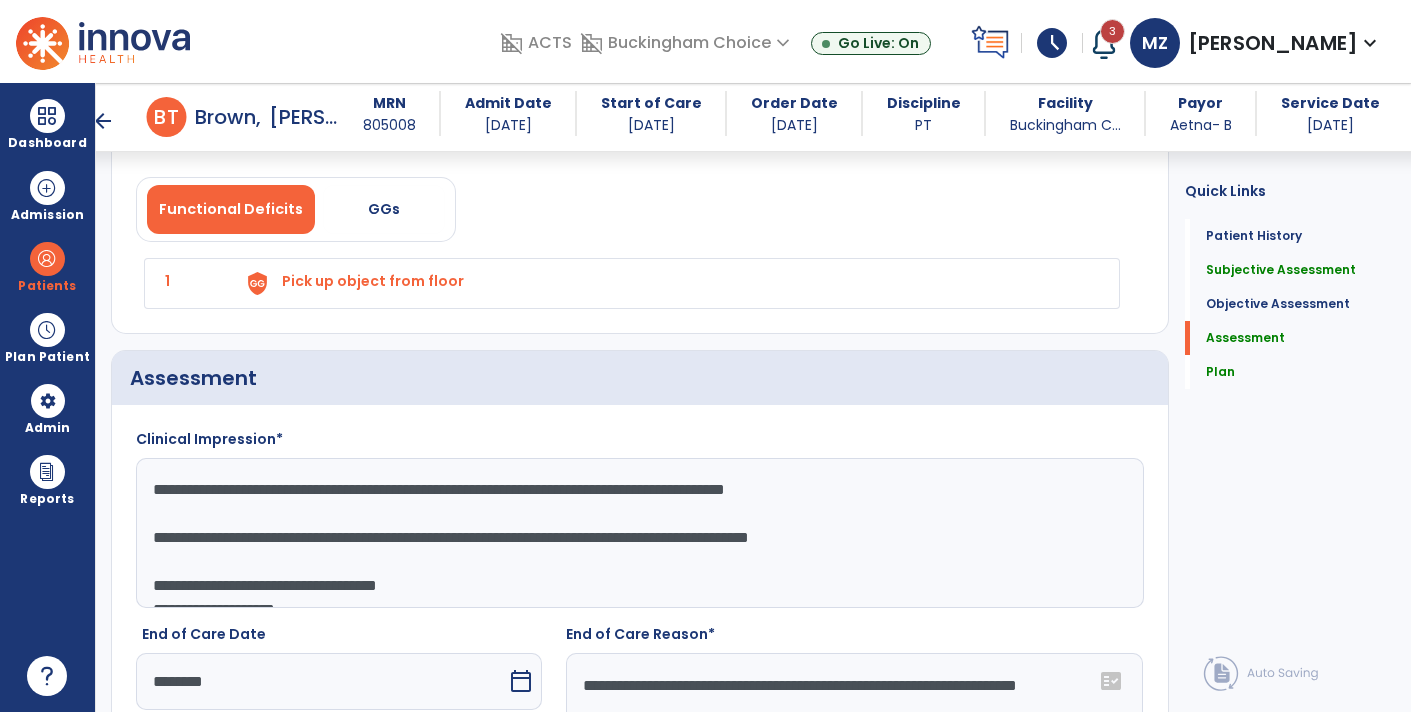 scroll, scrollTop: 92, scrollLeft: 0, axis: vertical 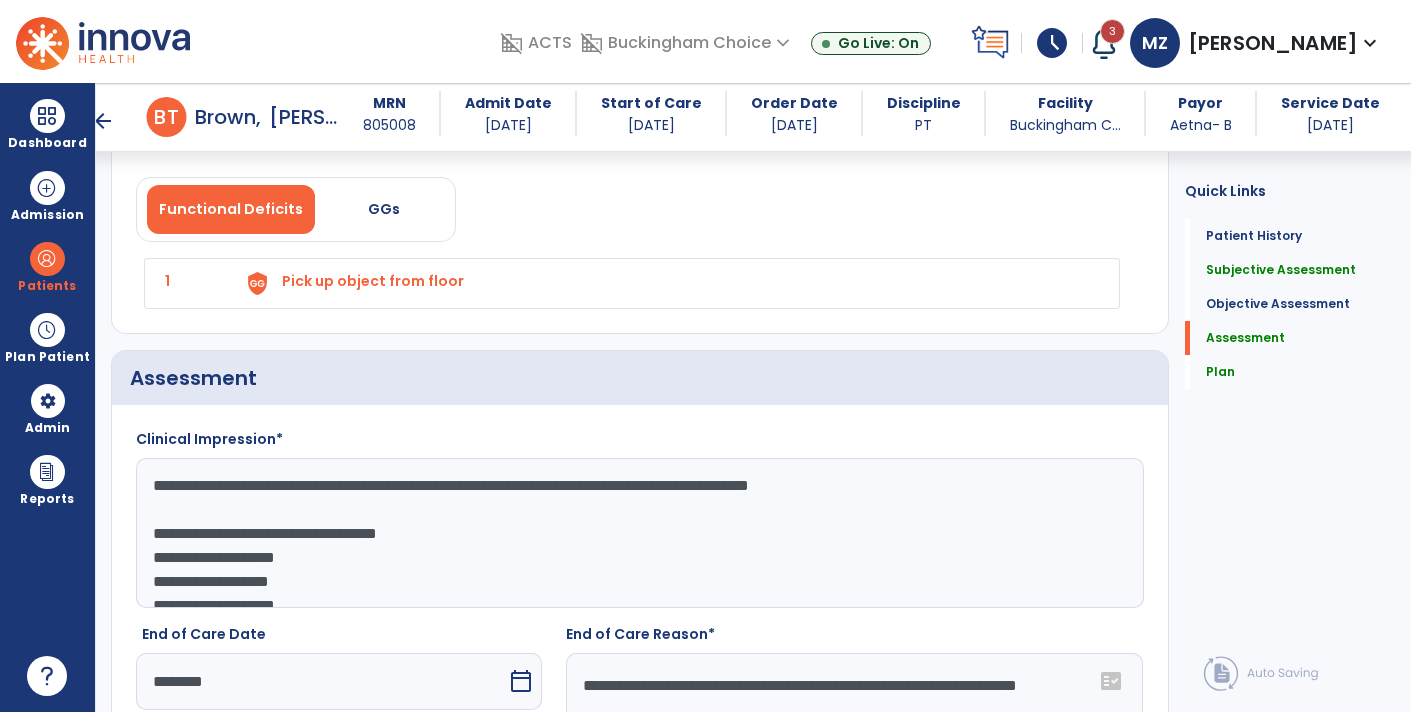 click on "**********" 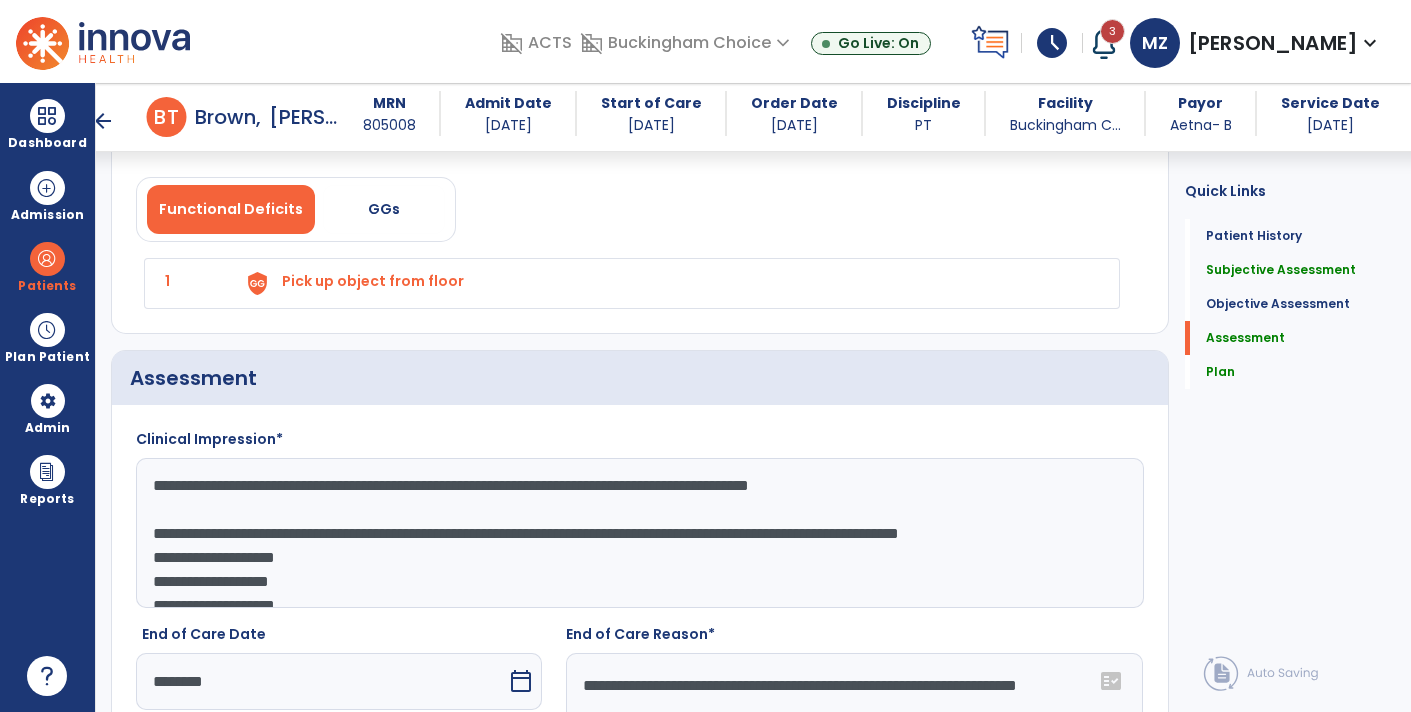 click on "**********" 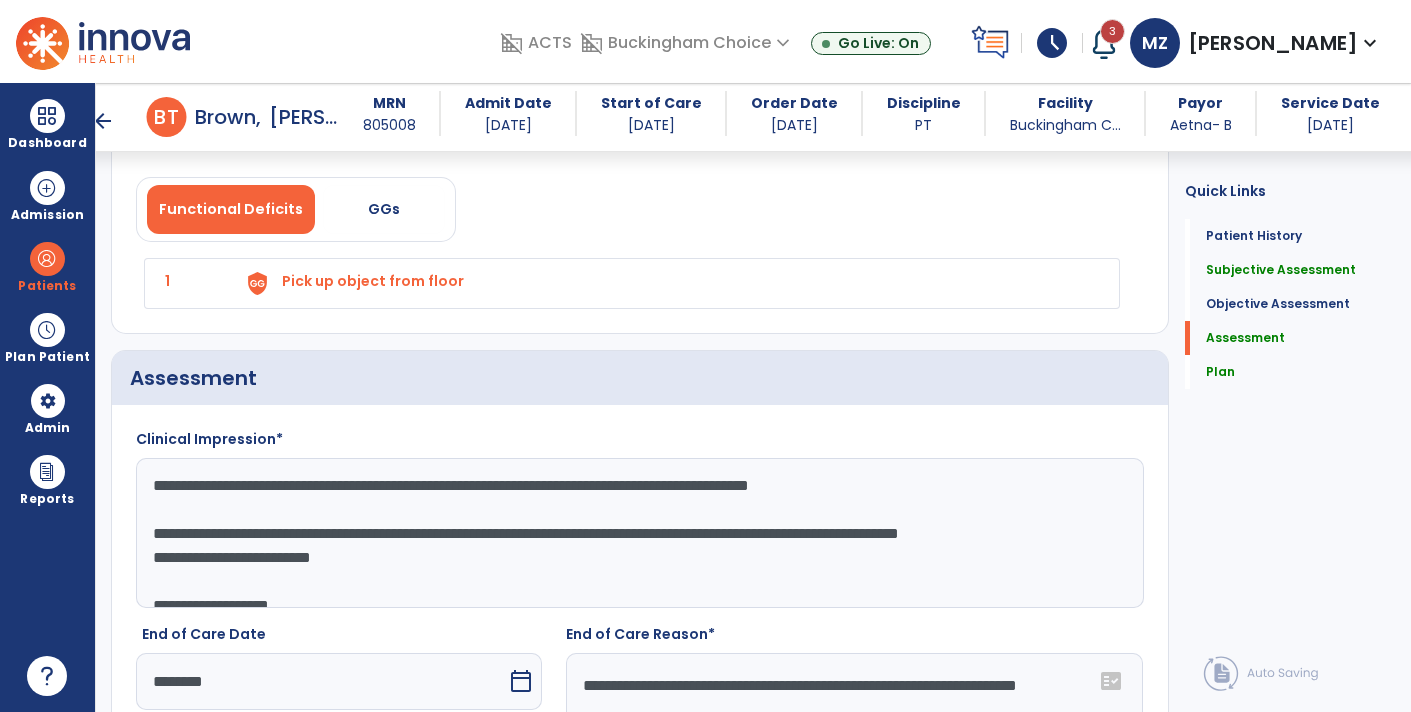 scroll, scrollTop: 134, scrollLeft: 0, axis: vertical 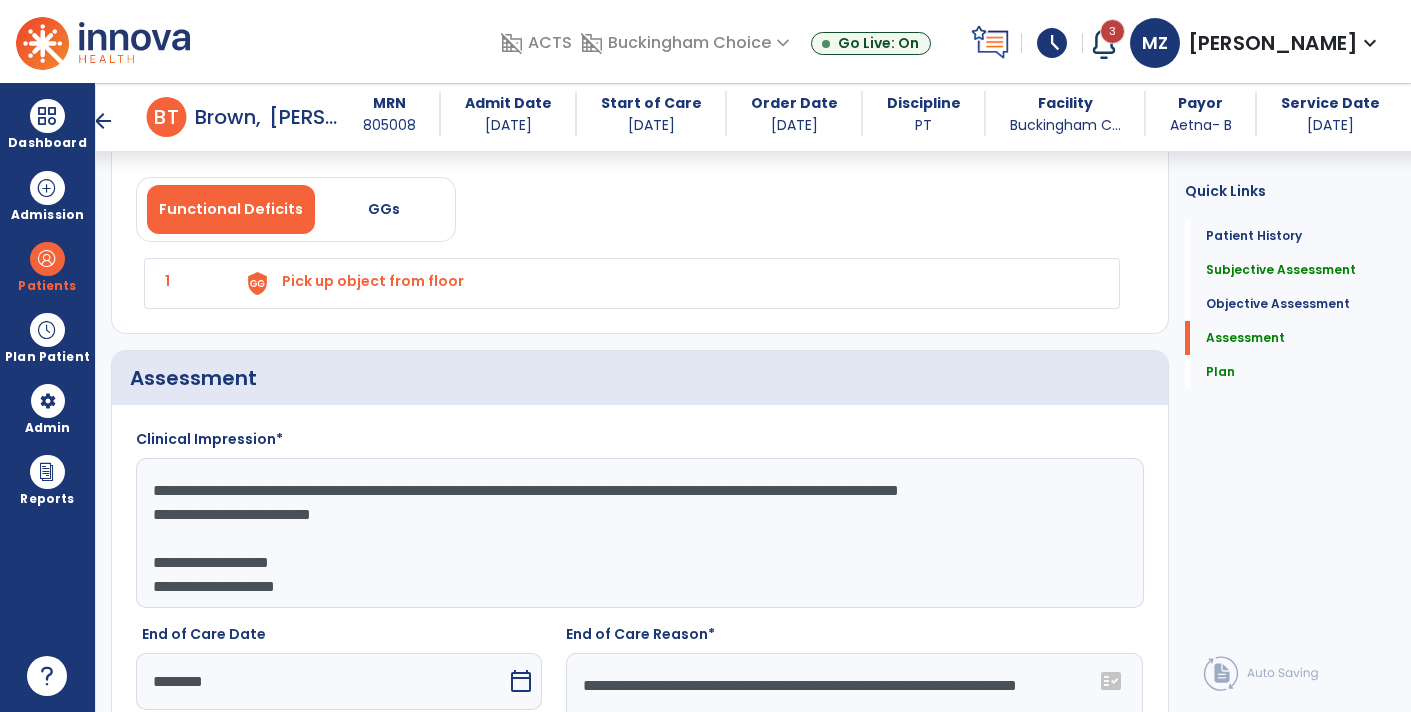 click on "**********" 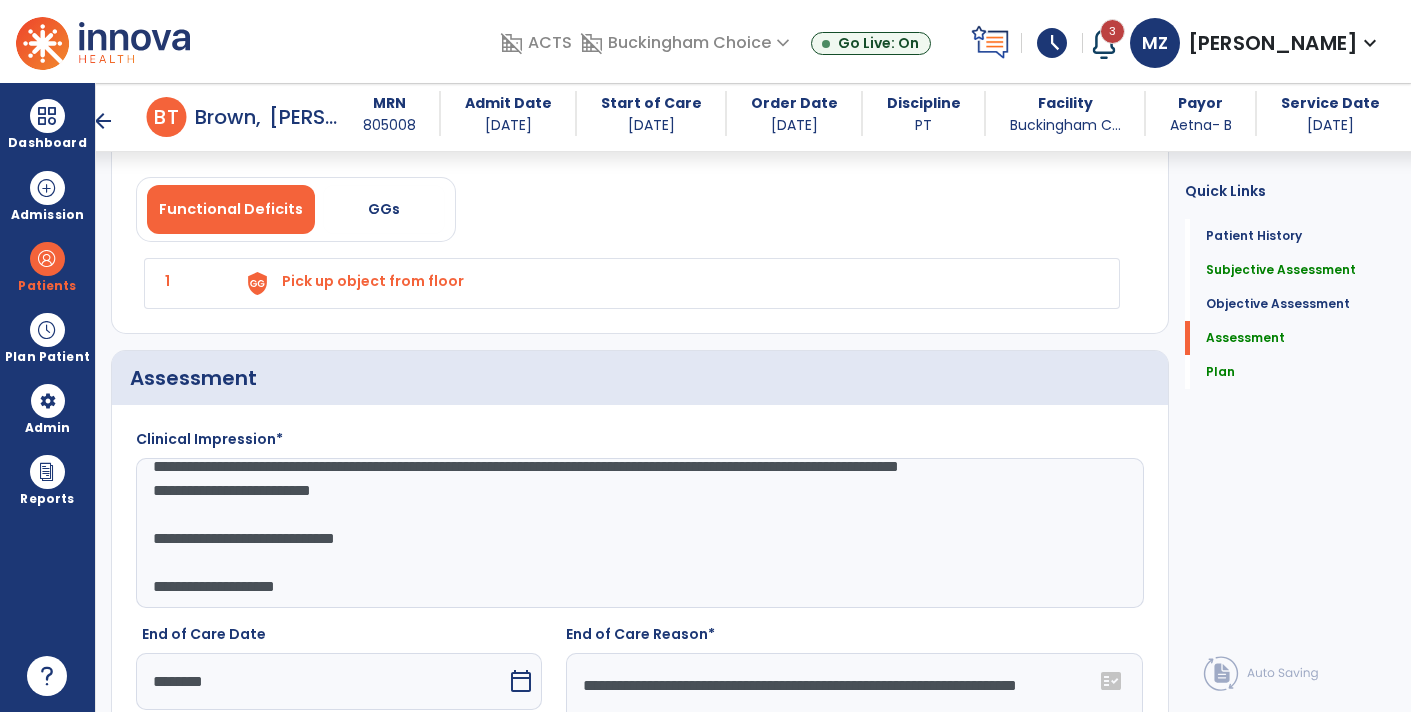 click on "**********" 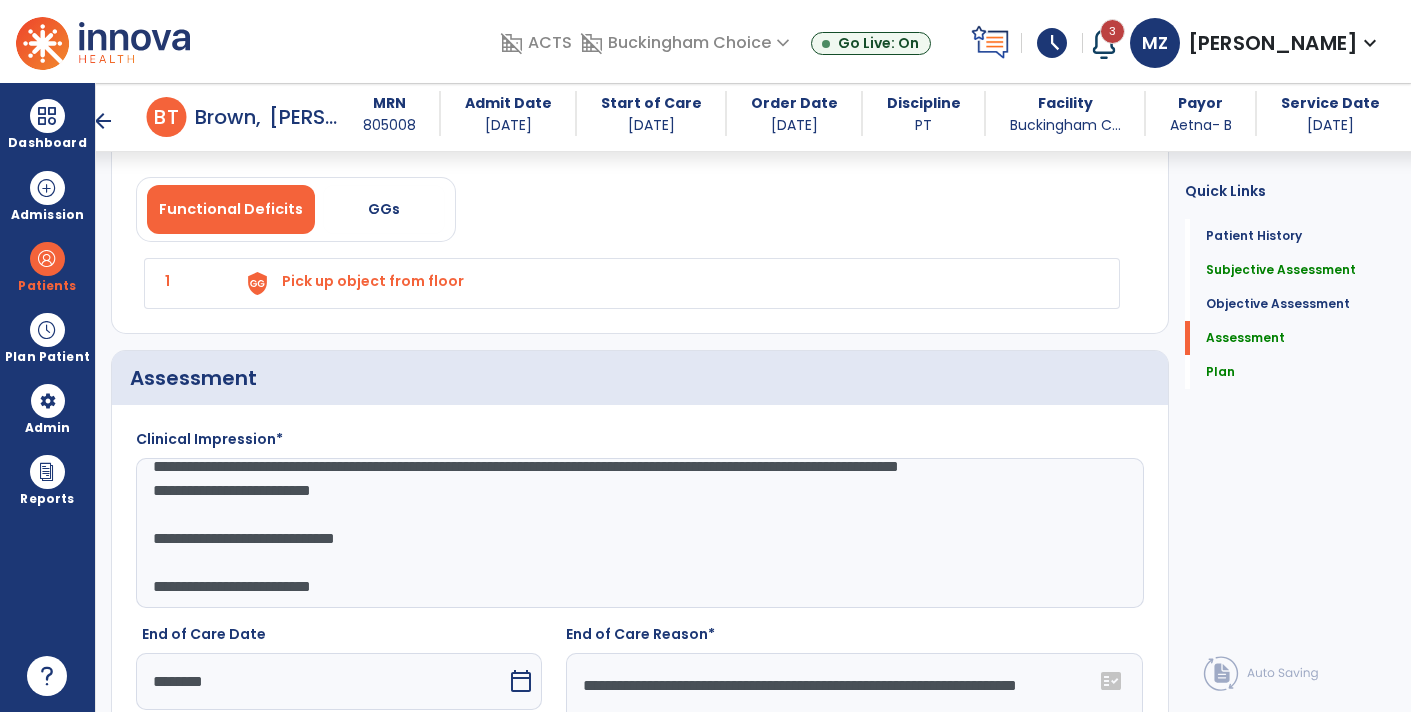 scroll, scrollTop: 163, scrollLeft: 0, axis: vertical 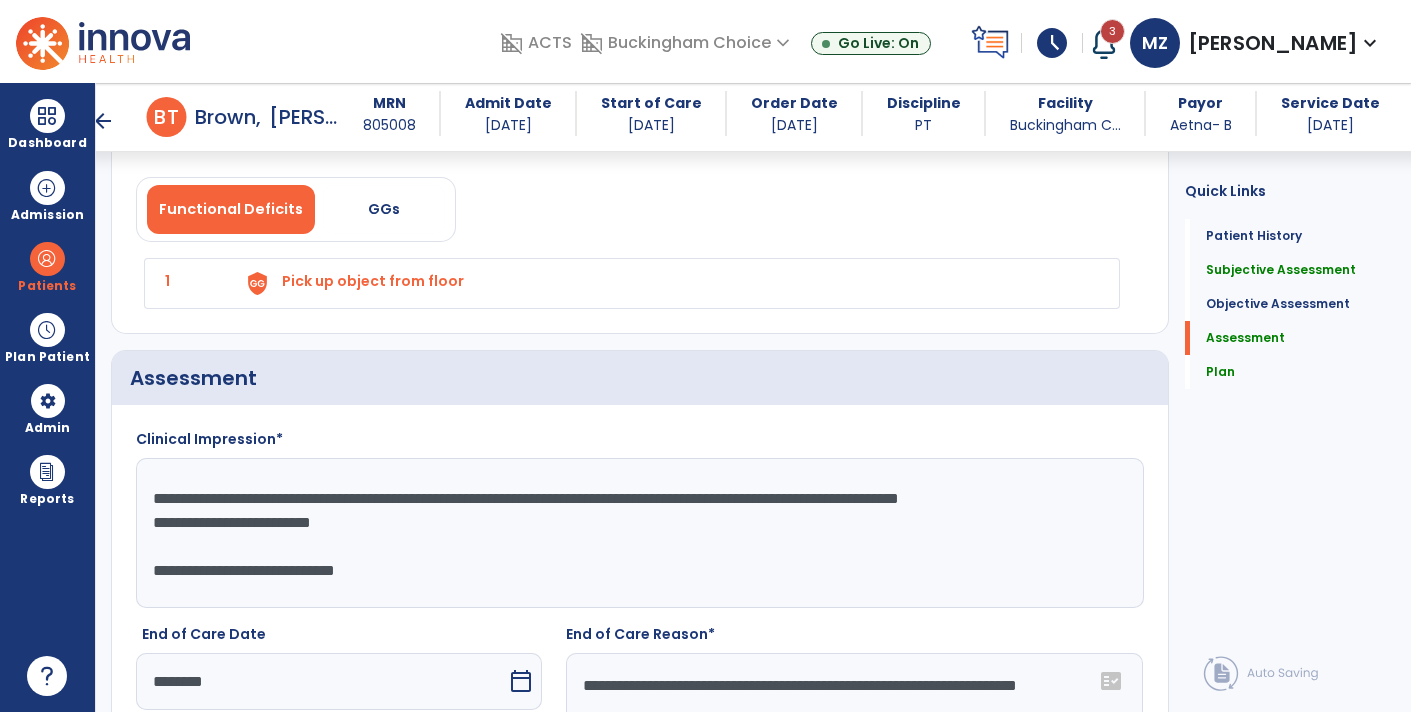 click on "**********" 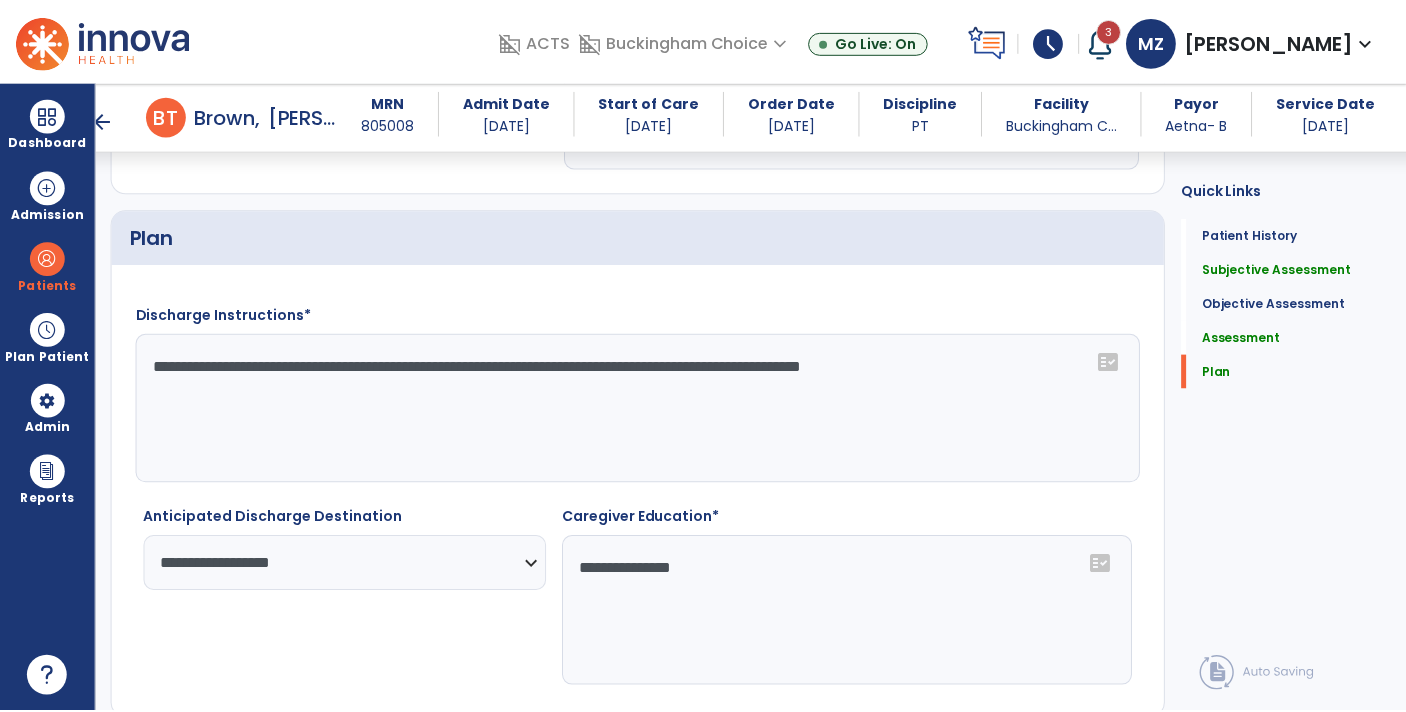 scroll, scrollTop: 2163, scrollLeft: 0, axis: vertical 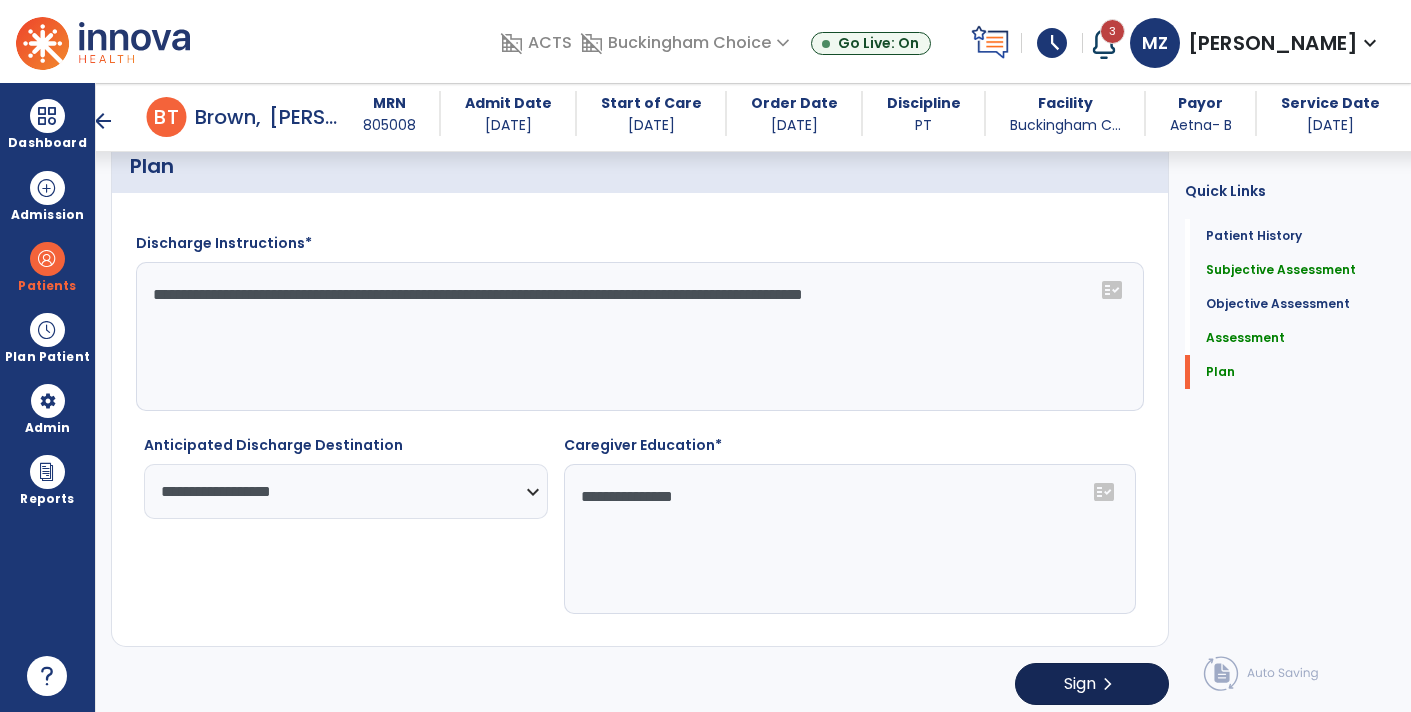 type on "**********" 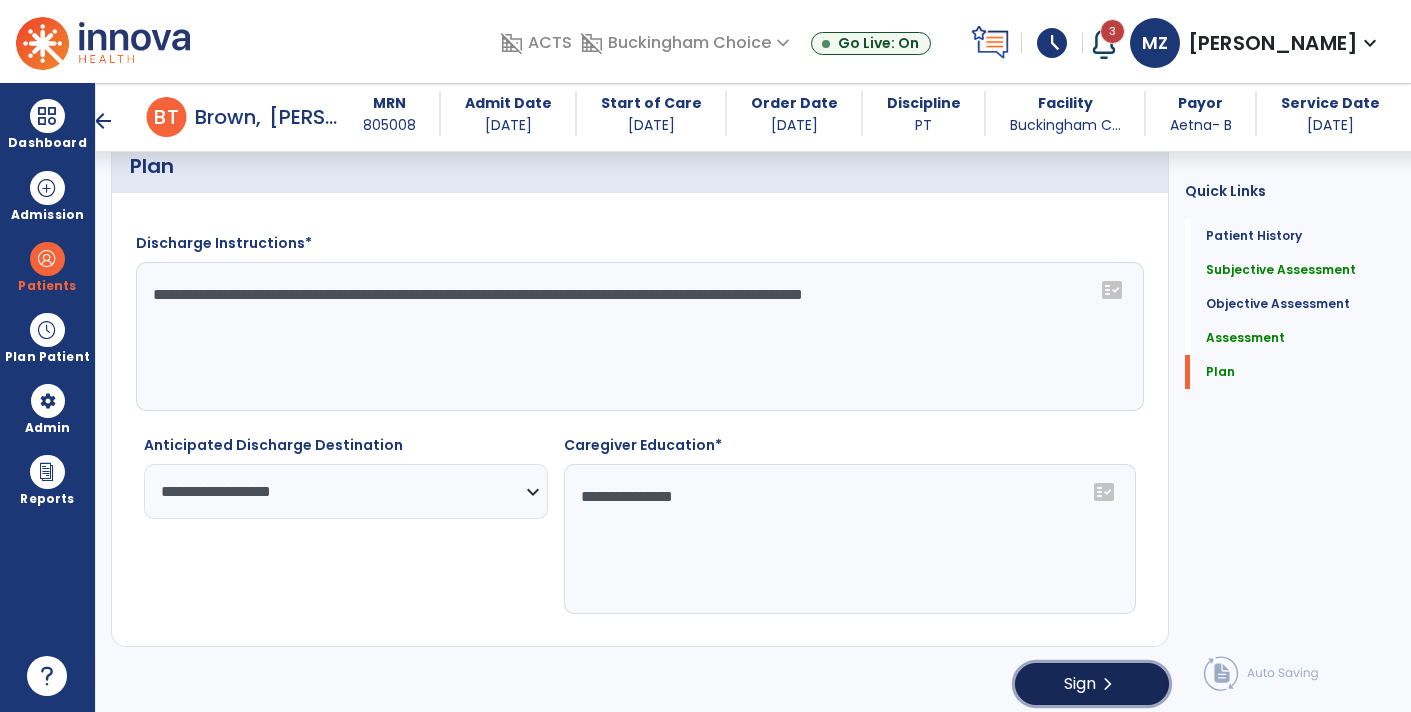 click on "Sign" 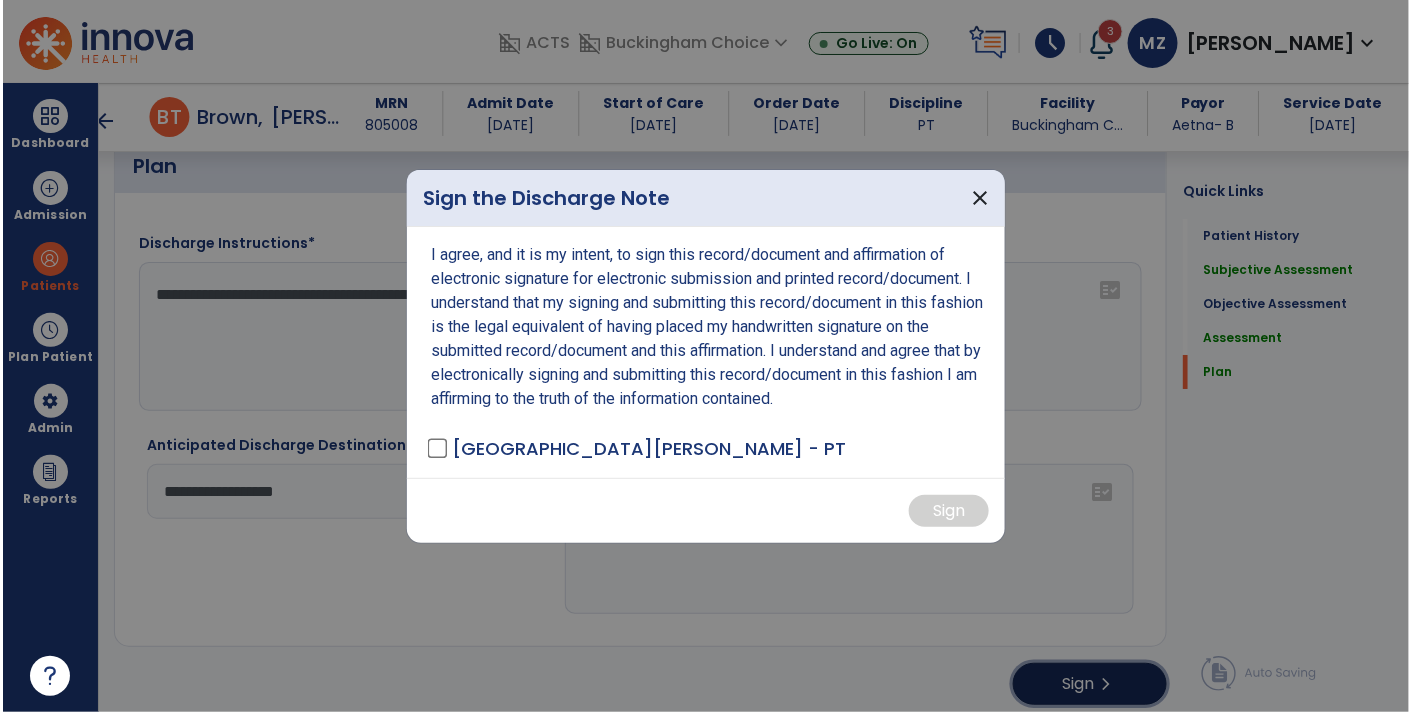 scroll, scrollTop: 2163, scrollLeft: 0, axis: vertical 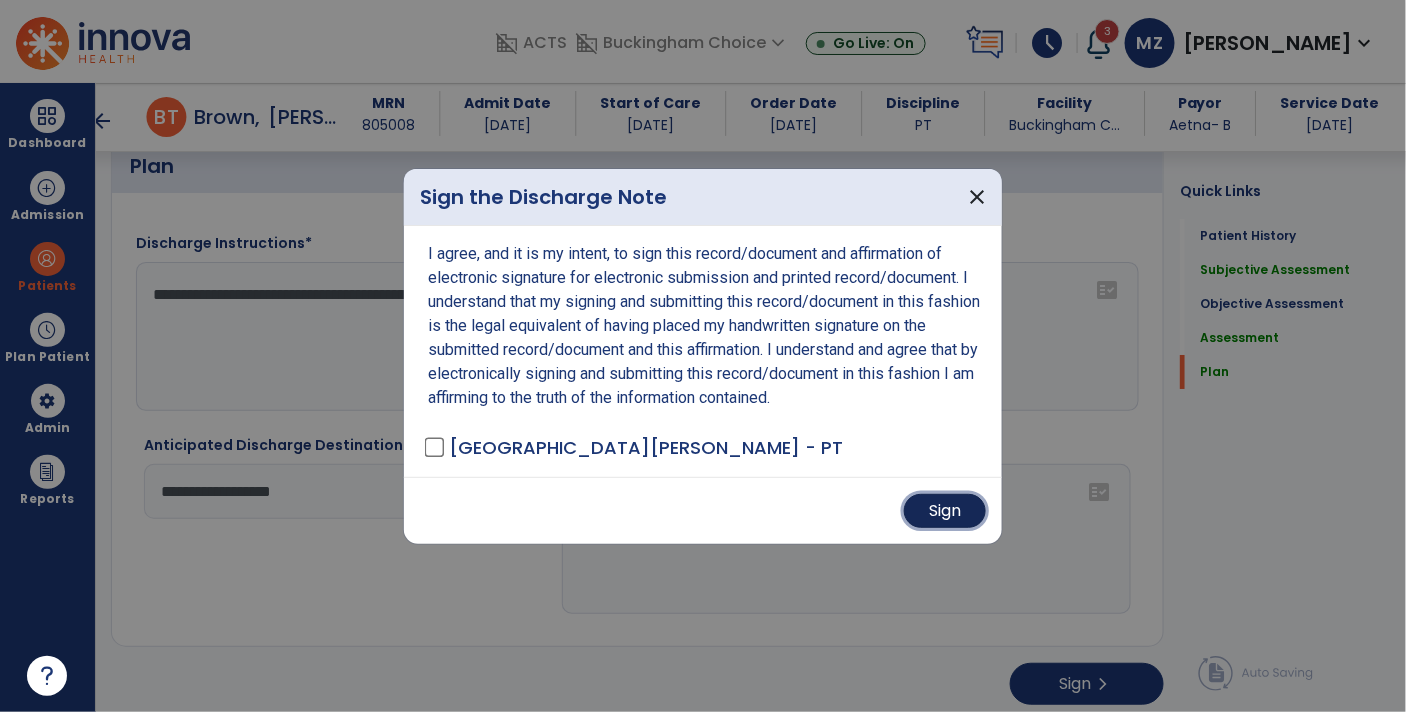 click on "Sign" at bounding box center [945, 511] 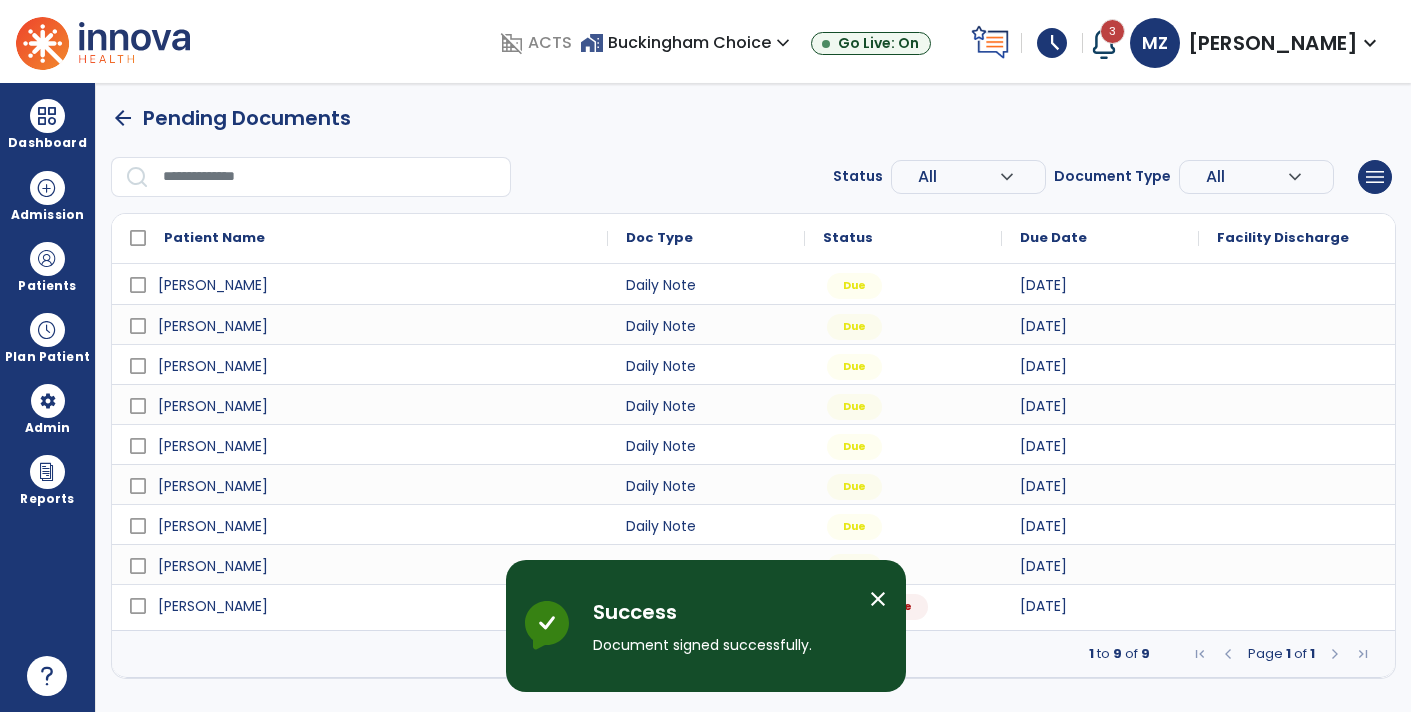 scroll, scrollTop: 0, scrollLeft: 0, axis: both 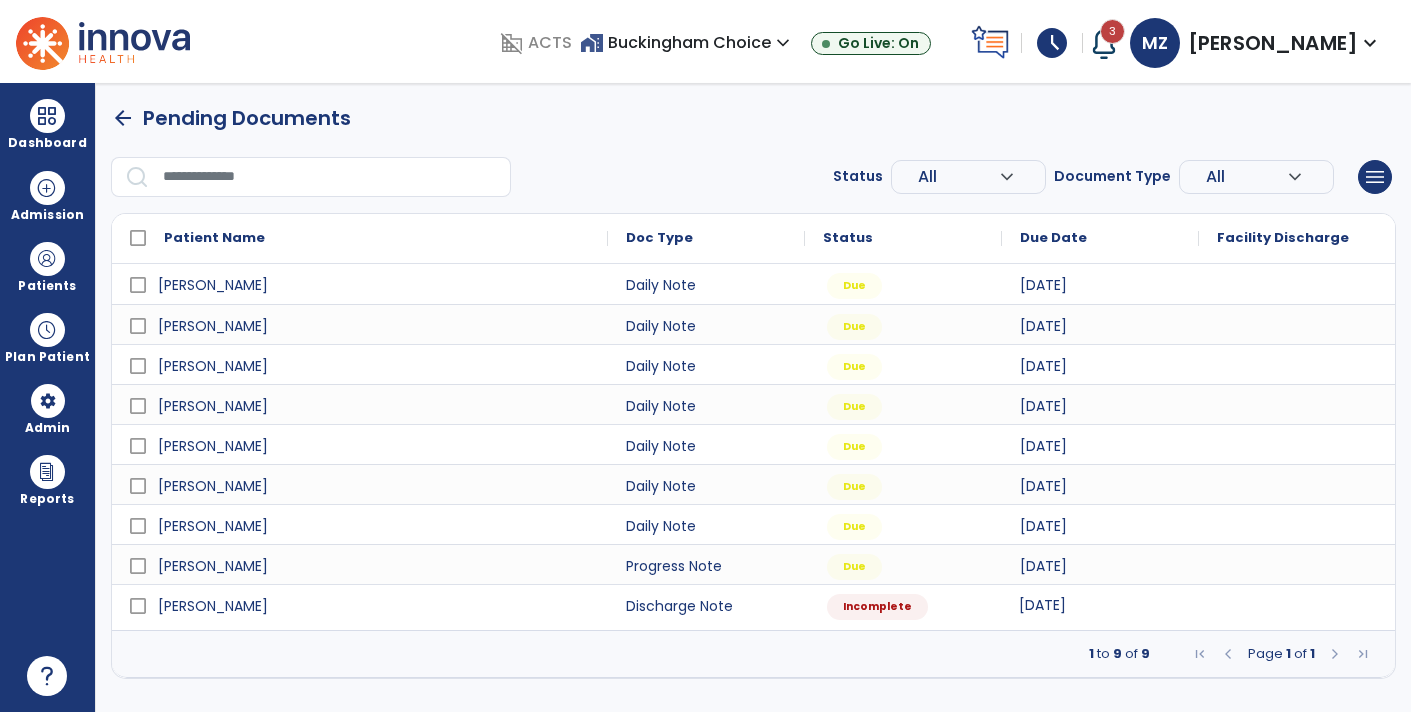 click on "[DATE]" at bounding box center [1100, 604] 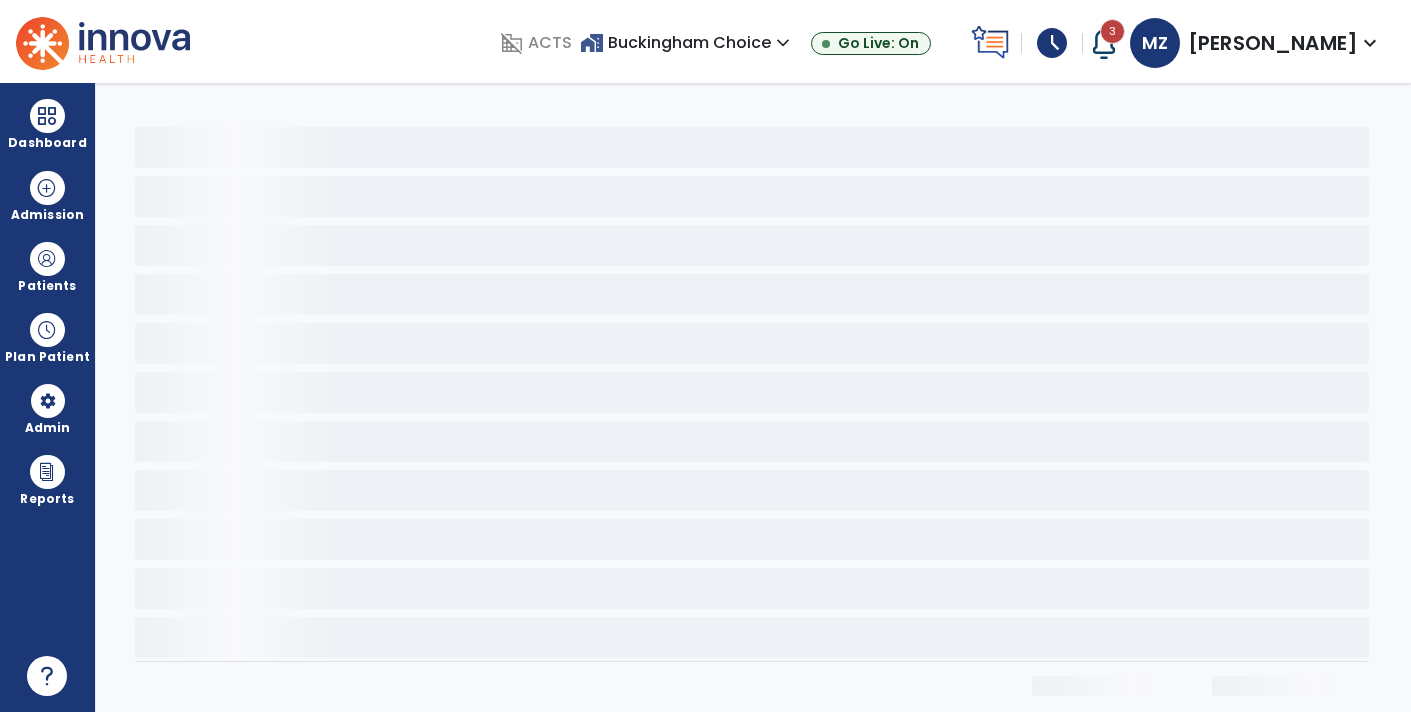 select on "***" 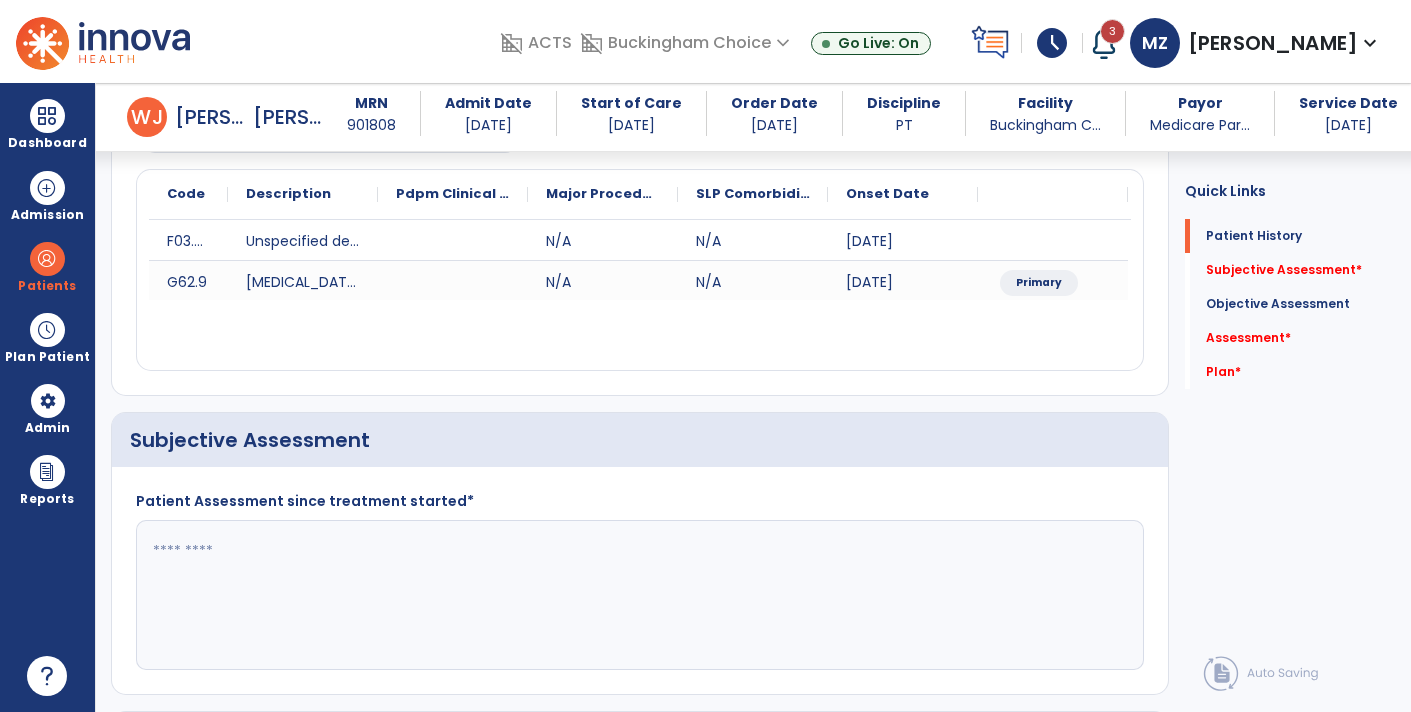 scroll, scrollTop: 209, scrollLeft: 0, axis: vertical 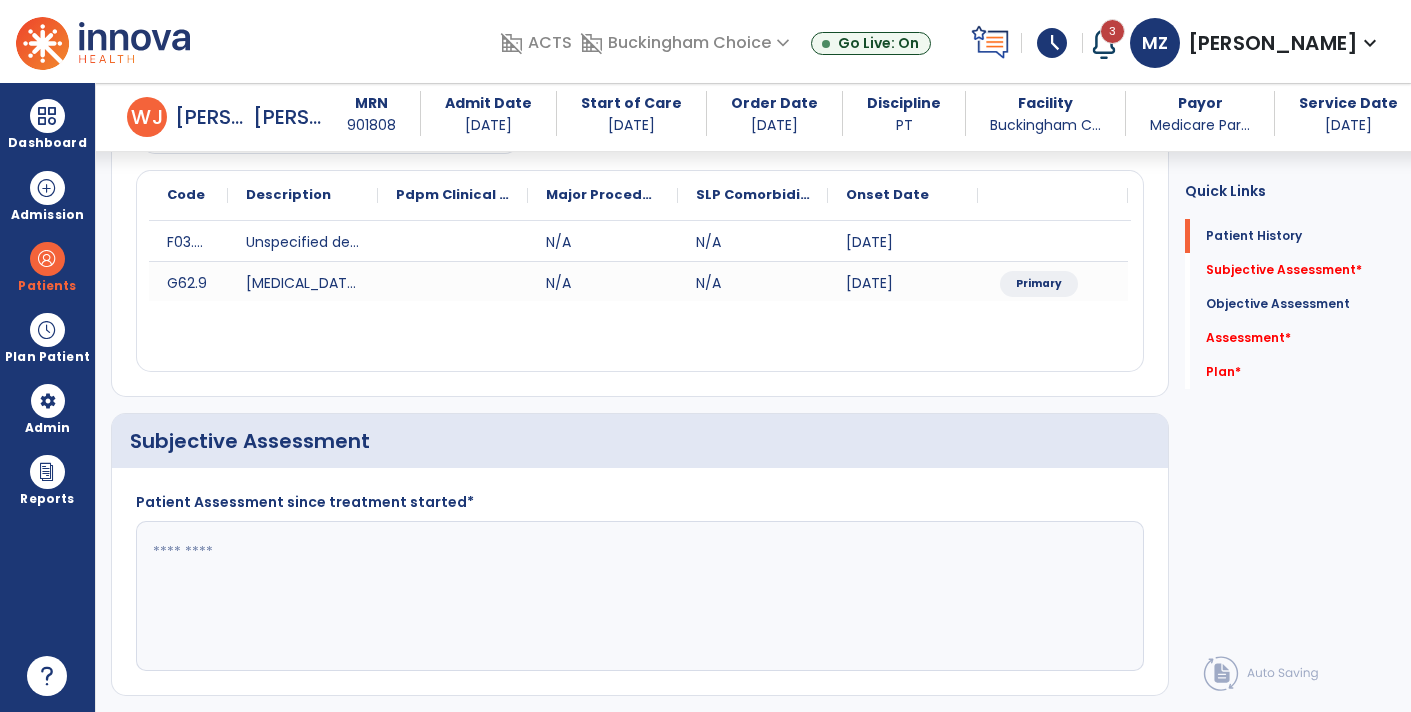 click 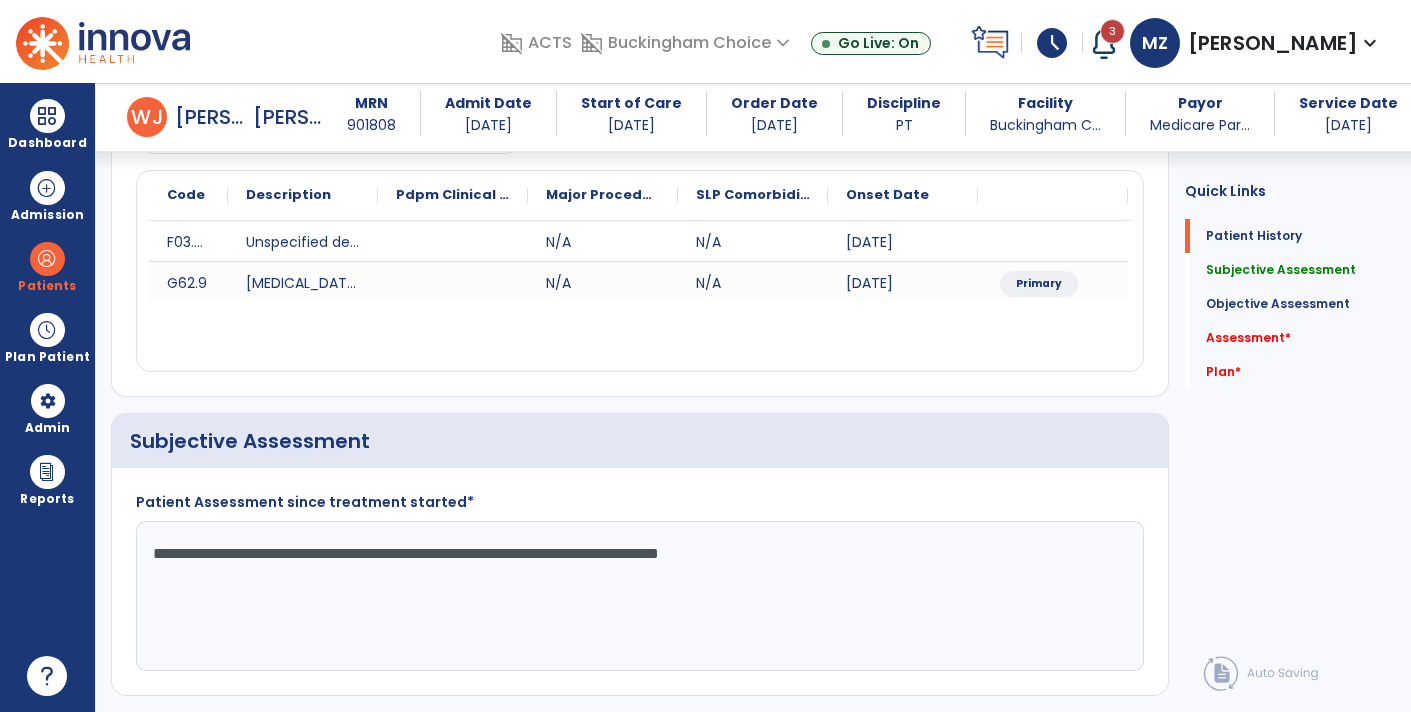 click on "**********" 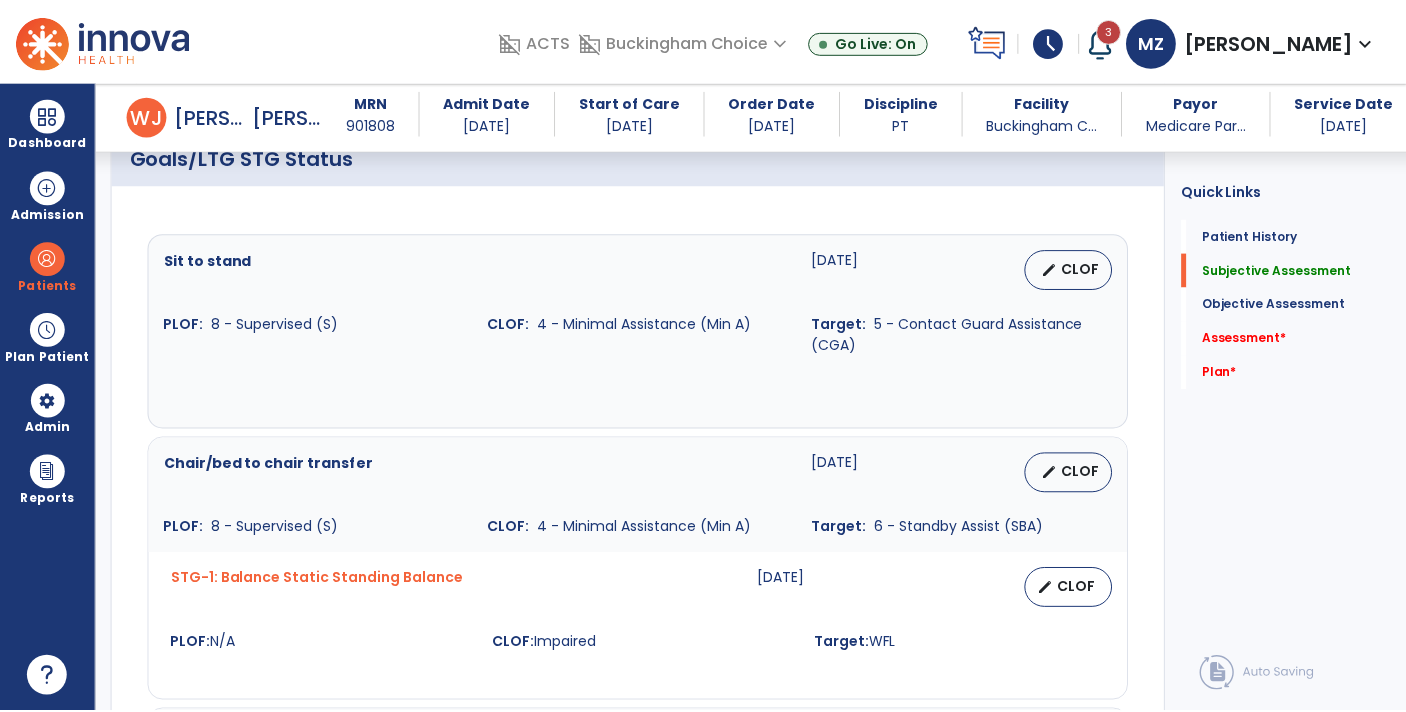 scroll, scrollTop: 812, scrollLeft: 0, axis: vertical 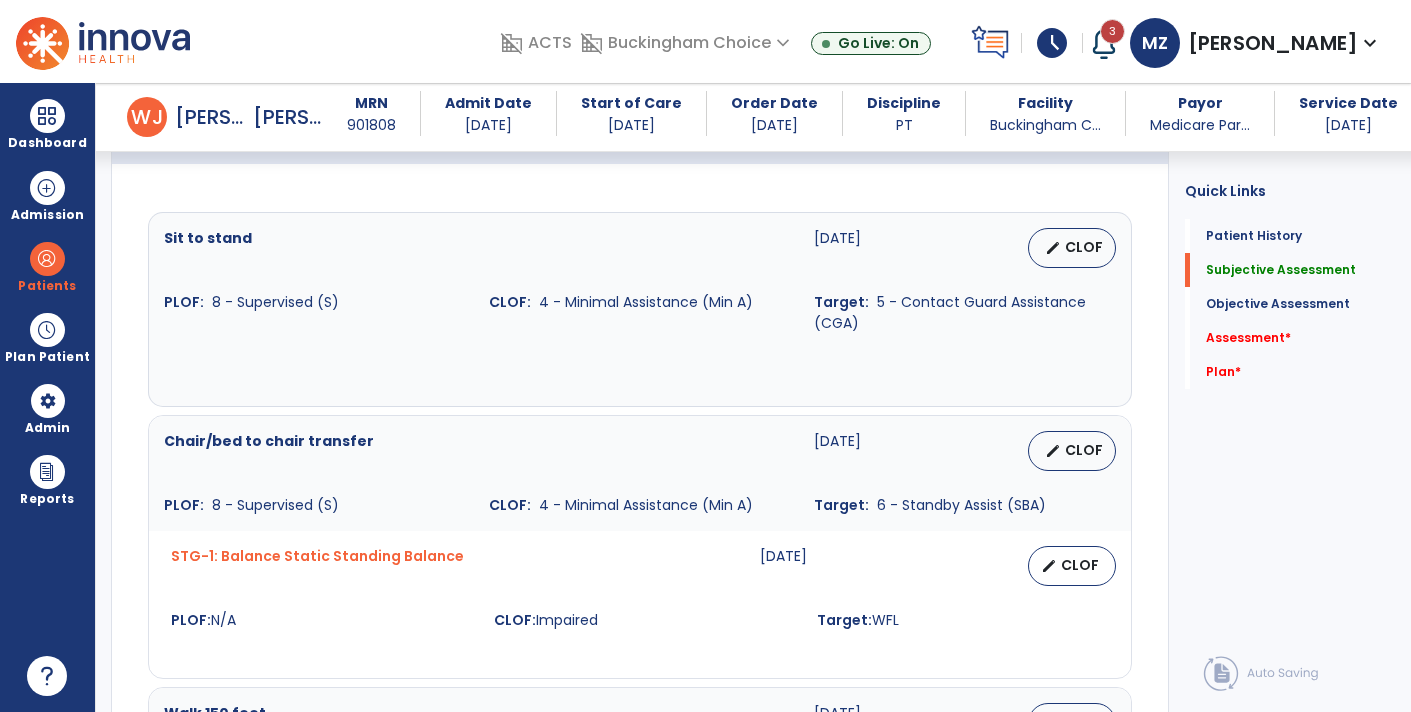type on "**********" 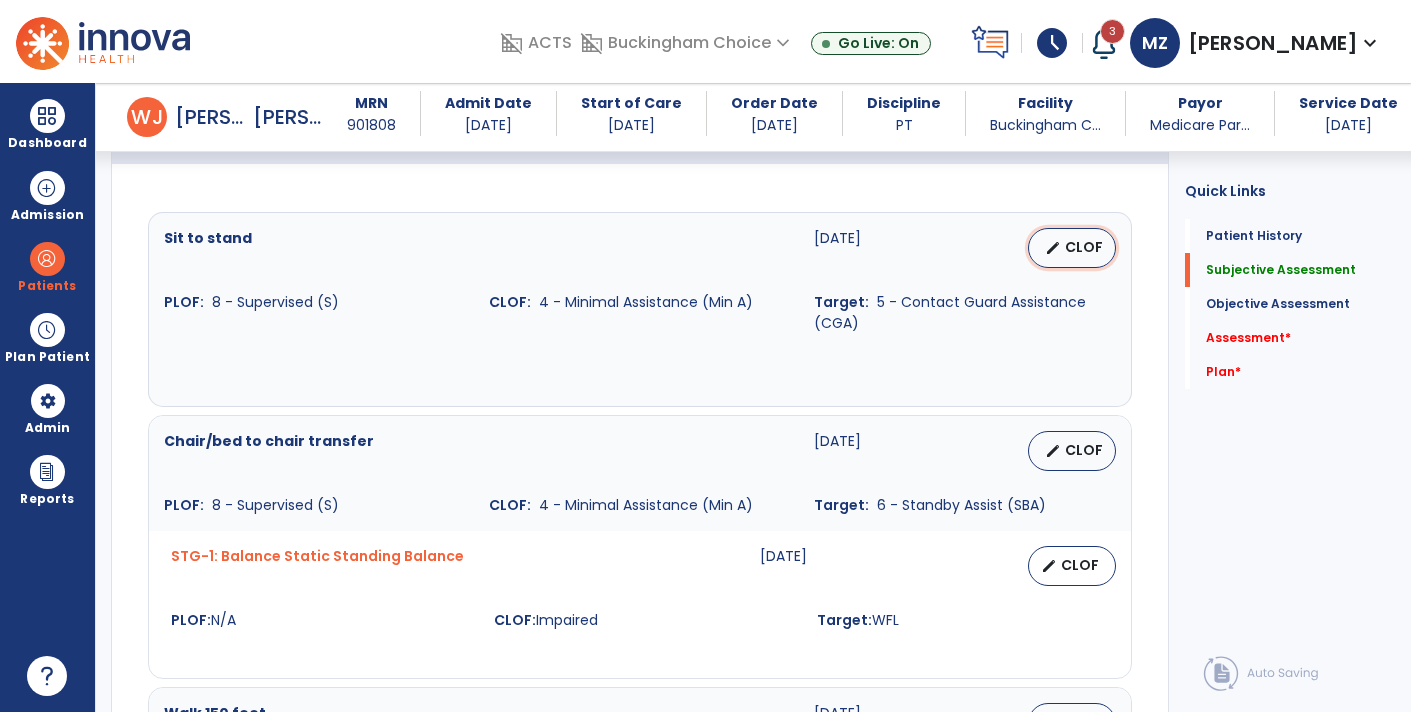click on "edit   CLOF" at bounding box center (1072, 248) 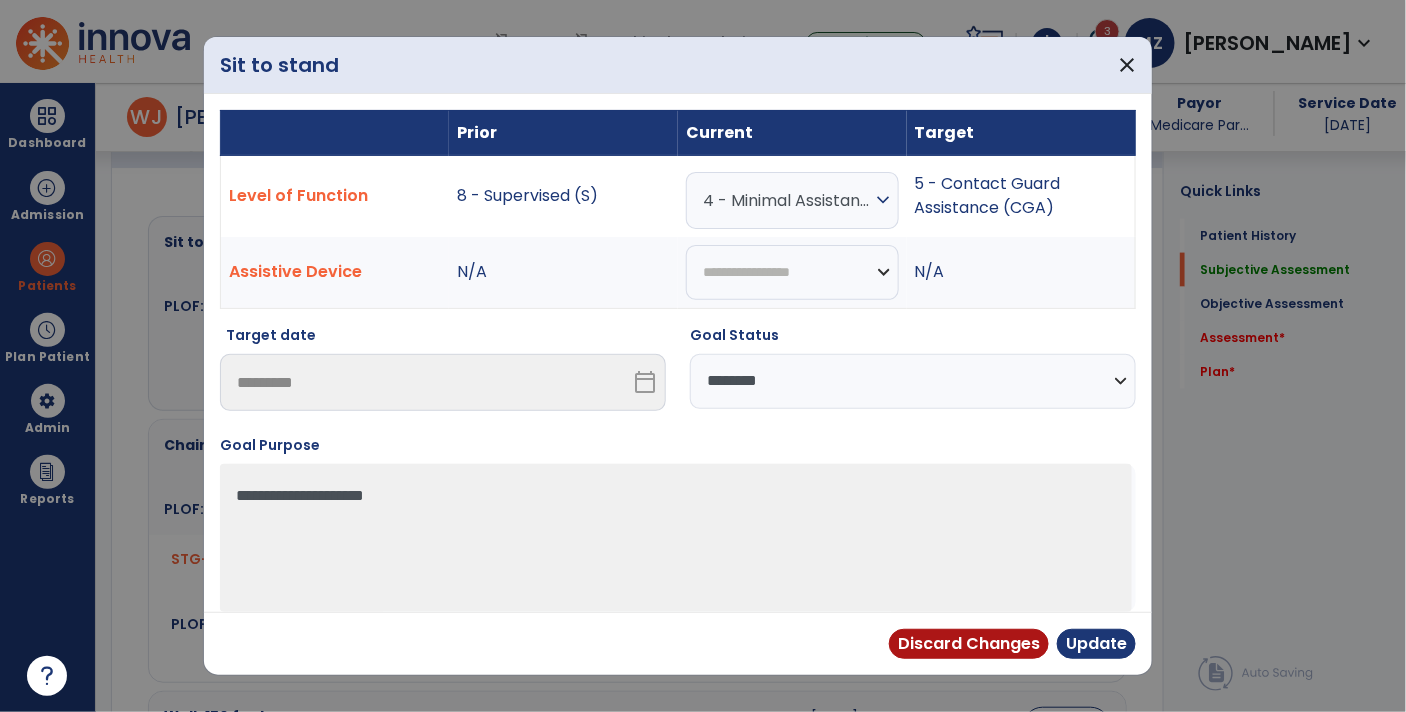 scroll, scrollTop: 812, scrollLeft: 0, axis: vertical 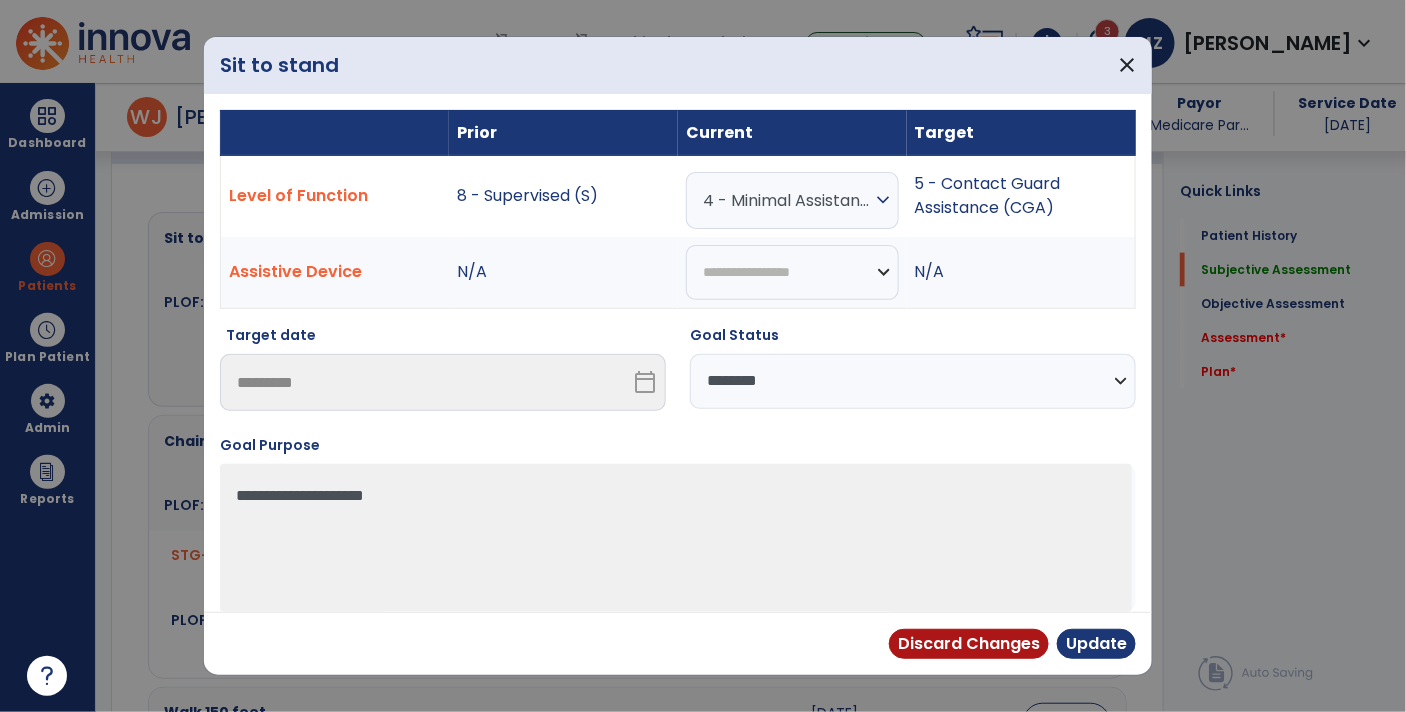 click on "**********" at bounding box center [913, 381] 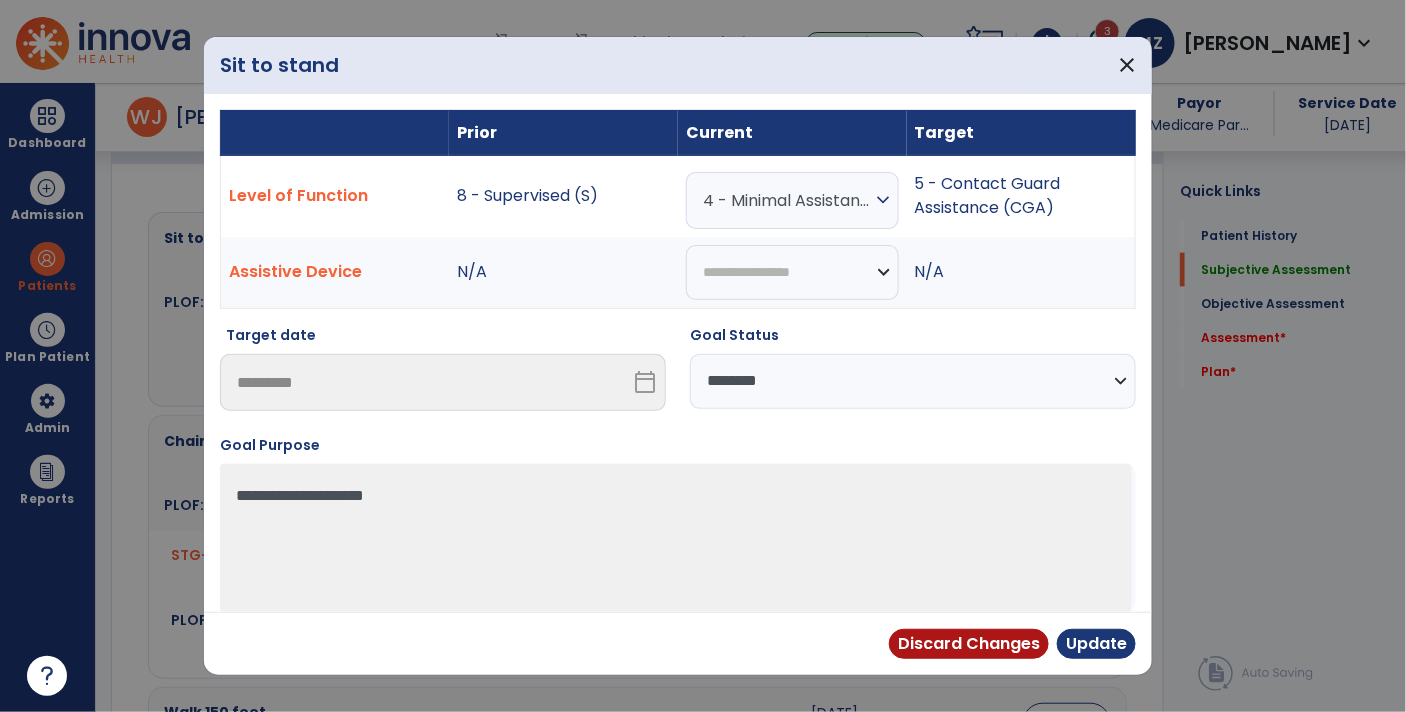 select on "**********" 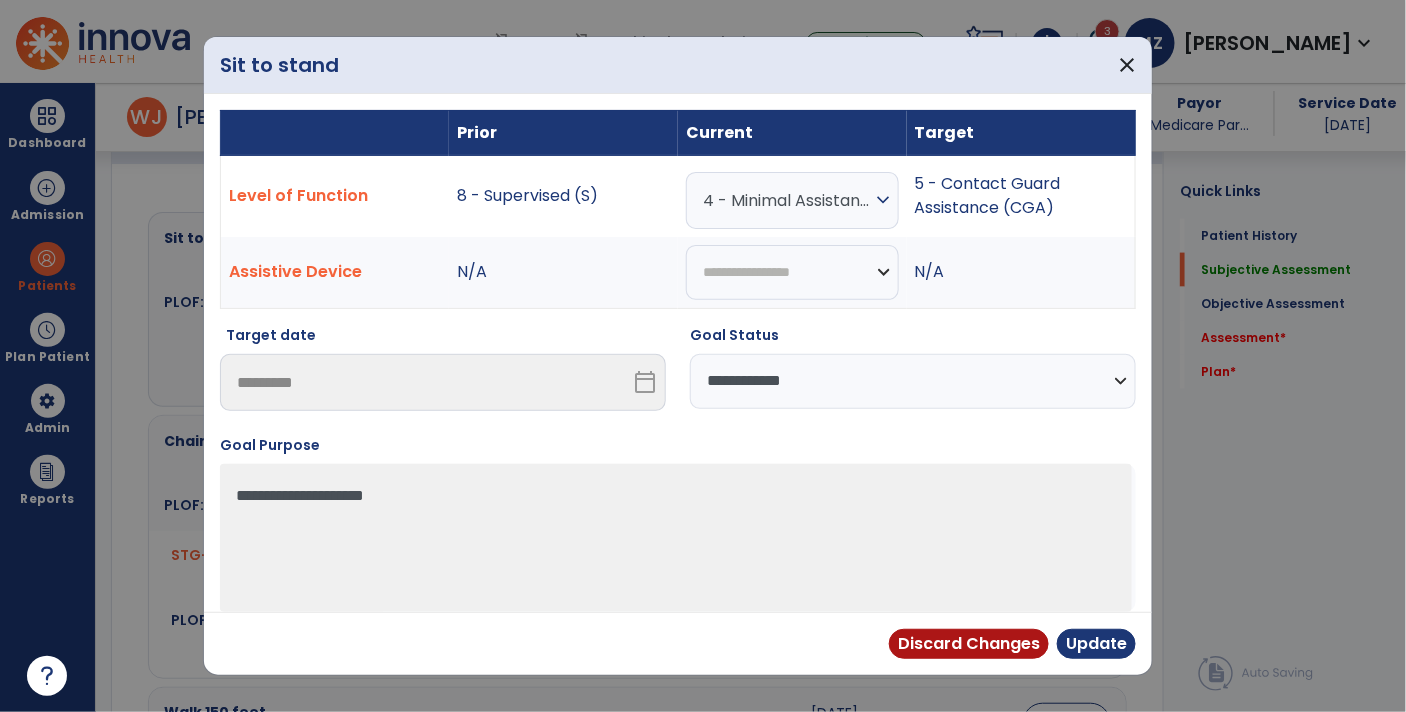 click on "**********" at bounding box center [913, 381] 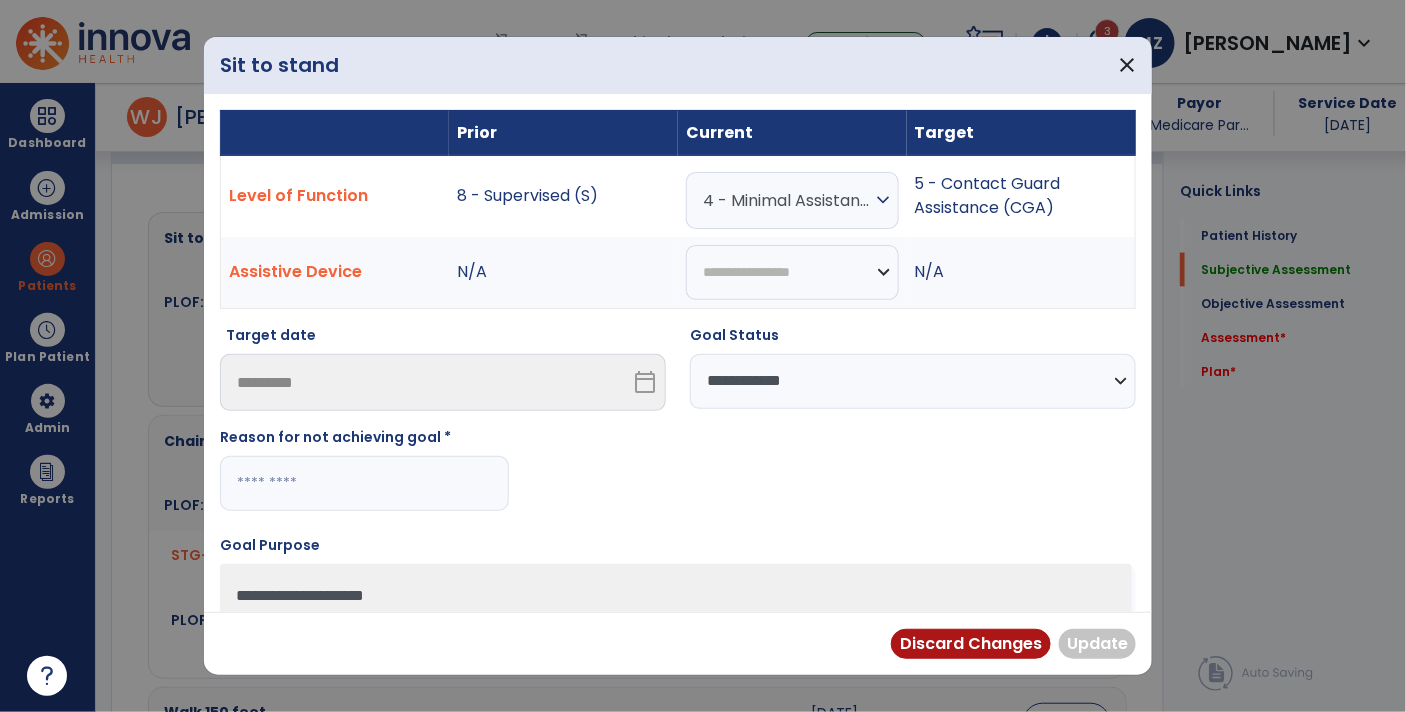 click at bounding box center (364, 483) 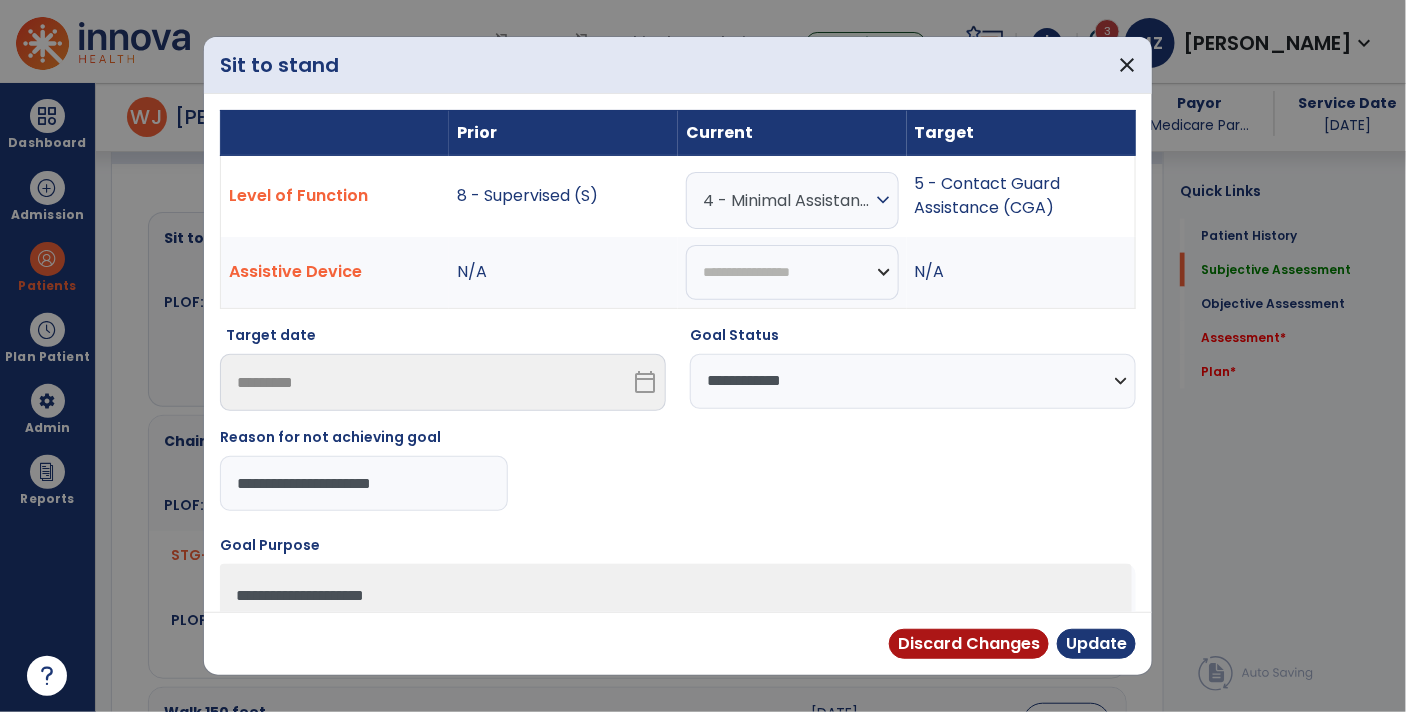 type on "**********" 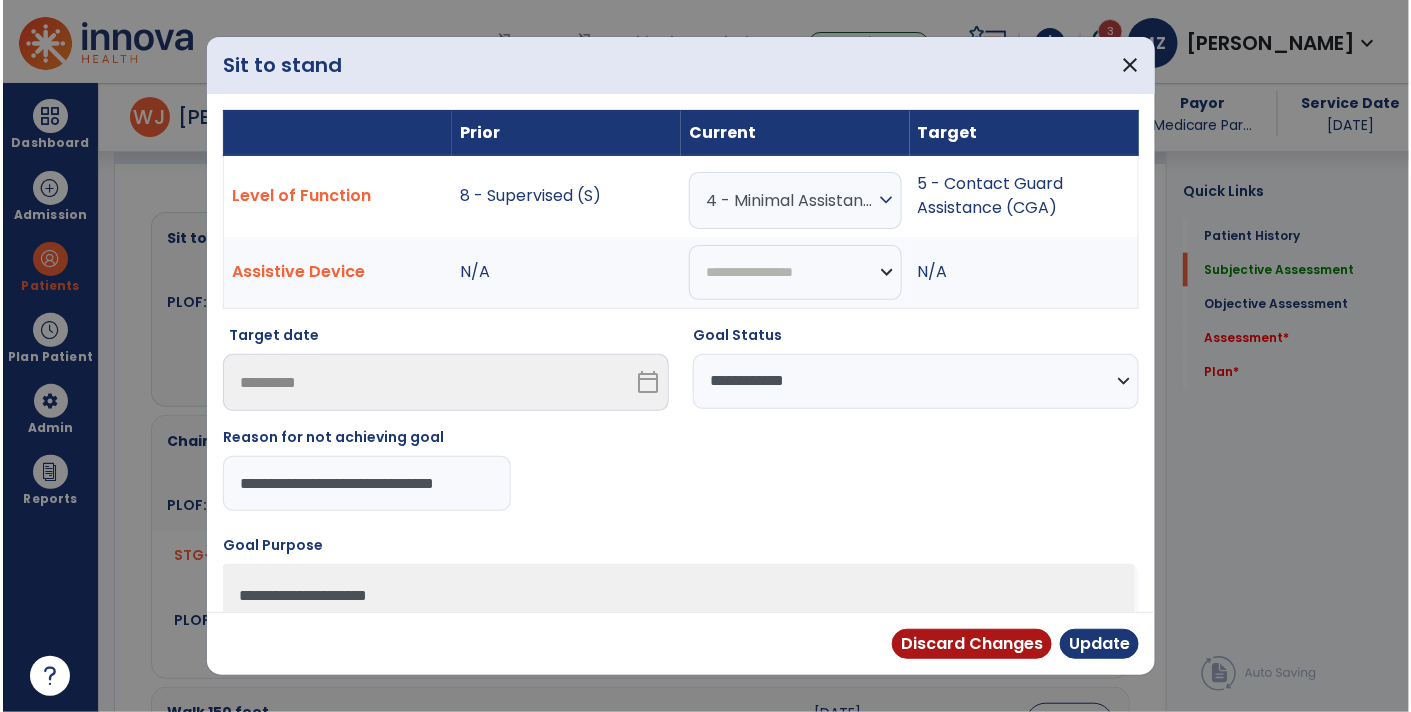scroll, scrollTop: 0, scrollLeft: 23, axis: horizontal 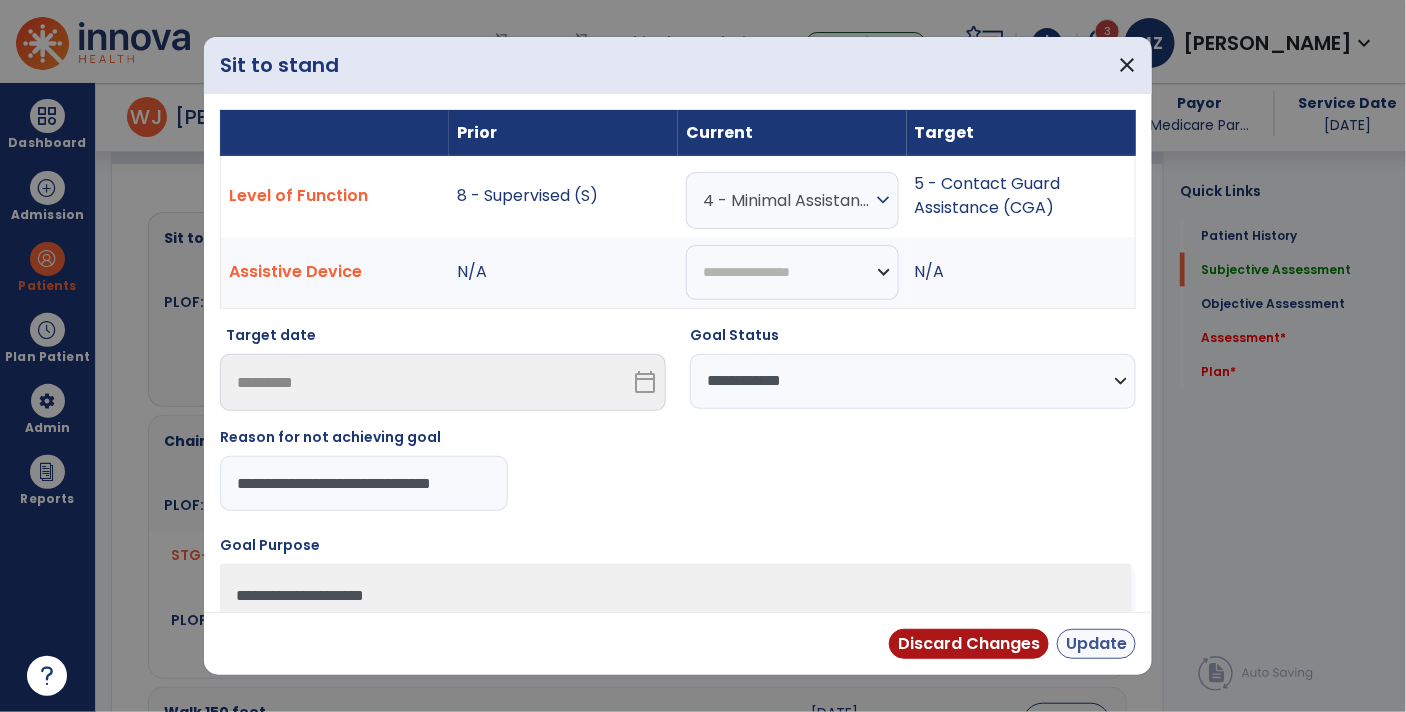 click on "Update" at bounding box center (1096, 644) 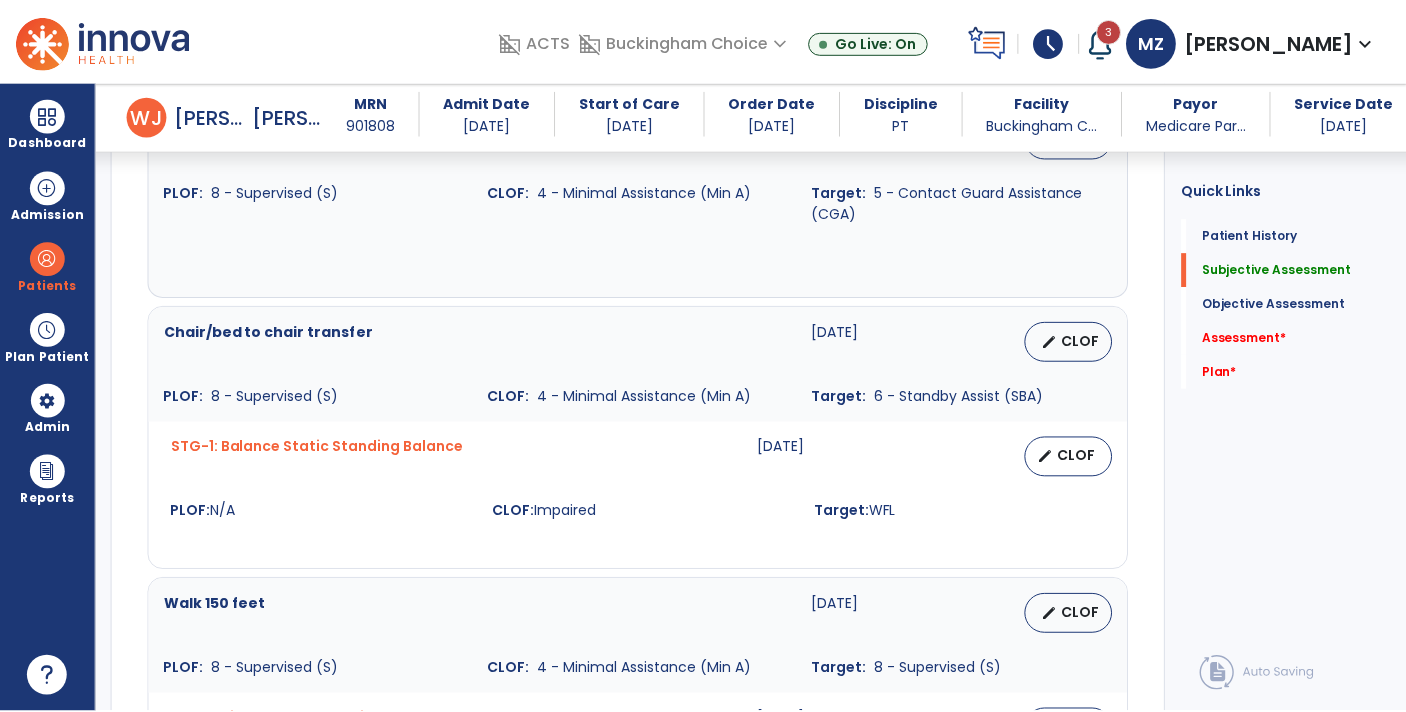 scroll, scrollTop: 928, scrollLeft: 0, axis: vertical 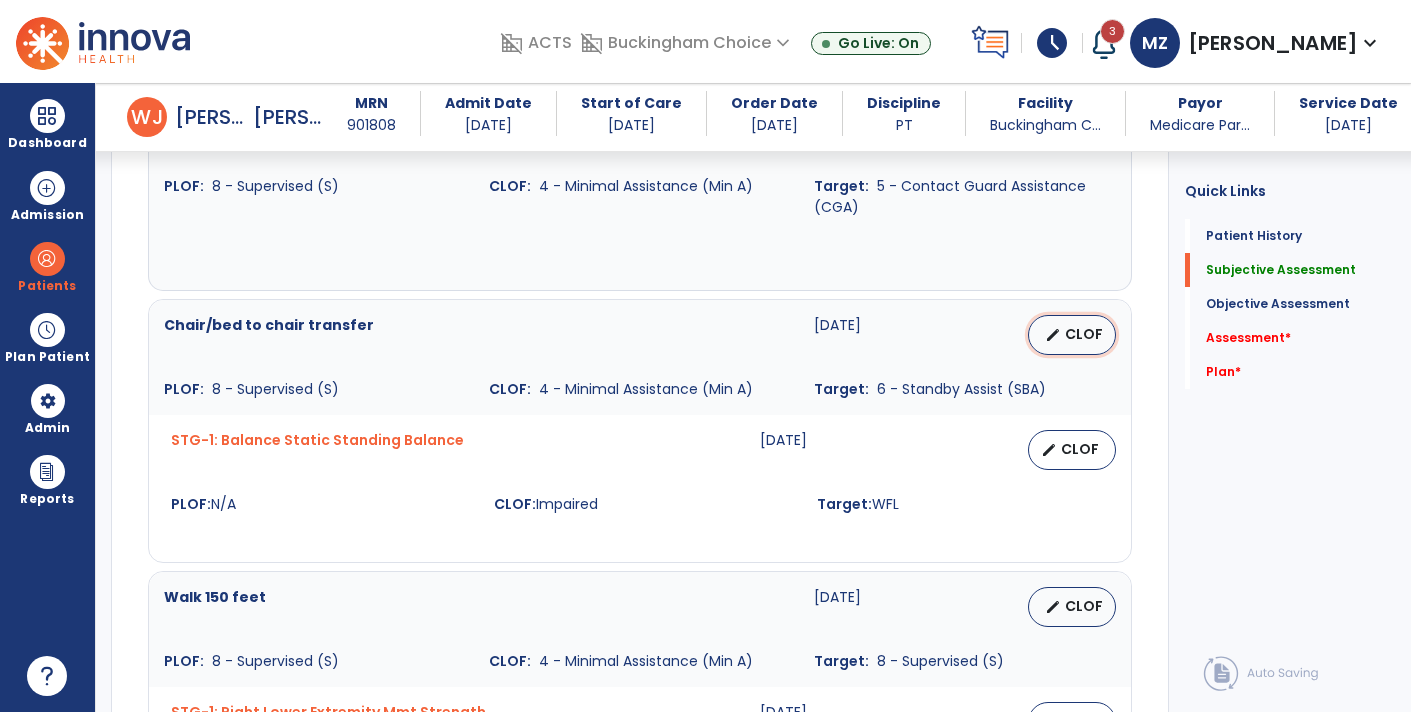 click on "CLOF" at bounding box center [1084, 334] 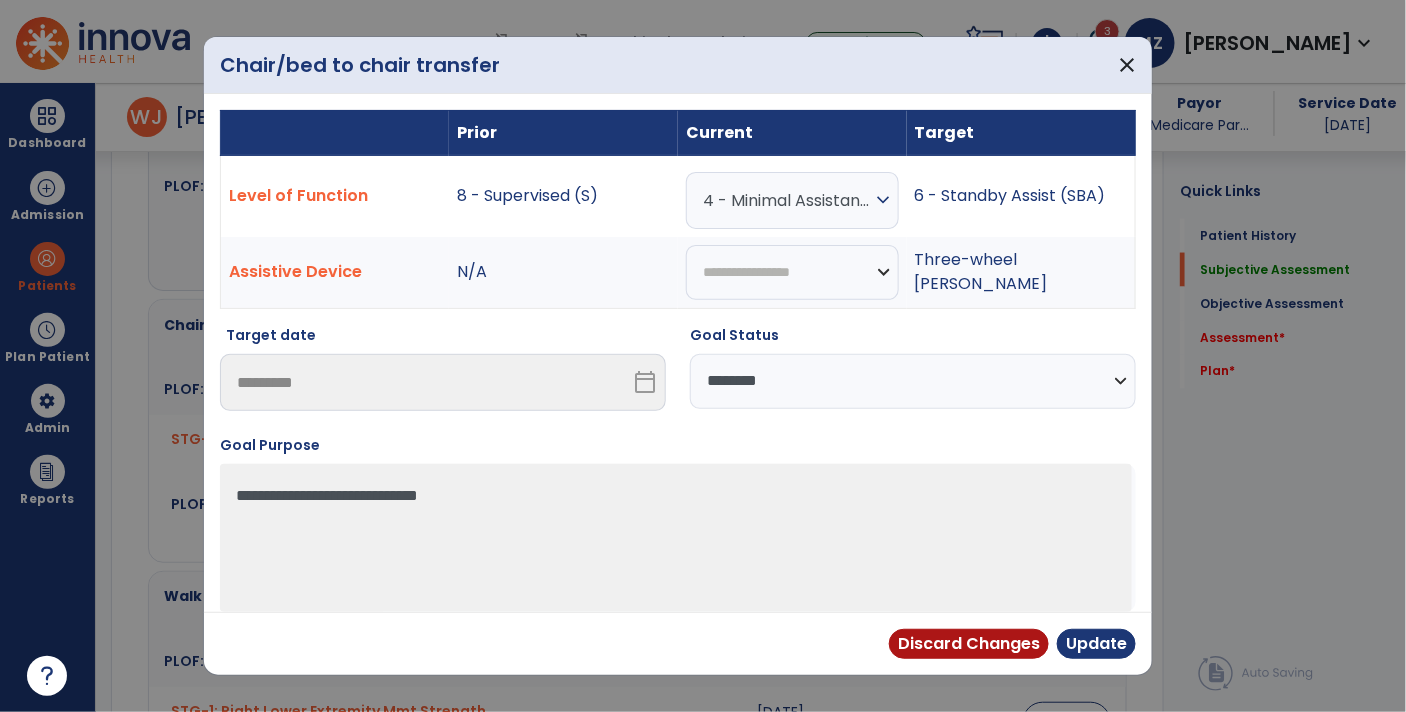 scroll, scrollTop: 928, scrollLeft: 0, axis: vertical 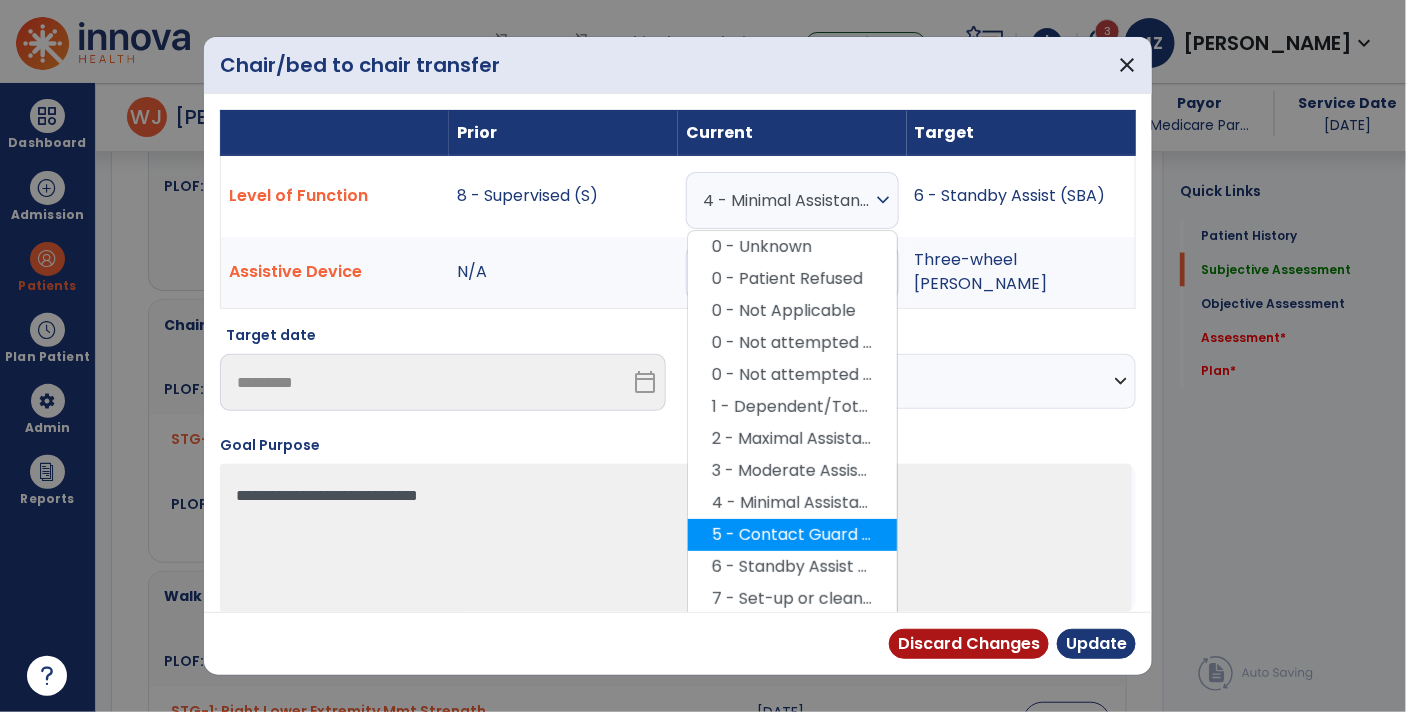 click on "5 - Contact Guard Assistance (CGA)" at bounding box center [792, 535] 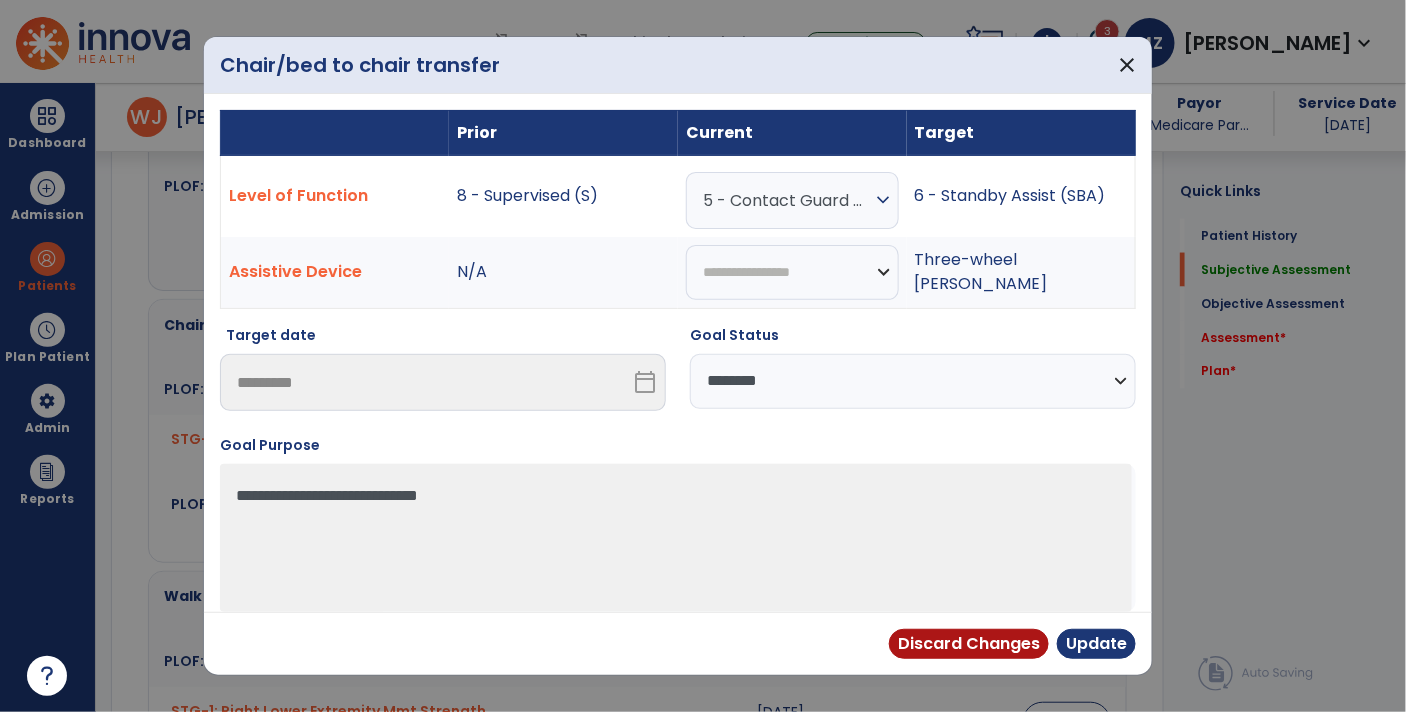 click on "**********" at bounding box center (913, 381) 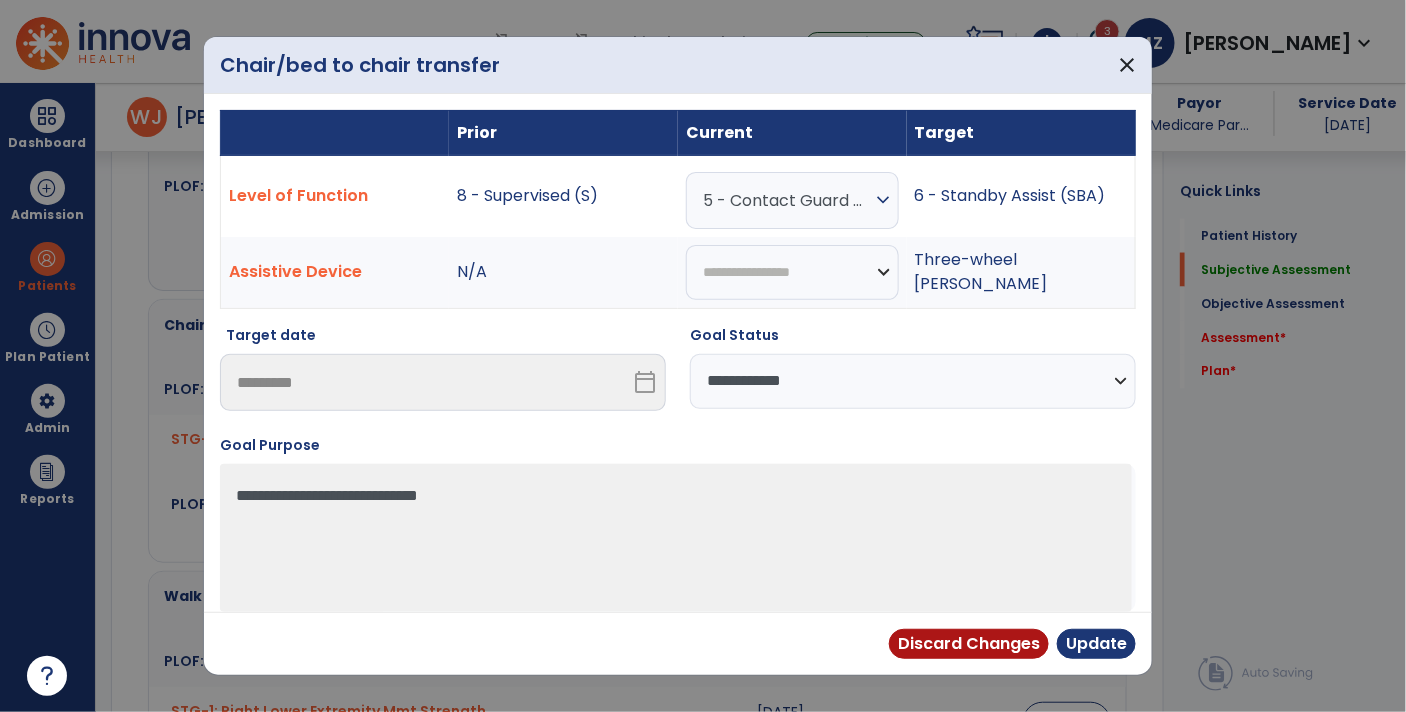 click on "**********" at bounding box center (913, 381) 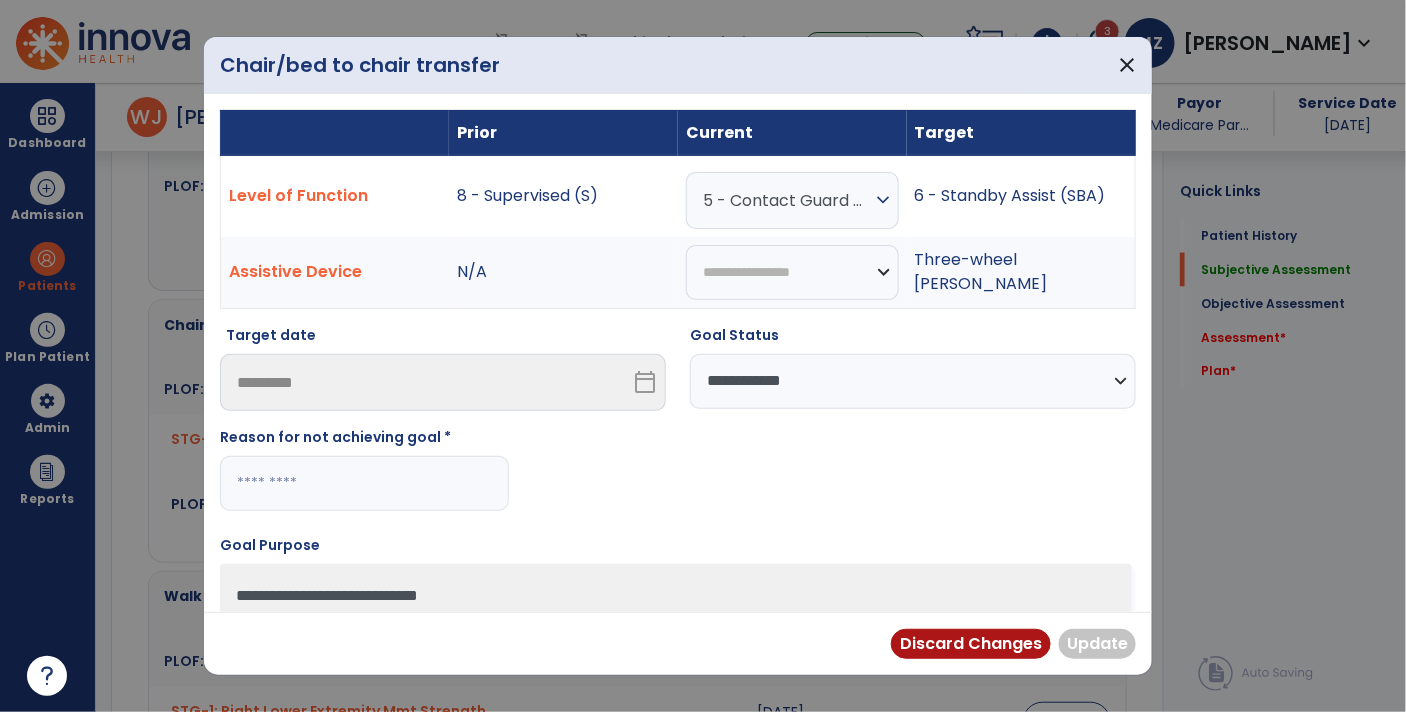 click at bounding box center [364, 483] 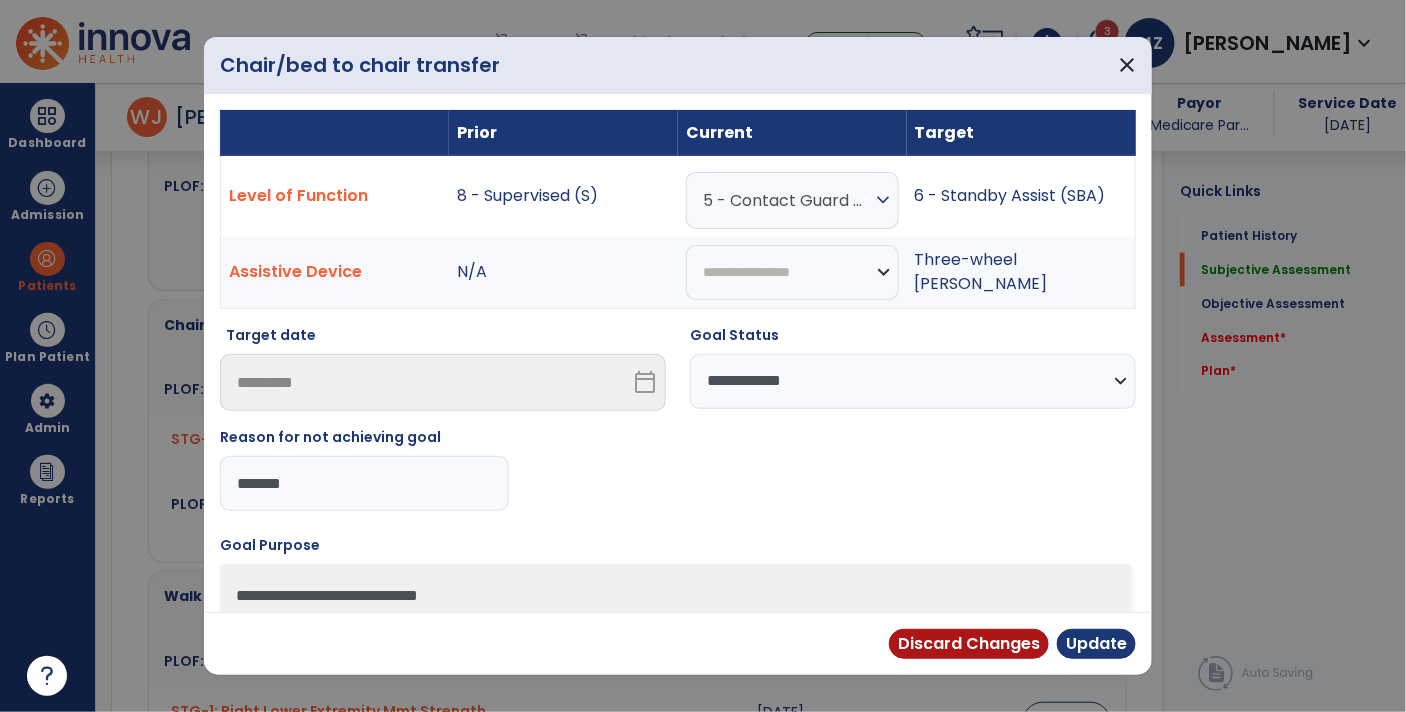 type on "********" 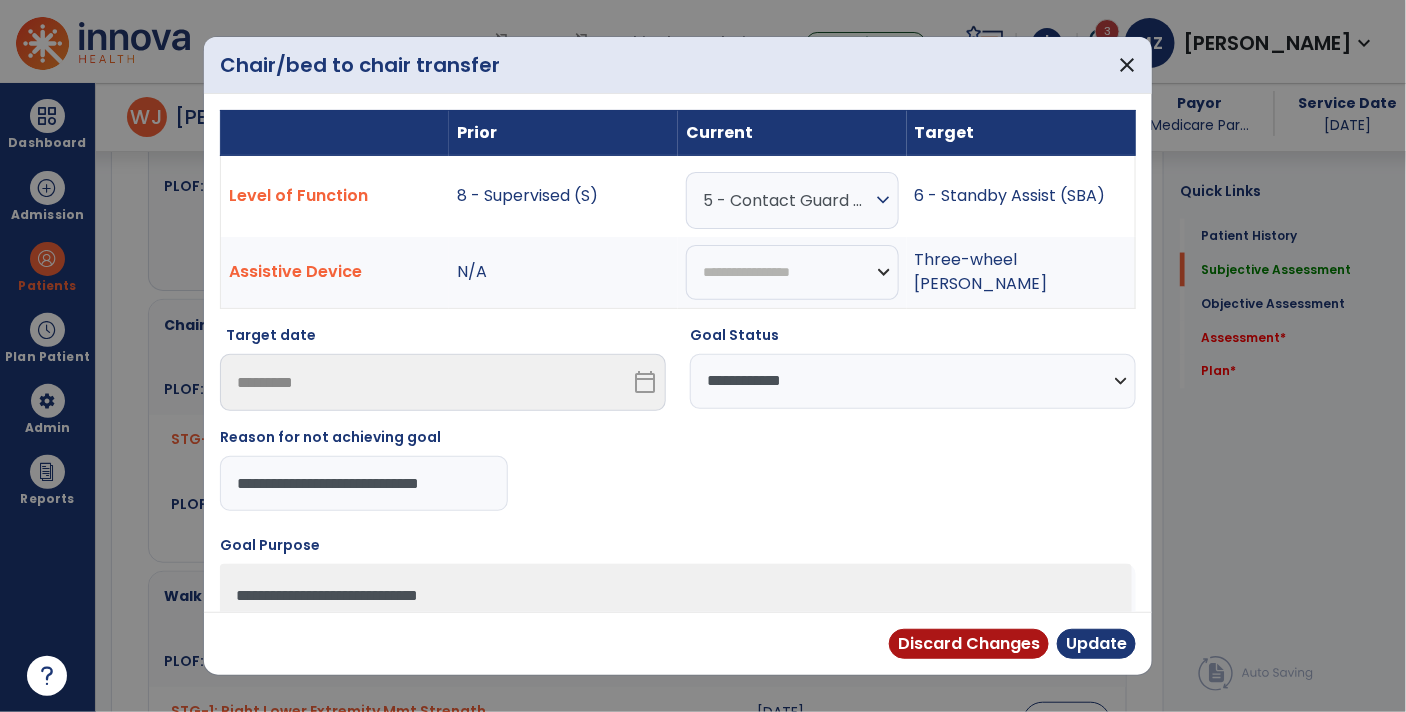 type on "**********" 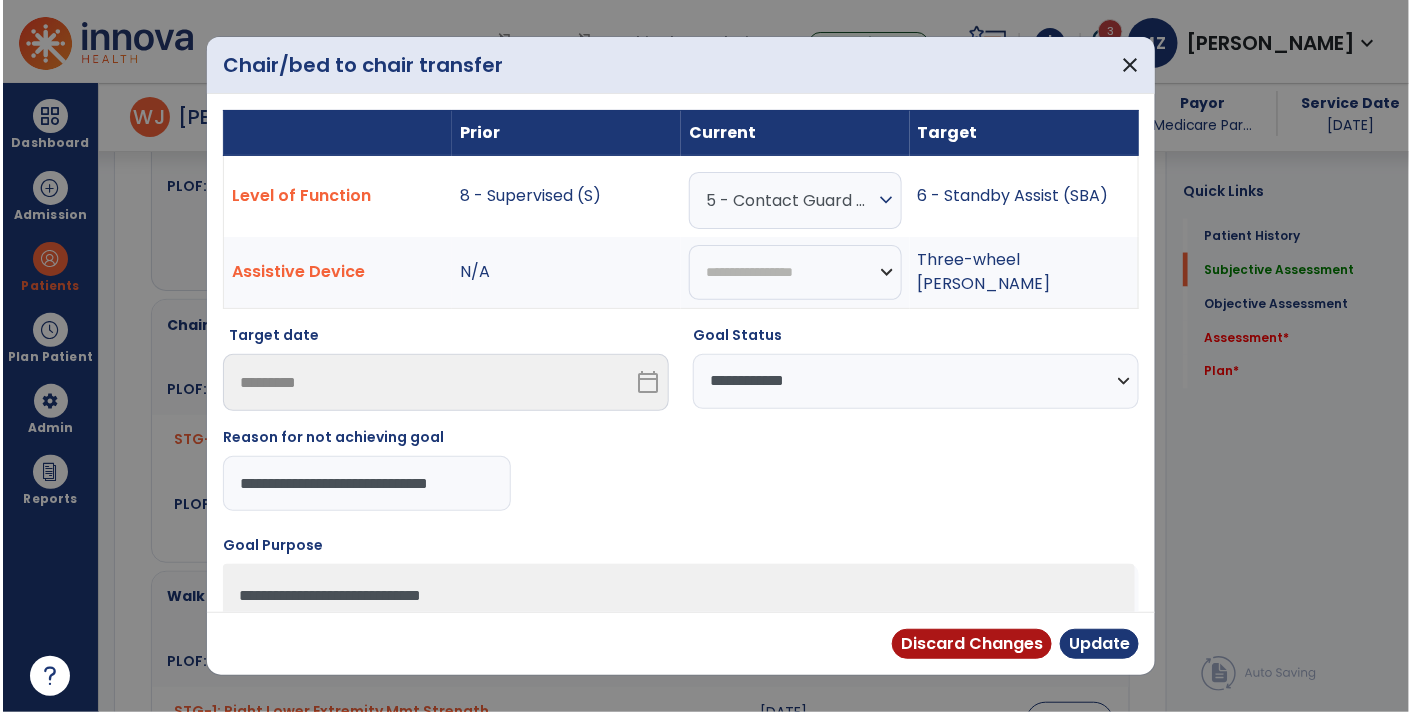 scroll, scrollTop: 0, scrollLeft: 19, axis: horizontal 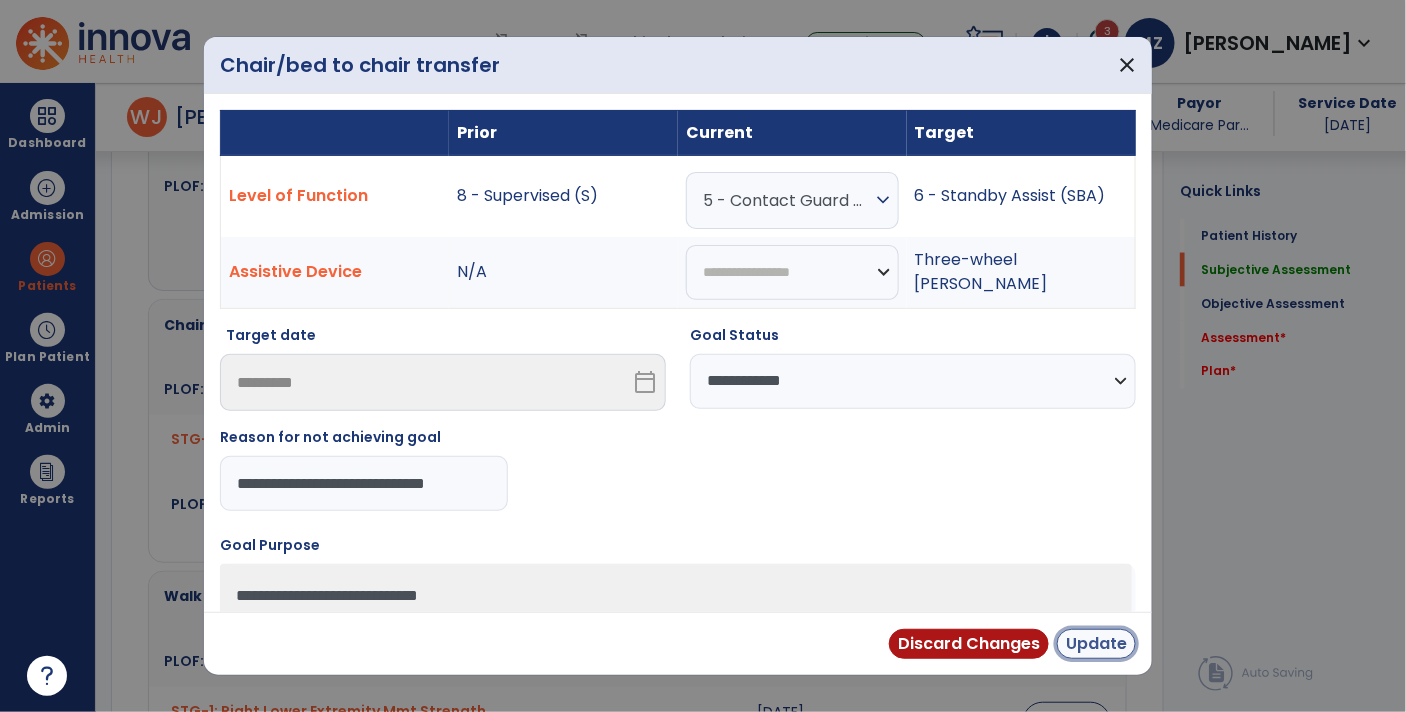 click on "Update" at bounding box center (1096, 644) 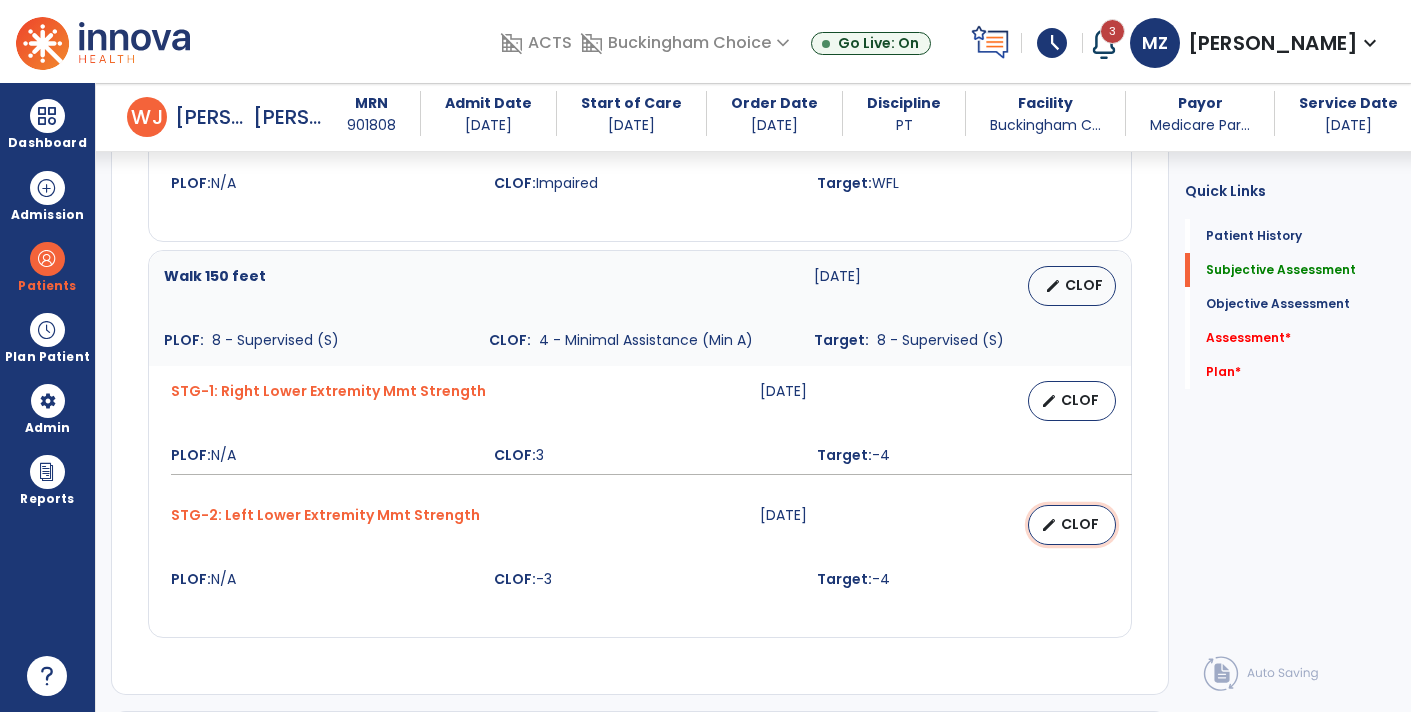 click on "edit   CLOF" at bounding box center [1072, 525] 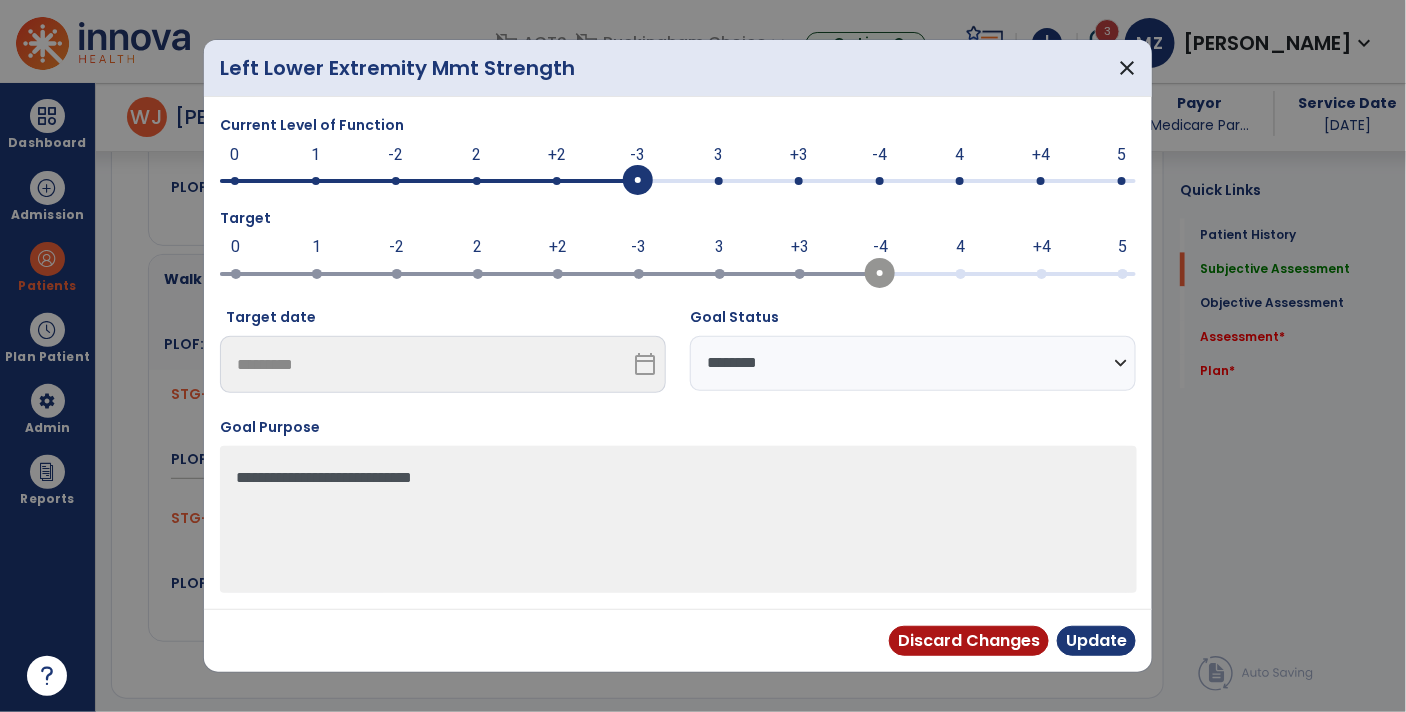 scroll, scrollTop: 1270, scrollLeft: 0, axis: vertical 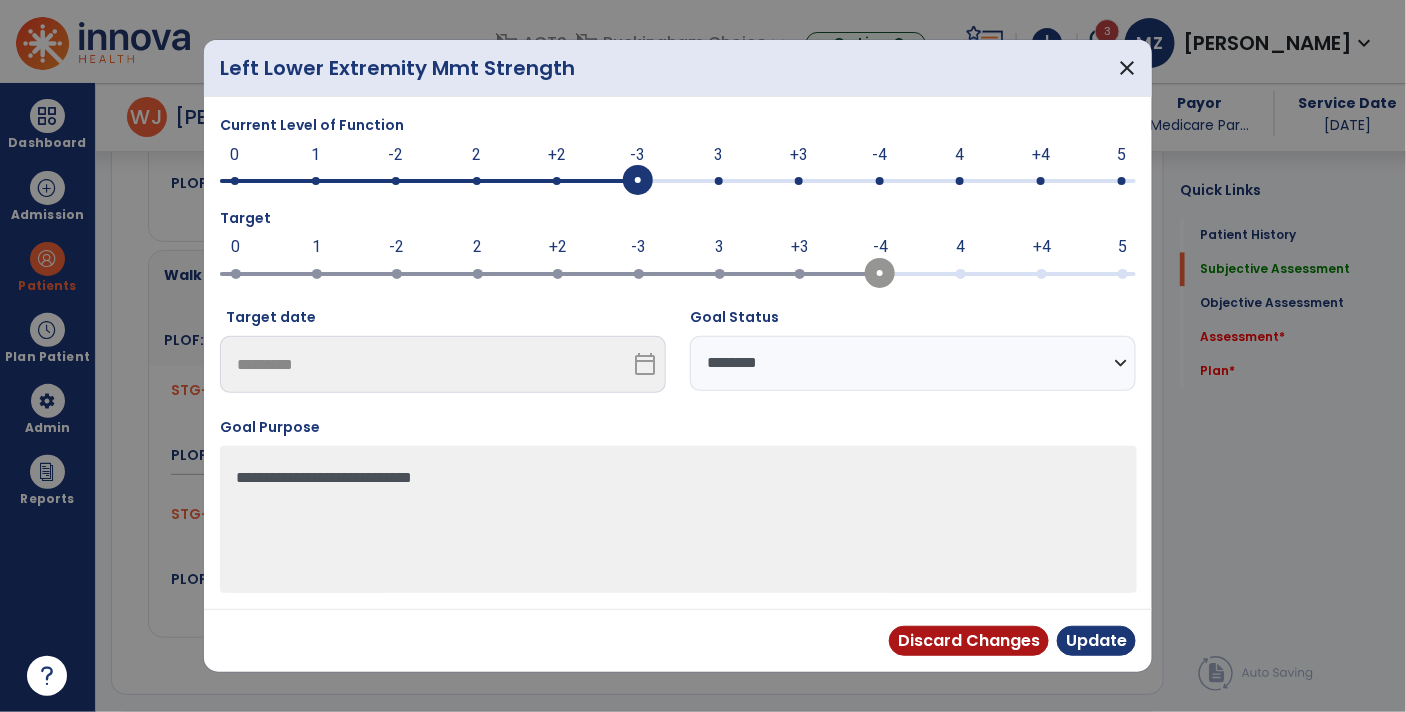 click at bounding box center (678, 181) 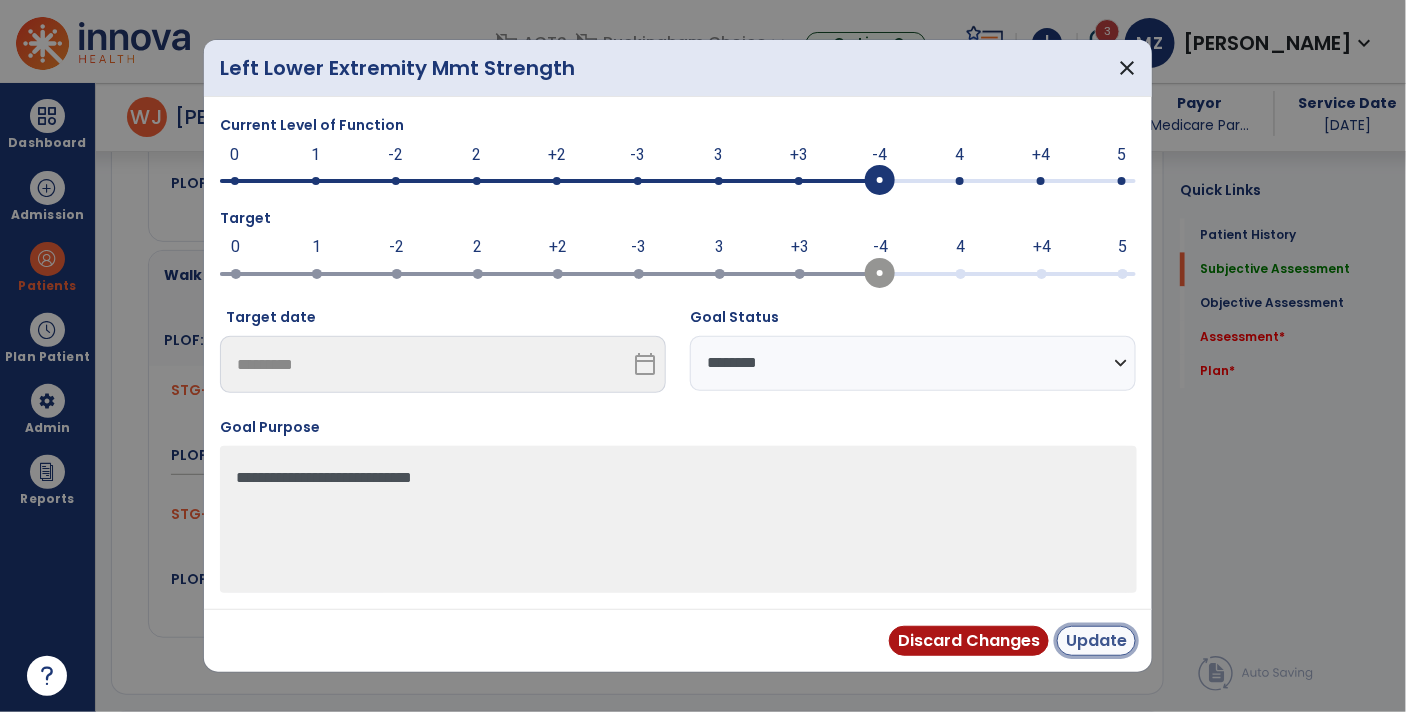 click on "Update" at bounding box center (1096, 641) 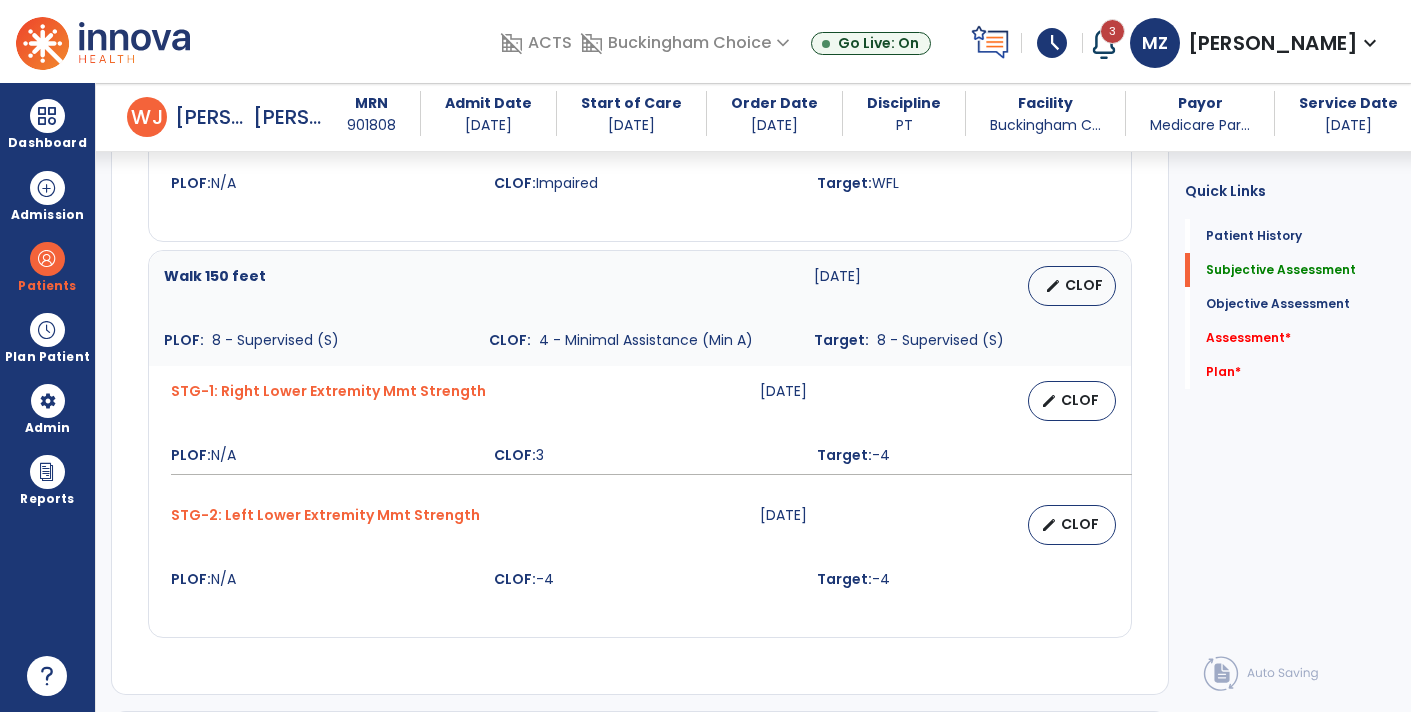 click on "CLOF" at bounding box center [1080, 524] 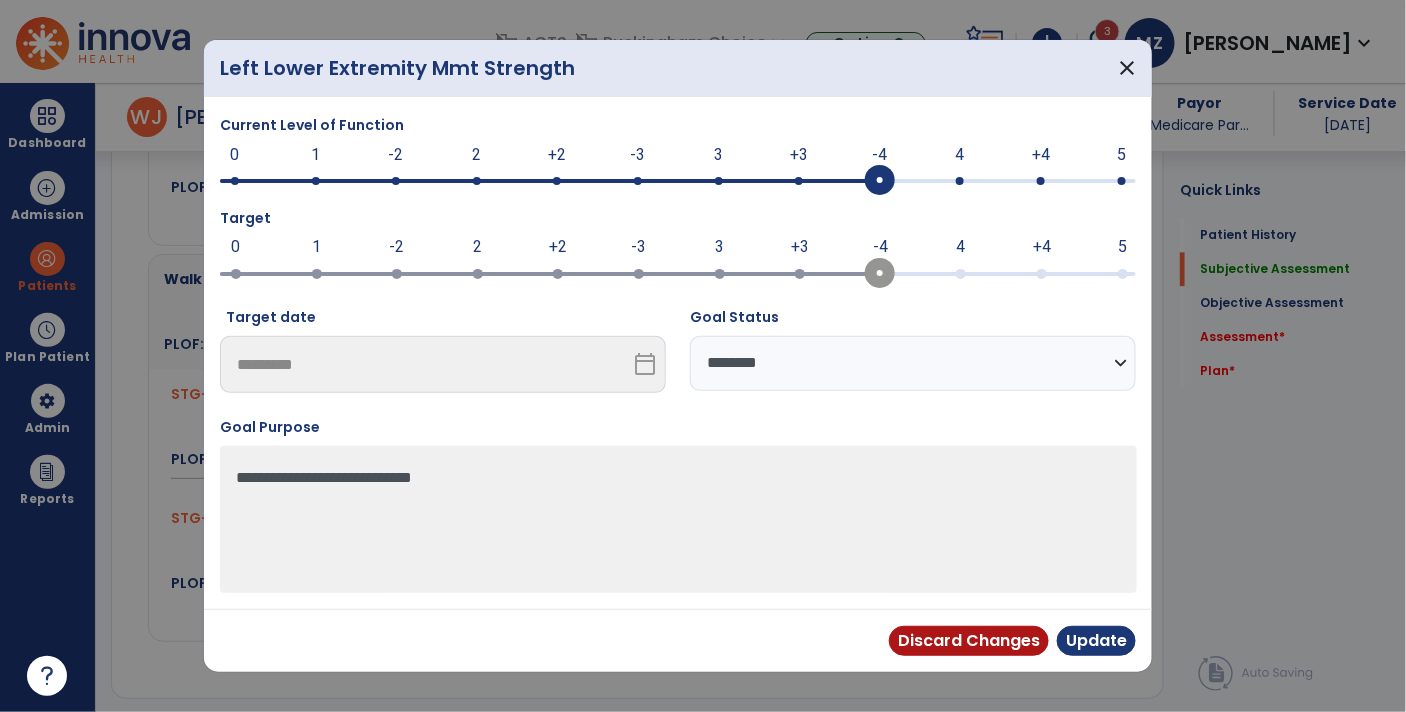 scroll, scrollTop: 1270, scrollLeft: 0, axis: vertical 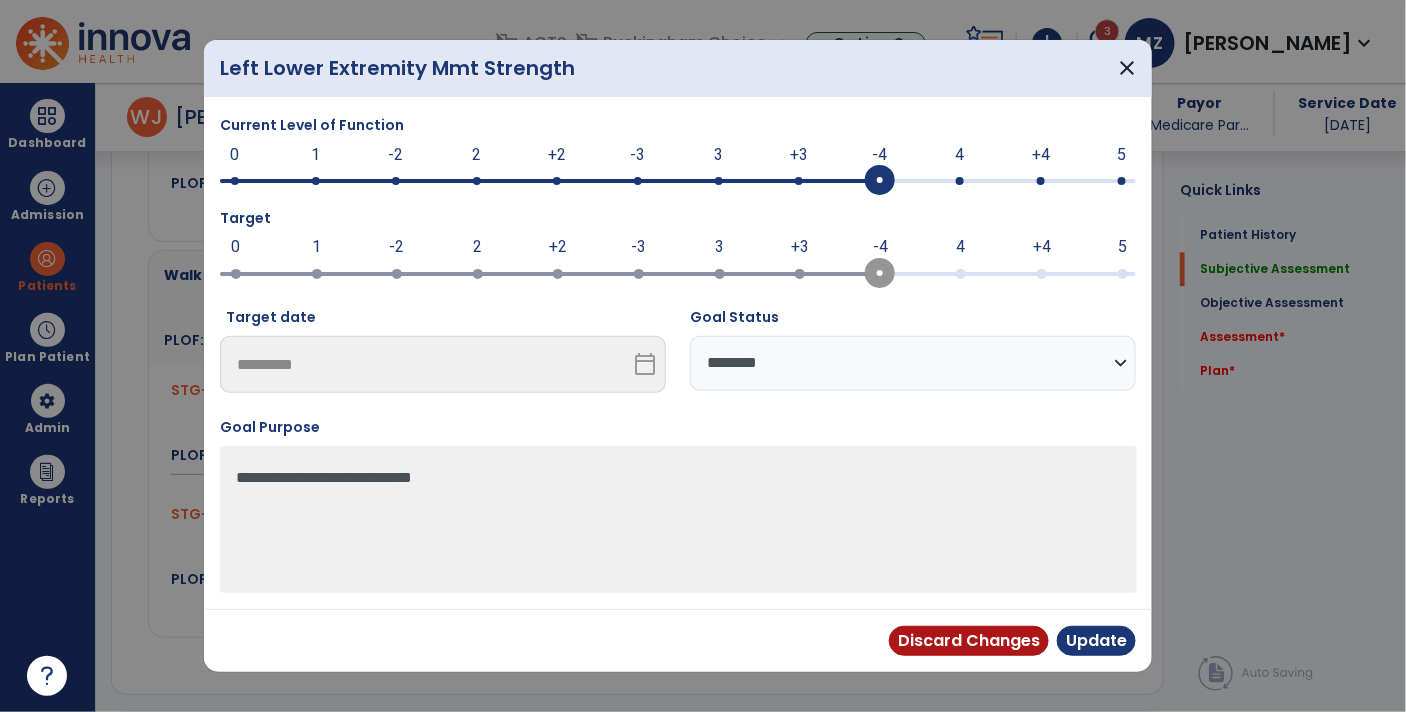 click on "**********" at bounding box center (913, 363) 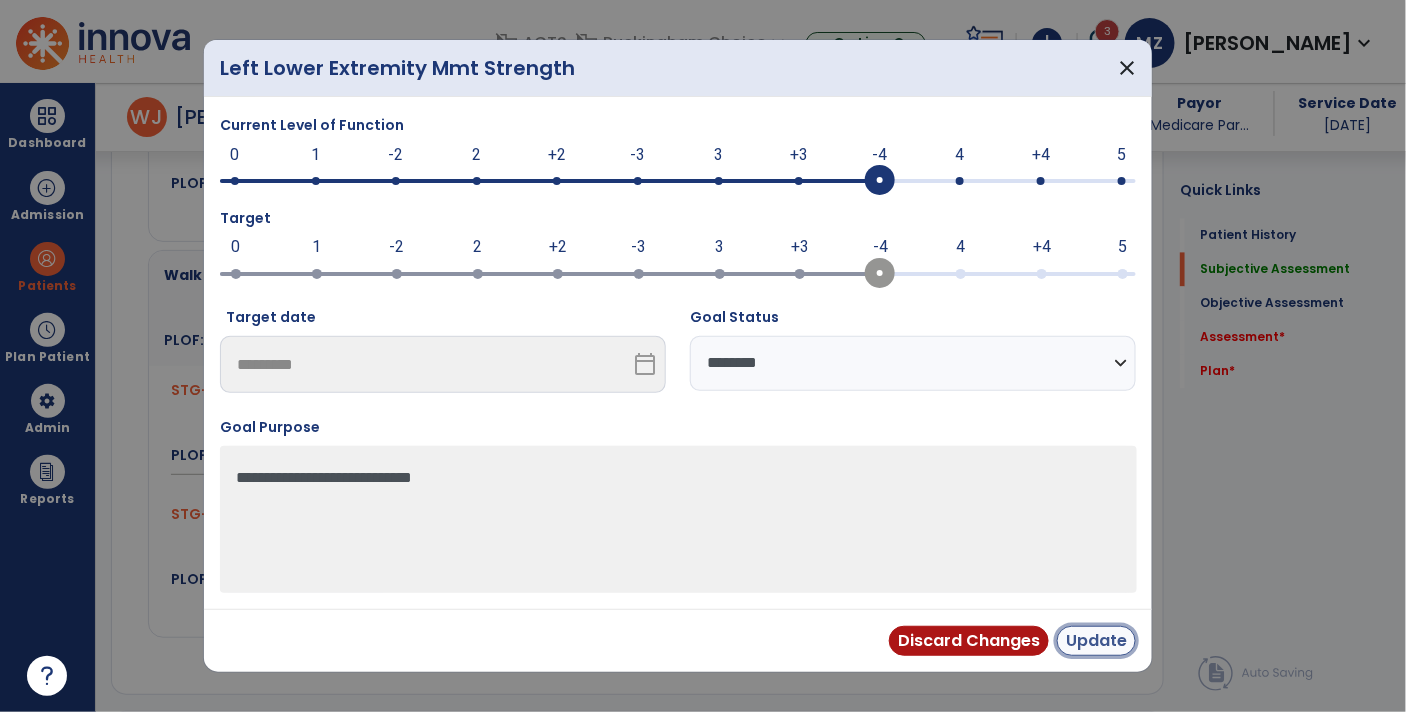 click on "Update" at bounding box center [1096, 641] 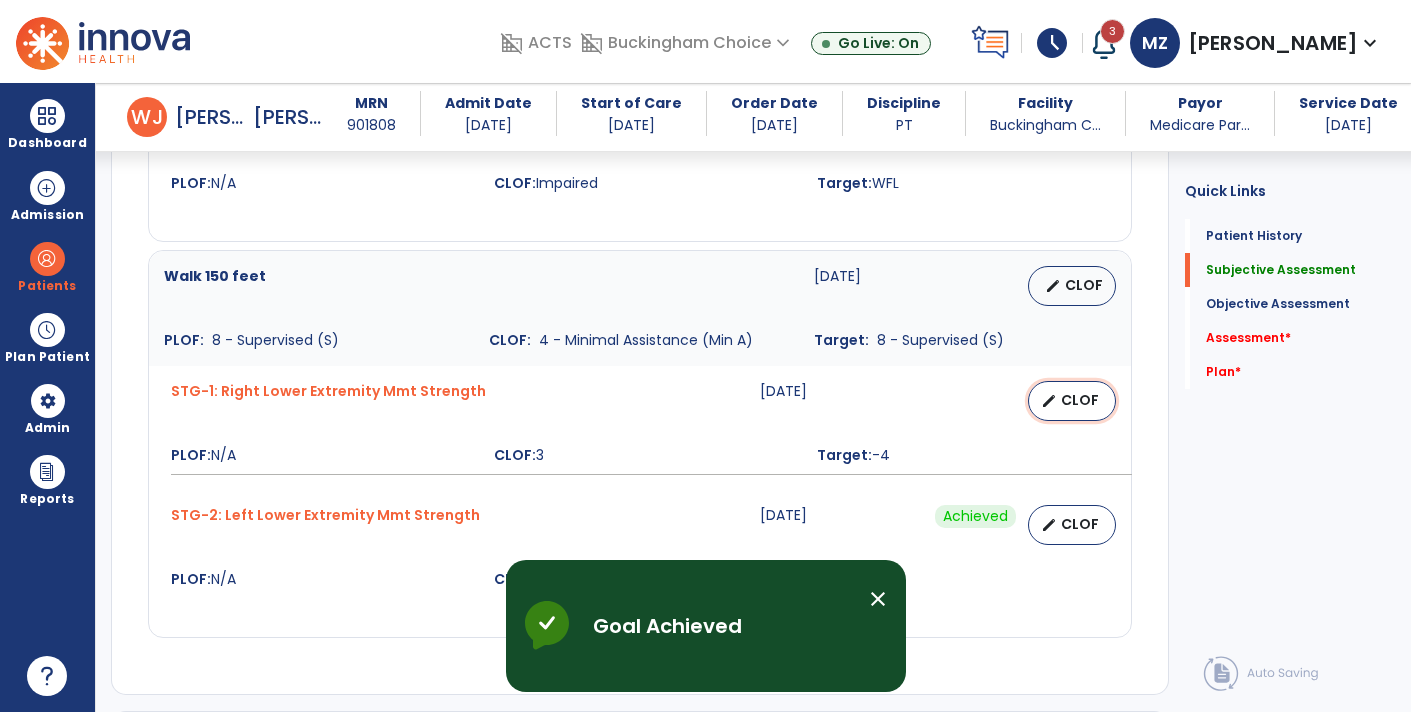 click on "CLOF" at bounding box center [1080, 400] 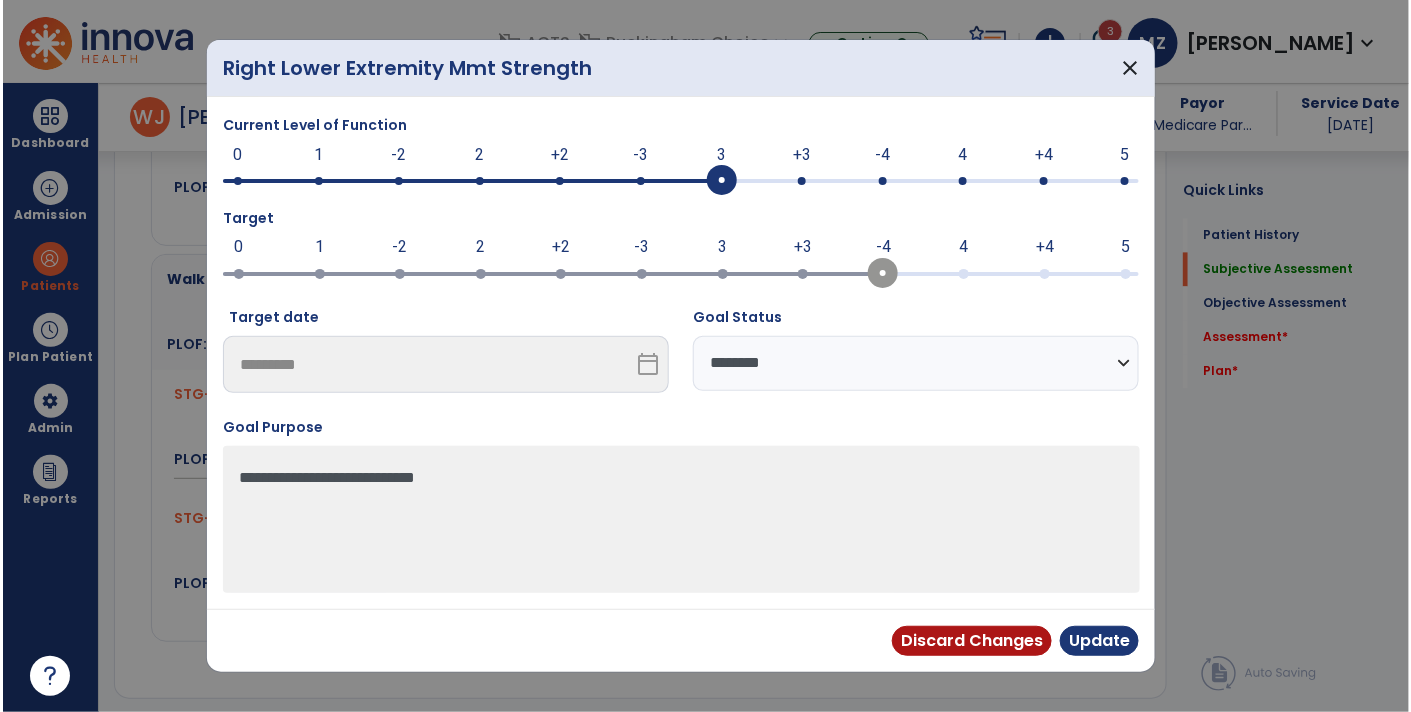 scroll, scrollTop: 1270, scrollLeft: 0, axis: vertical 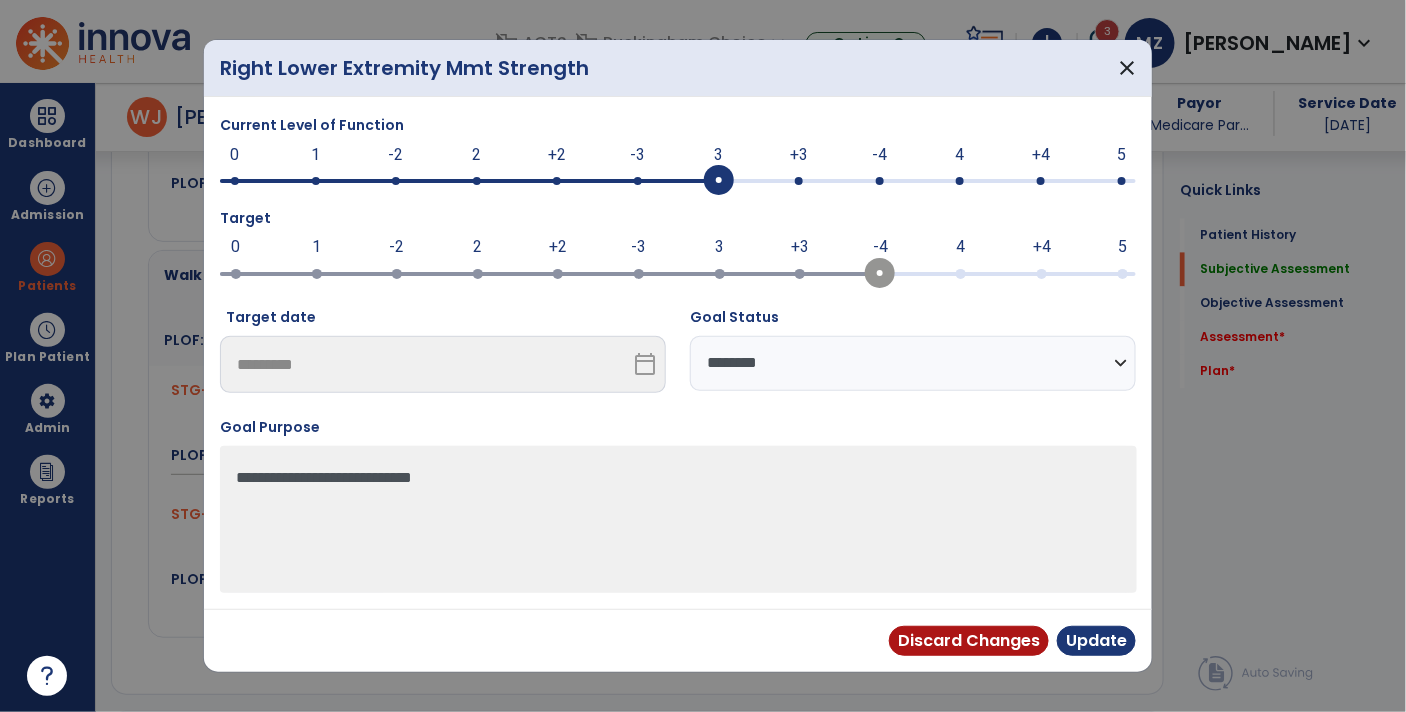 click at bounding box center (880, 181) 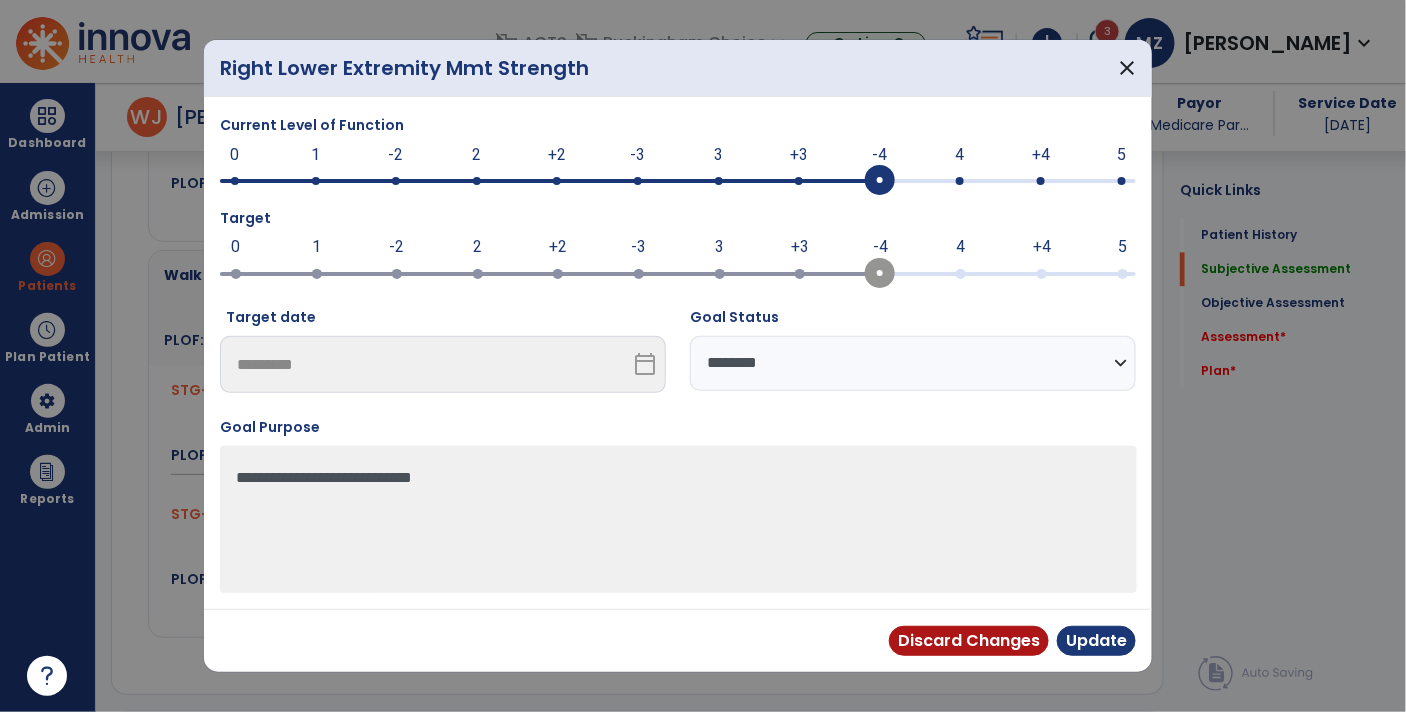 click on "**********" at bounding box center (913, 363) 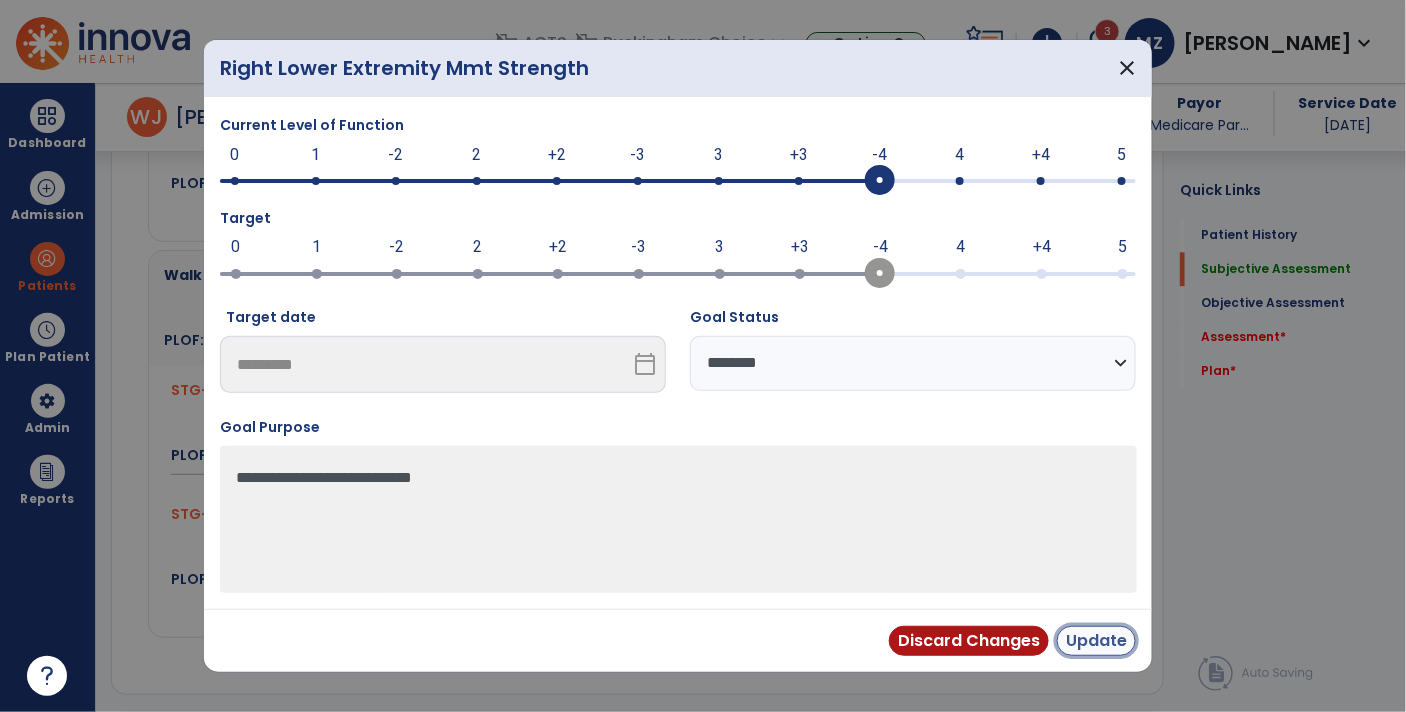 click on "Update" at bounding box center [1096, 641] 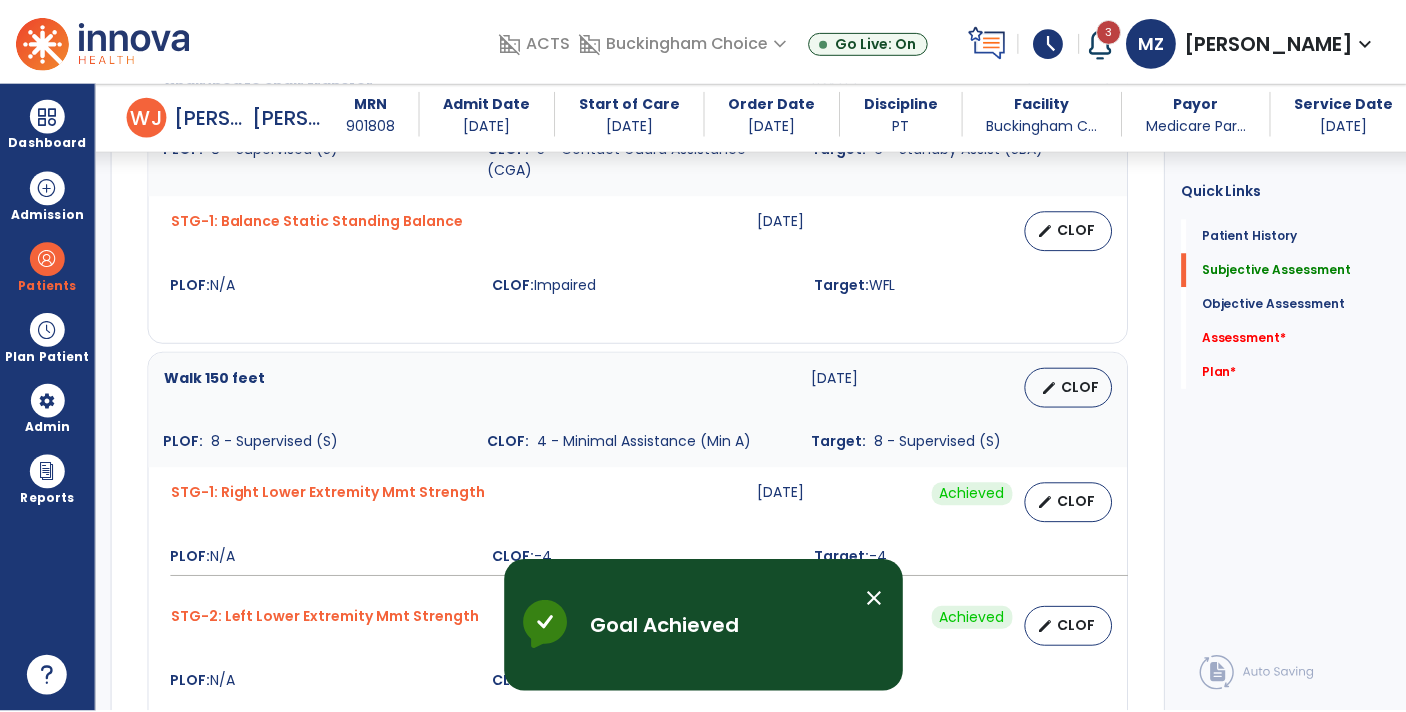 scroll, scrollTop: 1167, scrollLeft: 0, axis: vertical 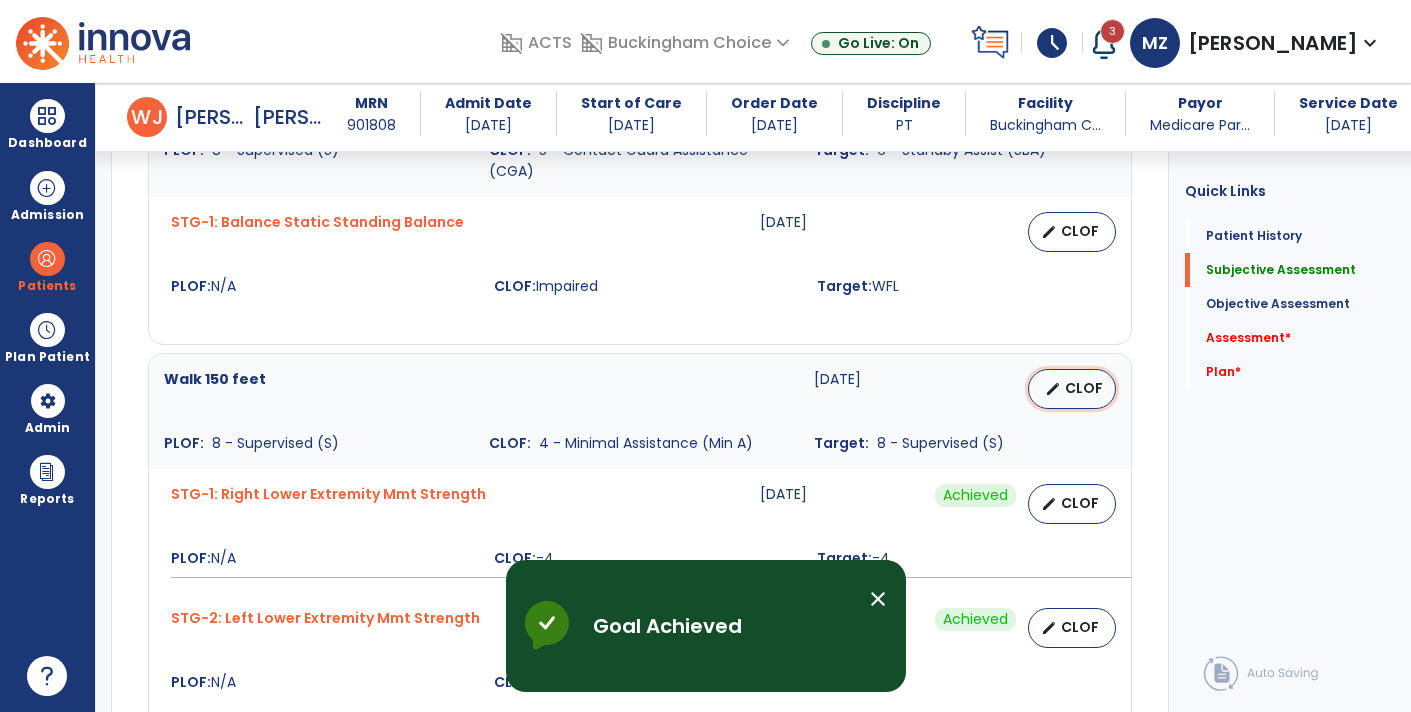 click on "edit   CLOF" at bounding box center (1072, 389) 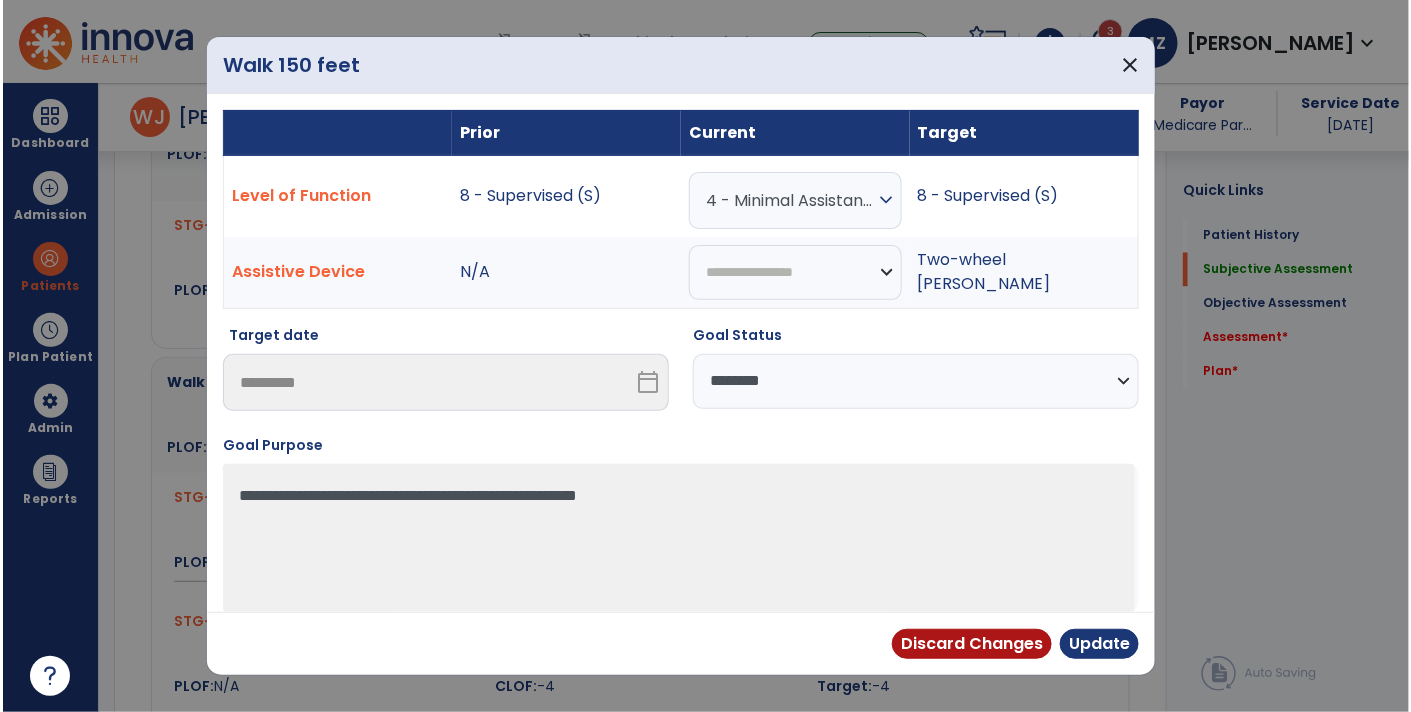 scroll, scrollTop: 1167, scrollLeft: 0, axis: vertical 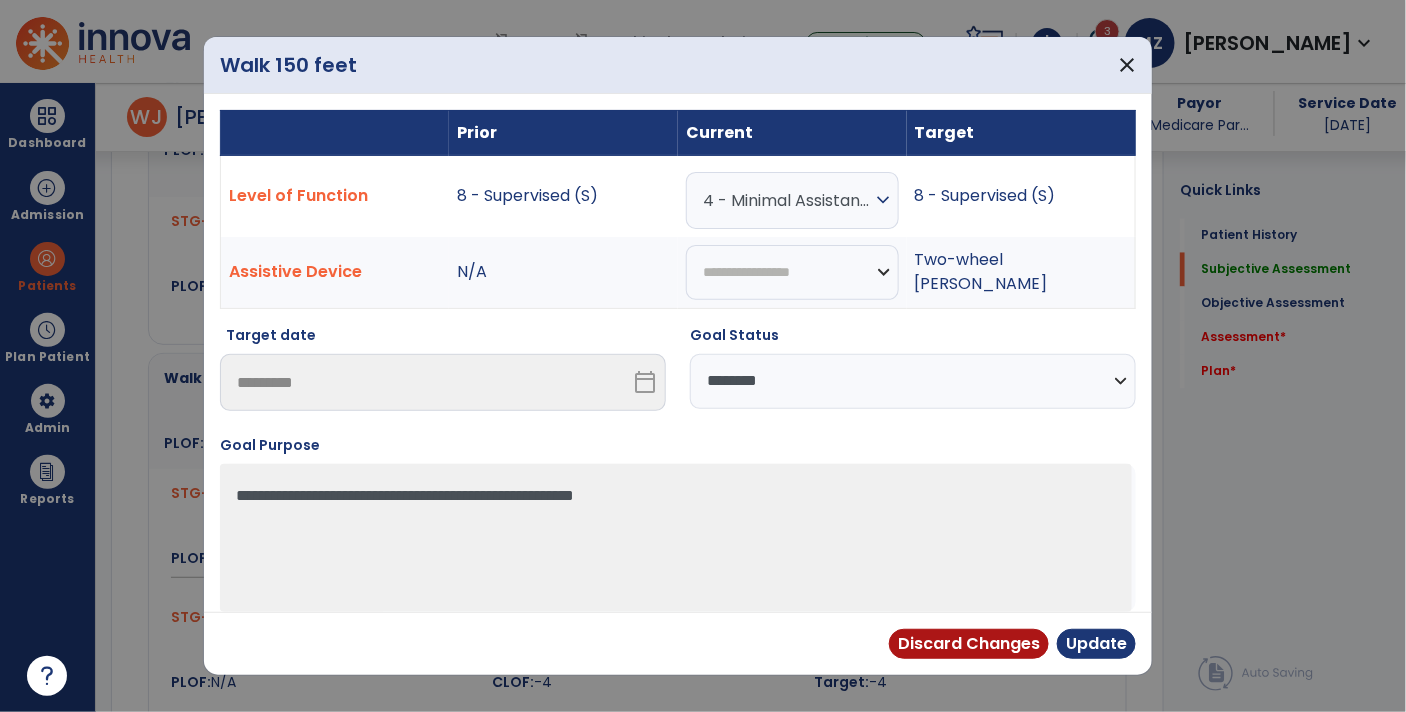 click on "4 - Minimal Assistance (Min A)" at bounding box center (787, 200) 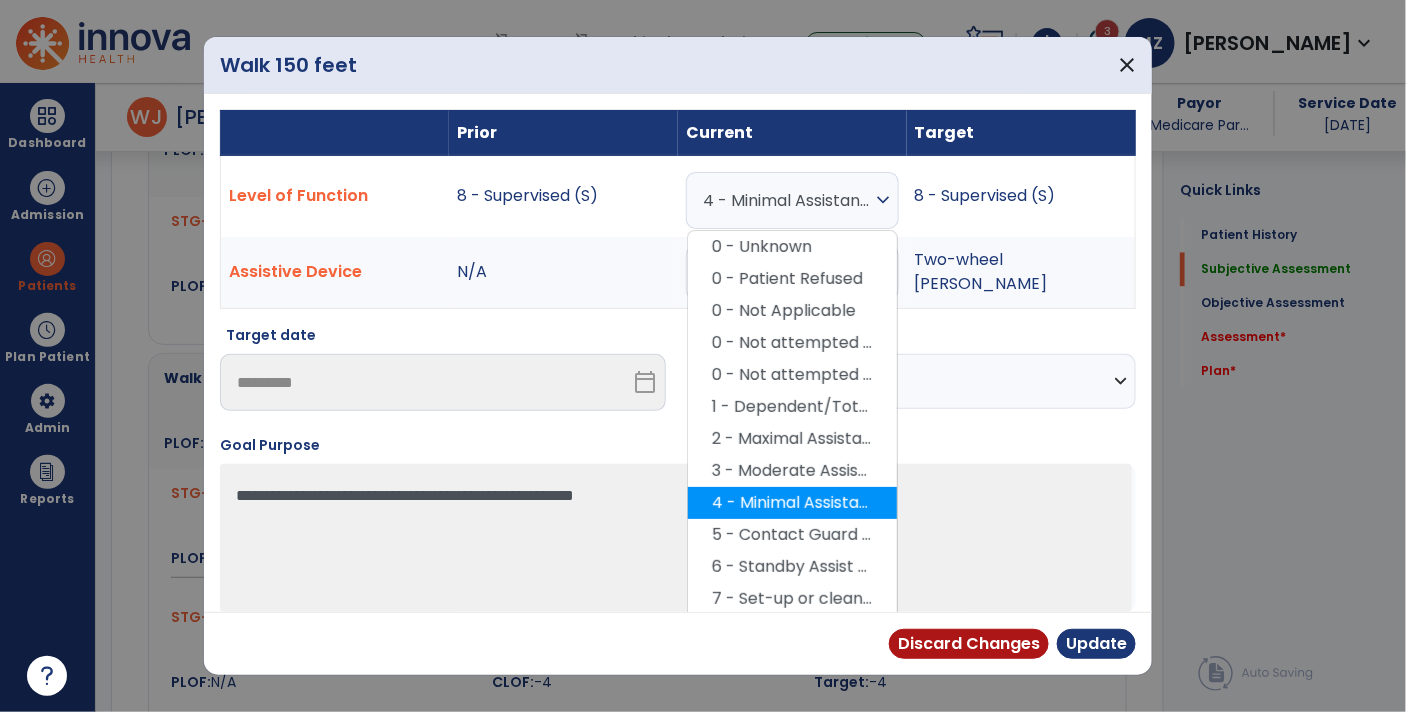 click on "4 - Minimal Assistance (Min A)" at bounding box center (792, 503) 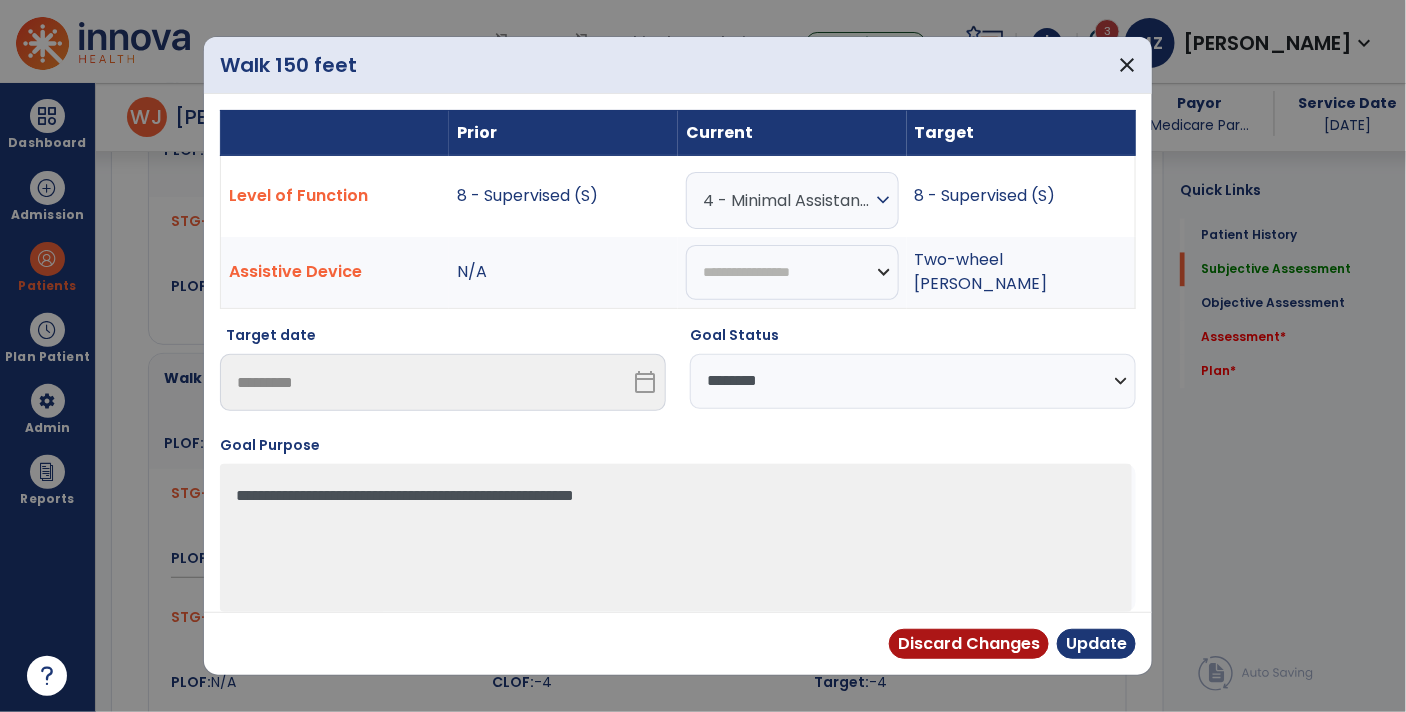click on "**********" at bounding box center [913, 381] 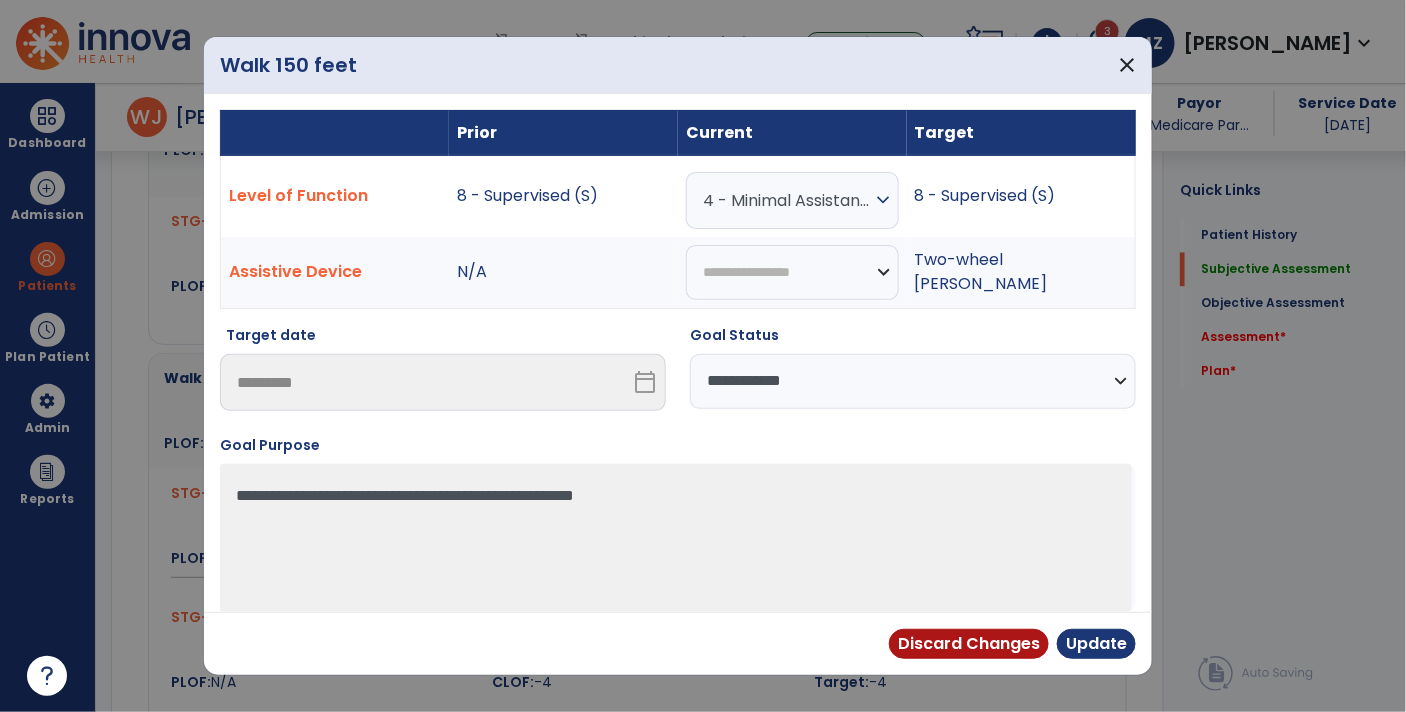 click on "**********" at bounding box center [913, 381] 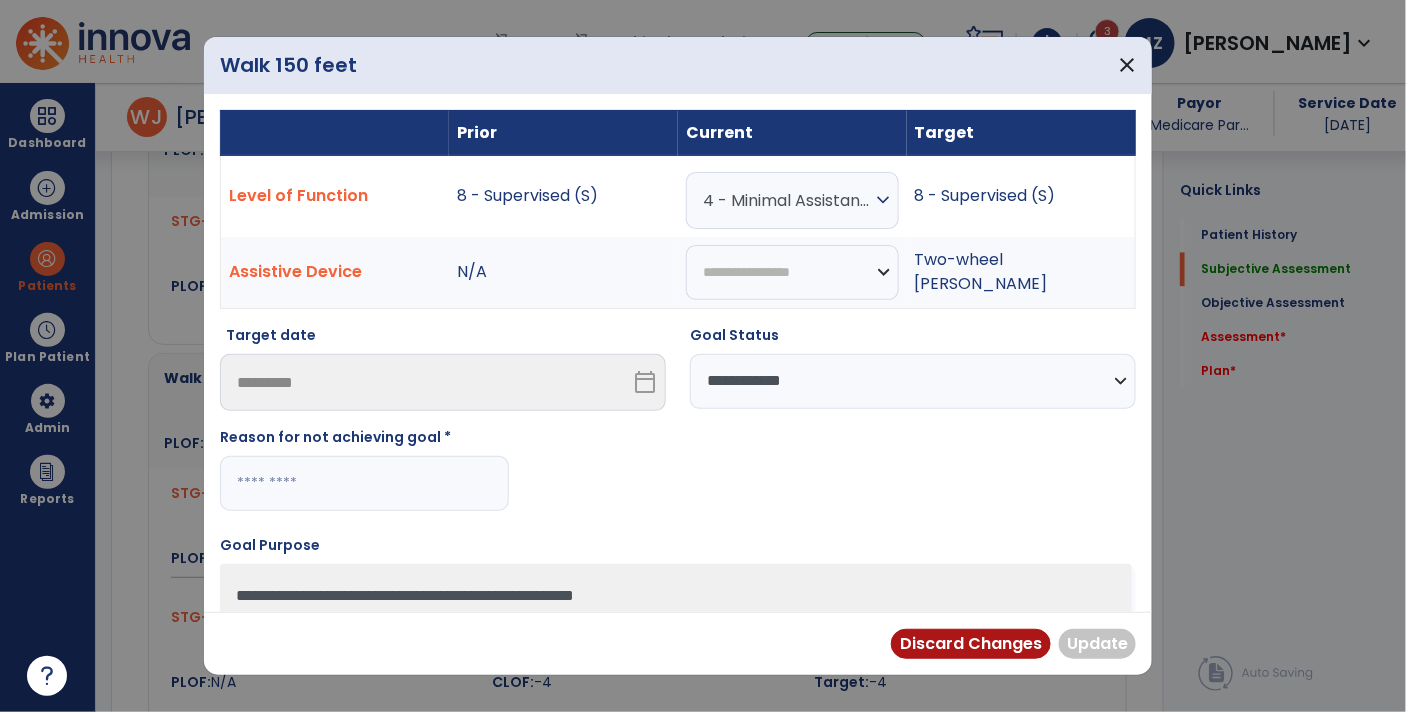 click at bounding box center [364, 483] 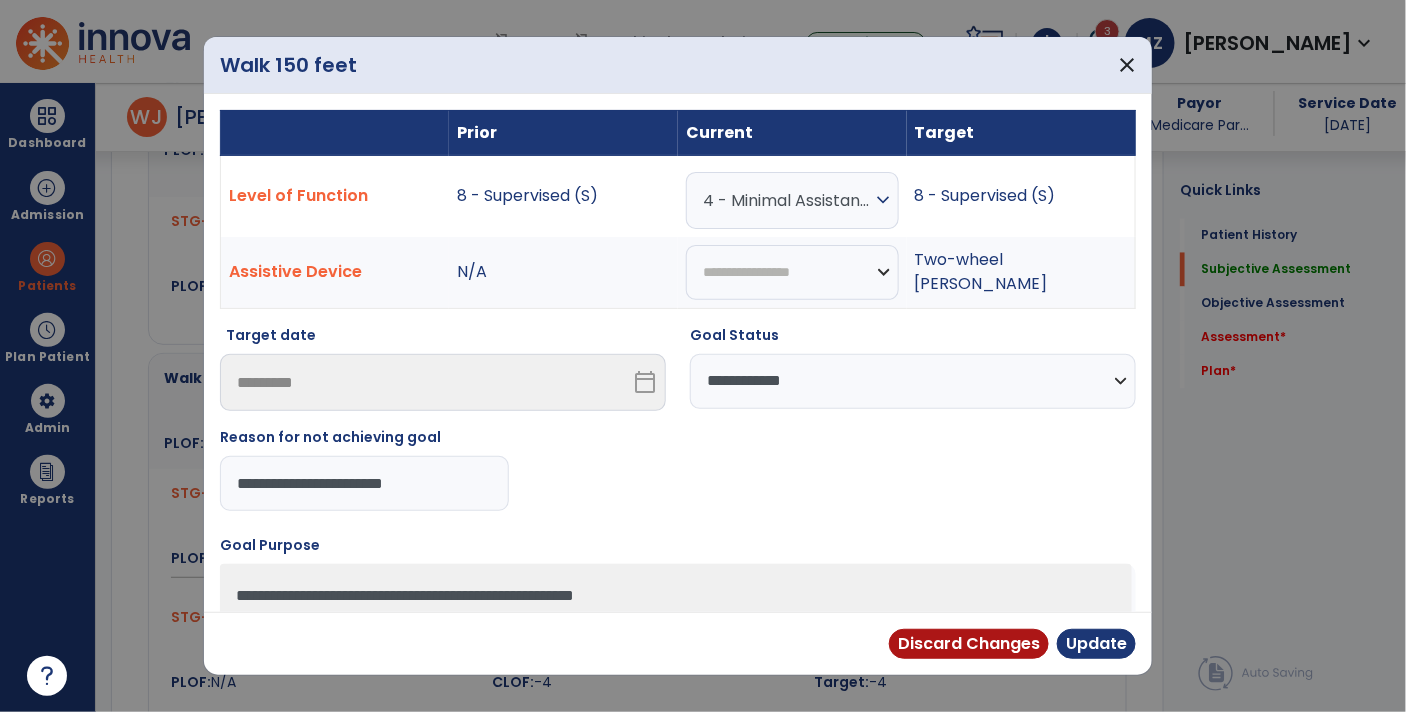 type on "**********" 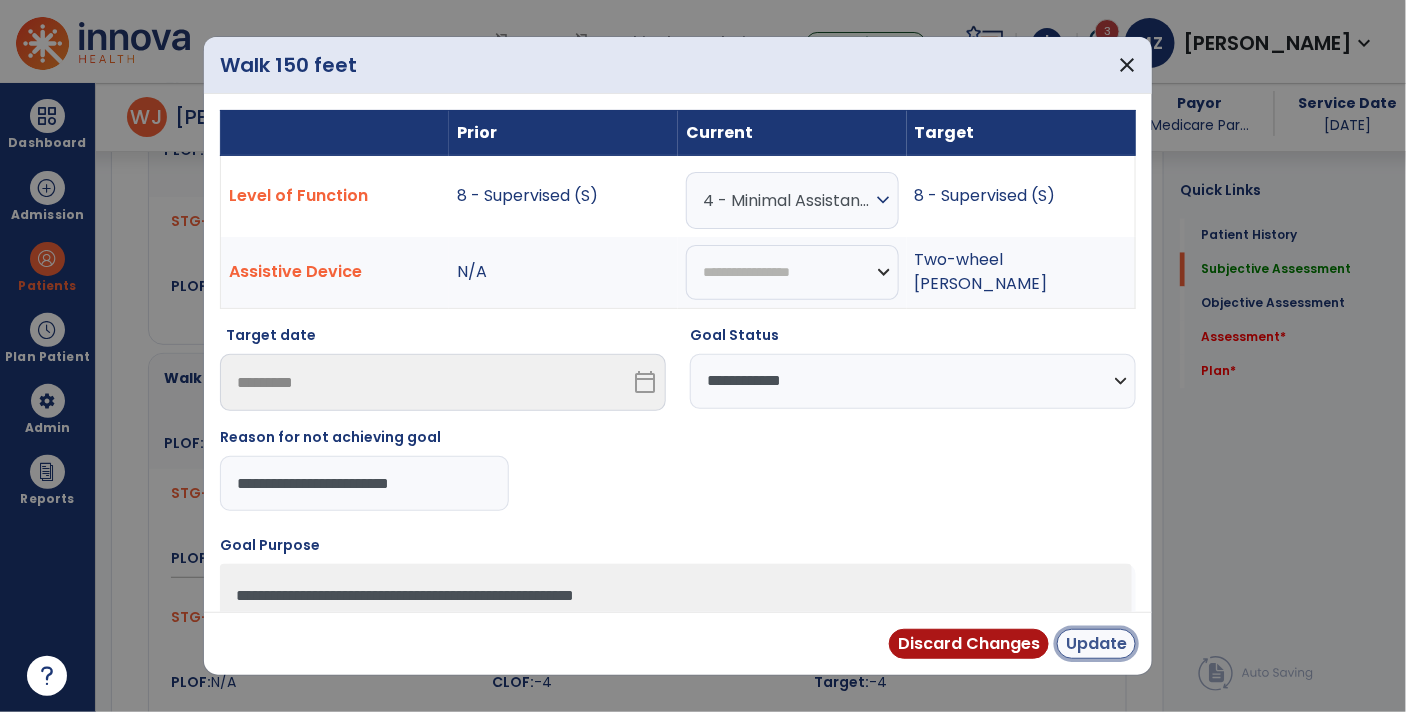 click on "Update" at bounding box center [1096, 644] 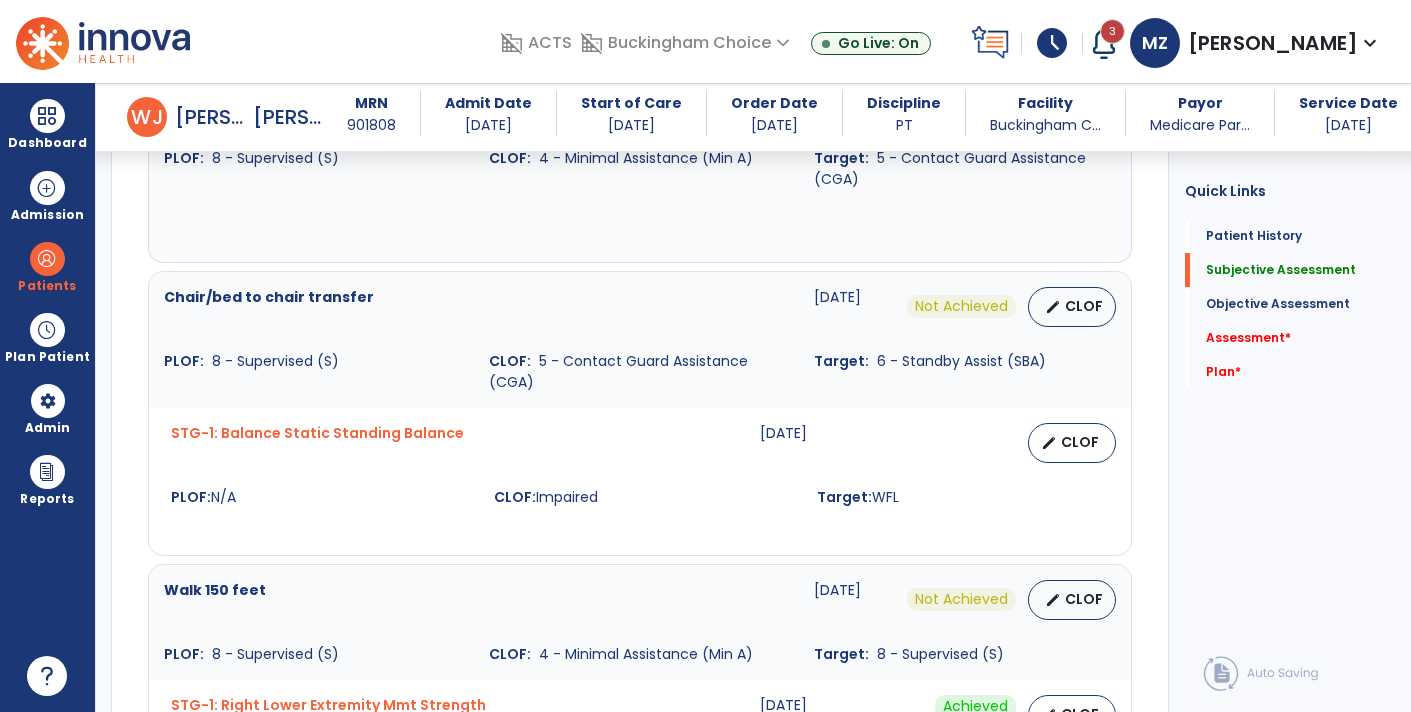 click on "edit   CLOF" at bounding box center [1072, 443] 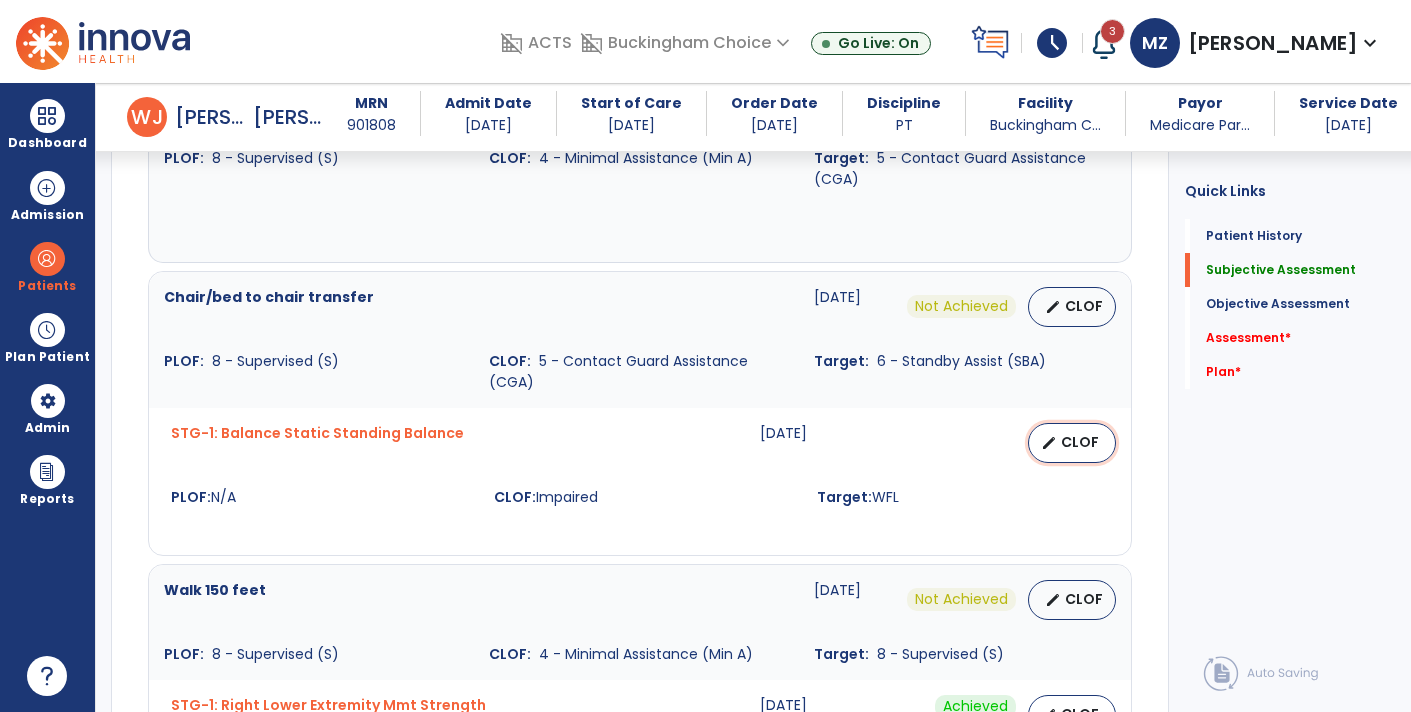 select on "********" 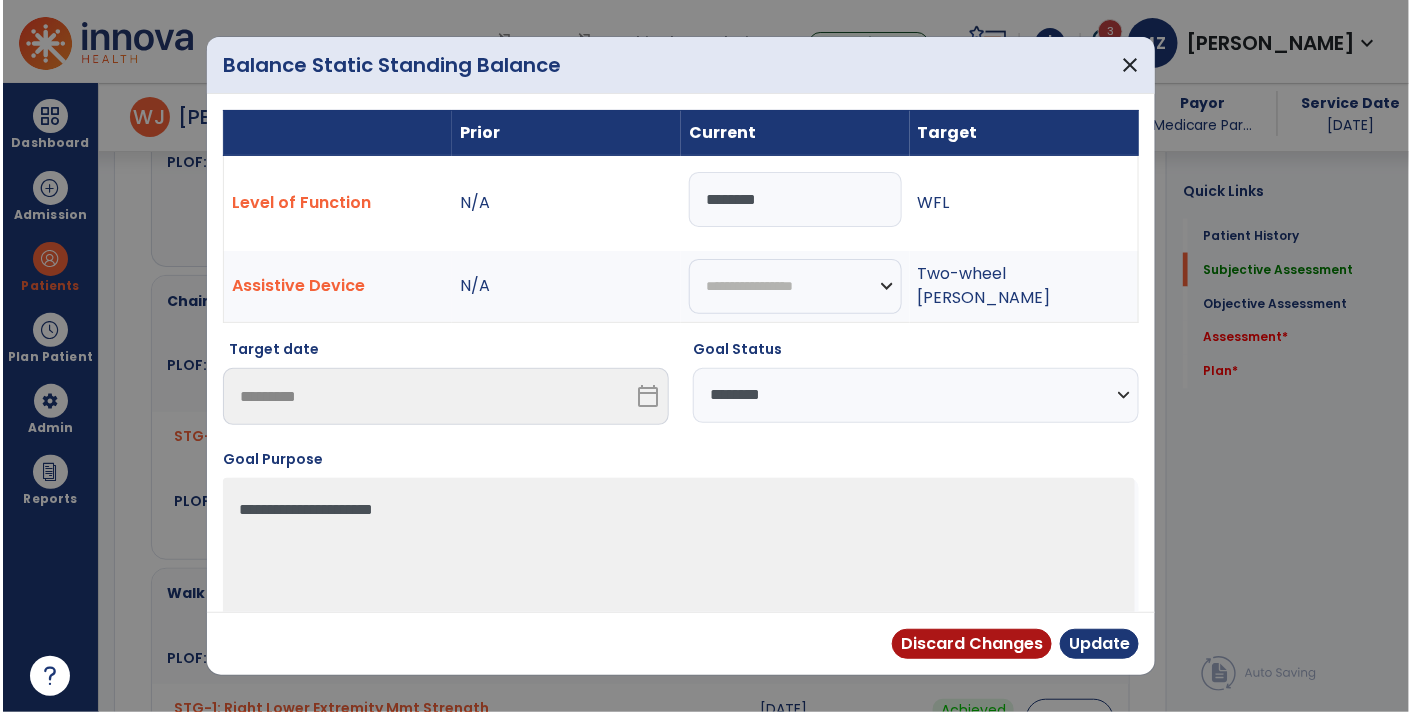 scroll, scrollTop: 956, scrollLeft: 0, axis: vertical 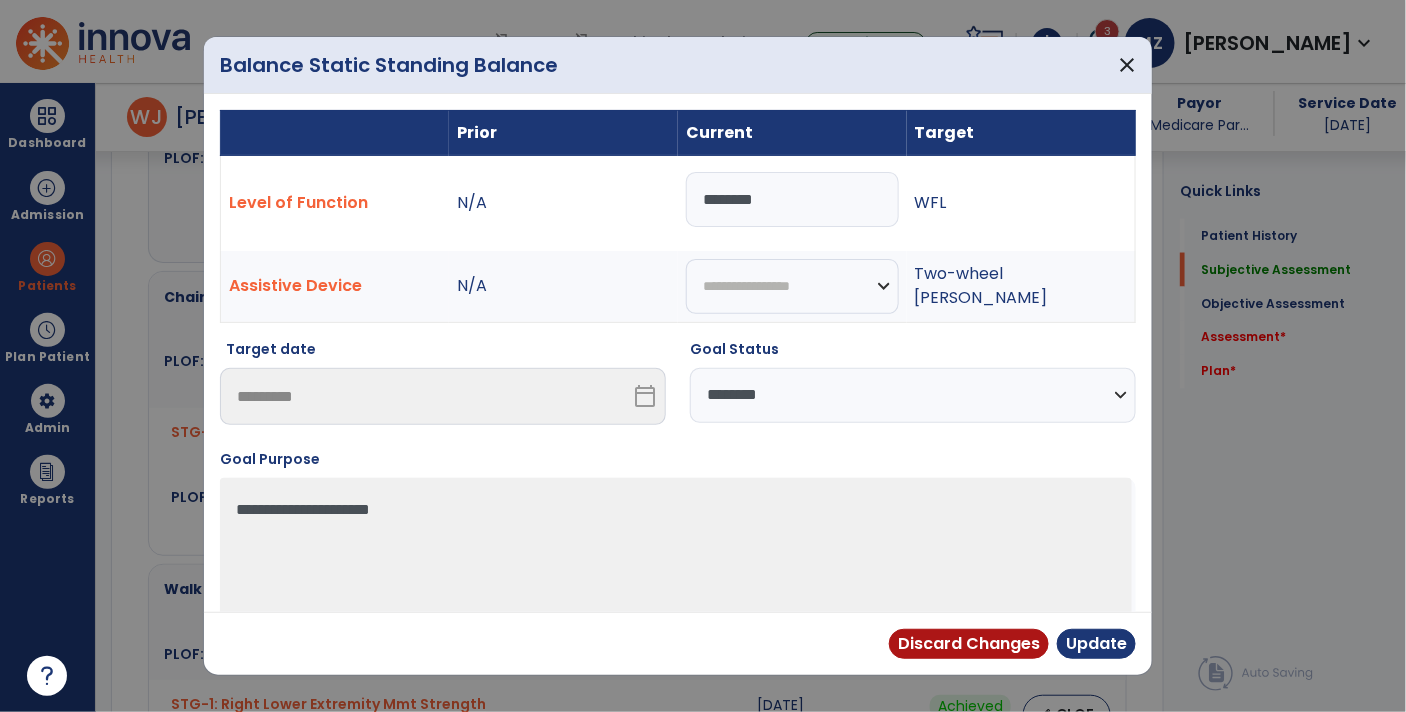 click on "********" at bounding box center (792, 199) 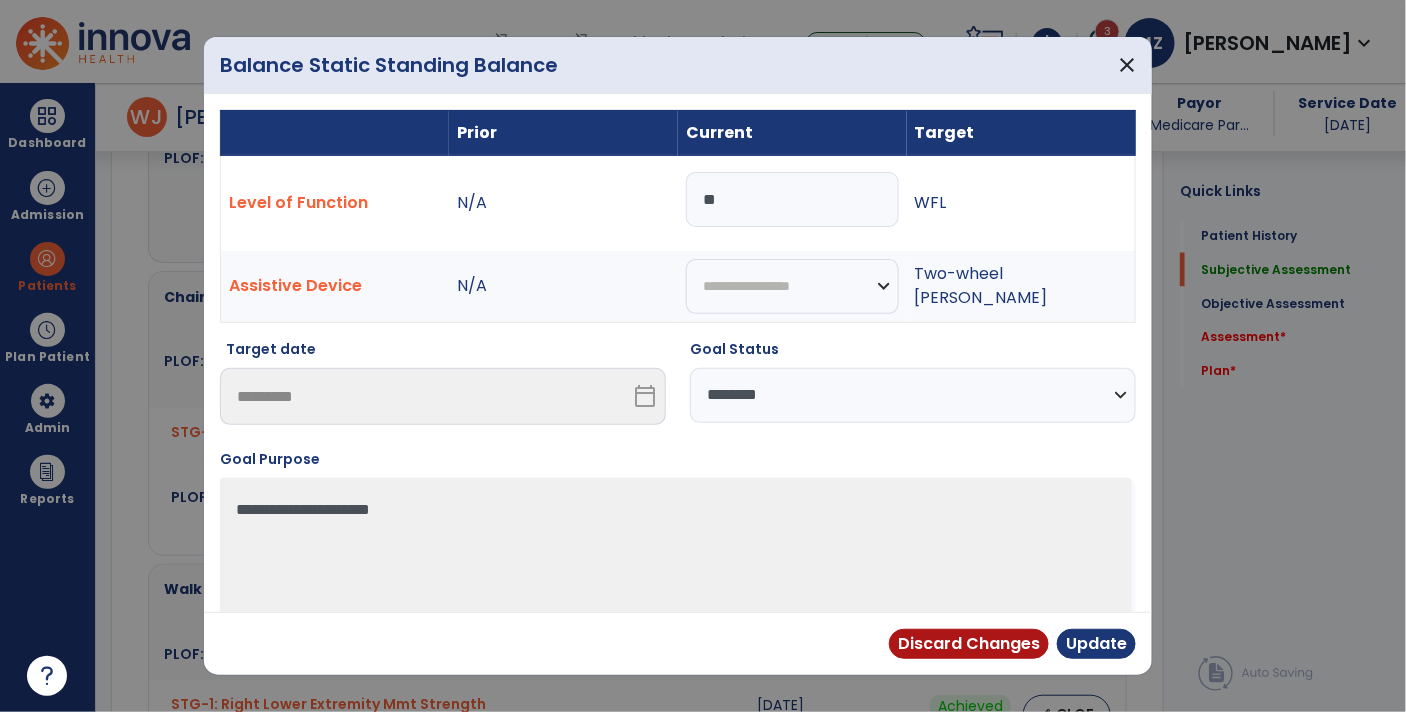 type on "*" 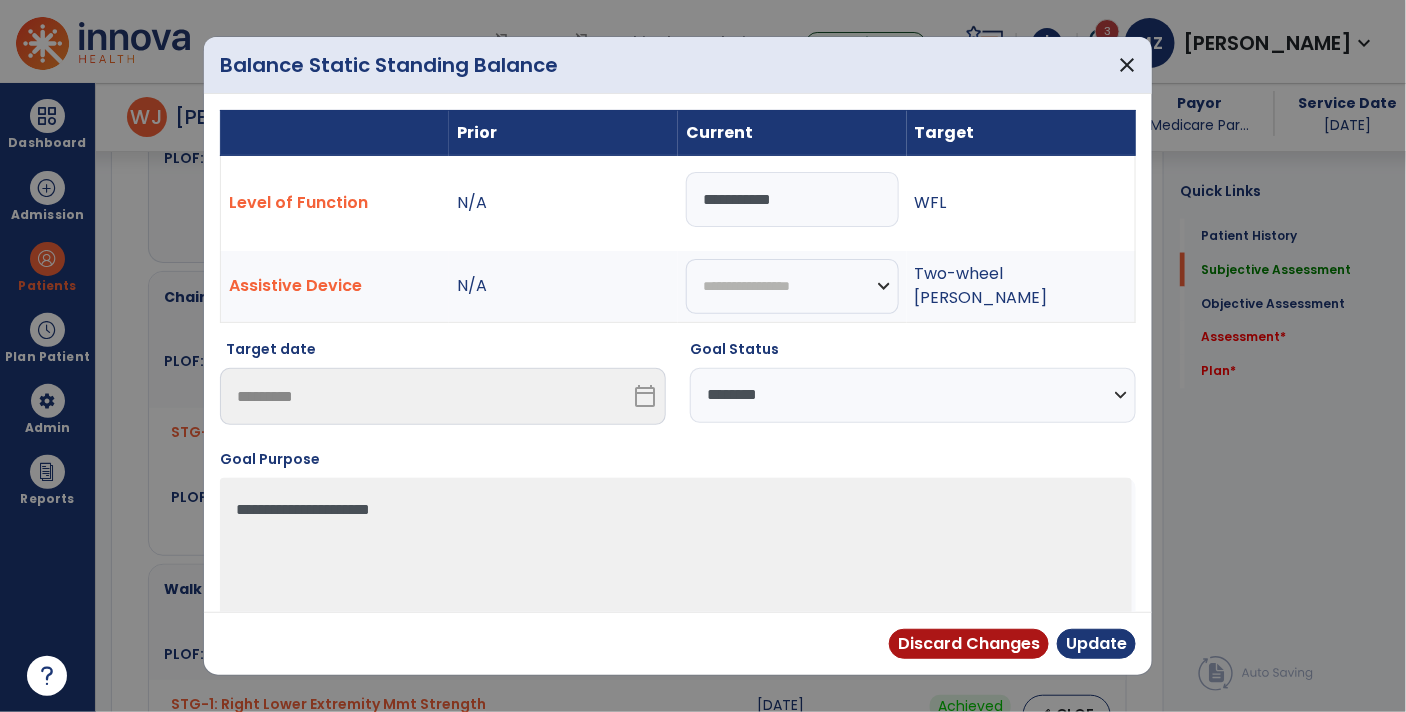 type on "**********" 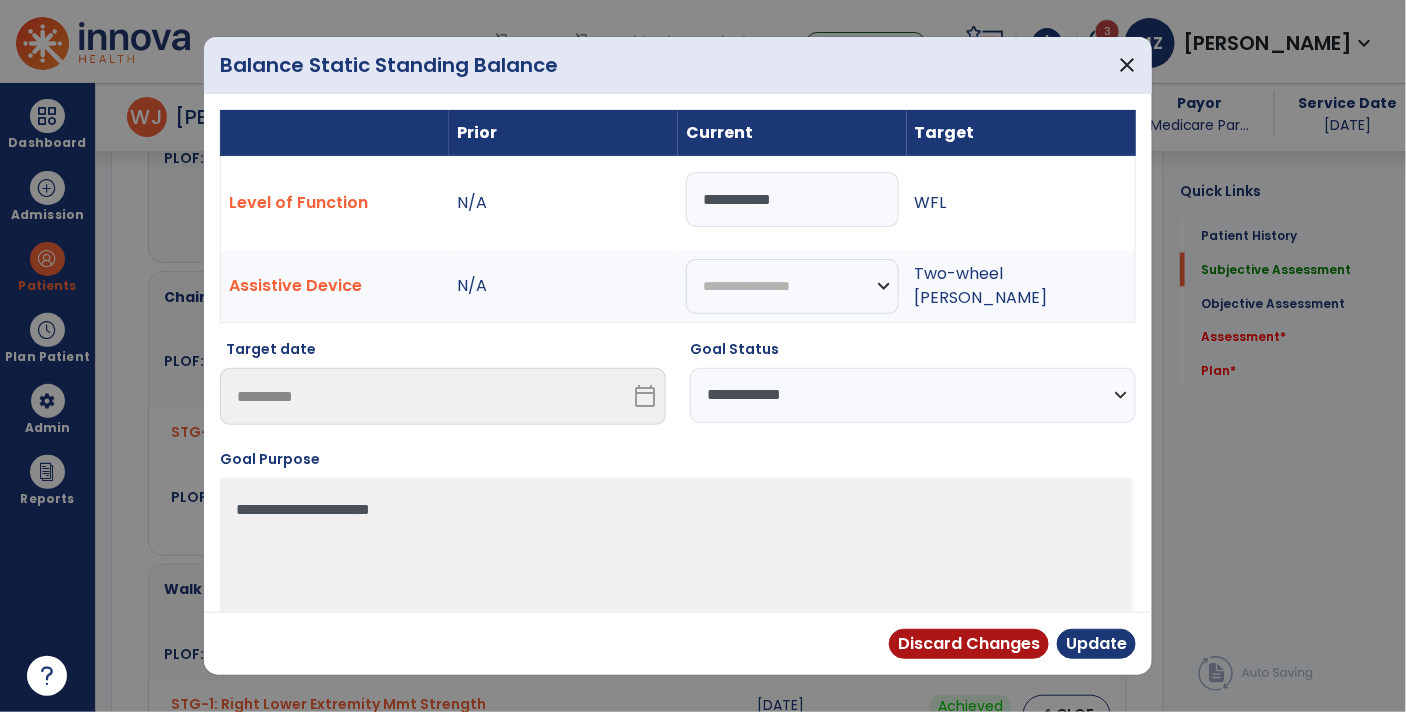 click on "**********" at bounding box center (913, 395) 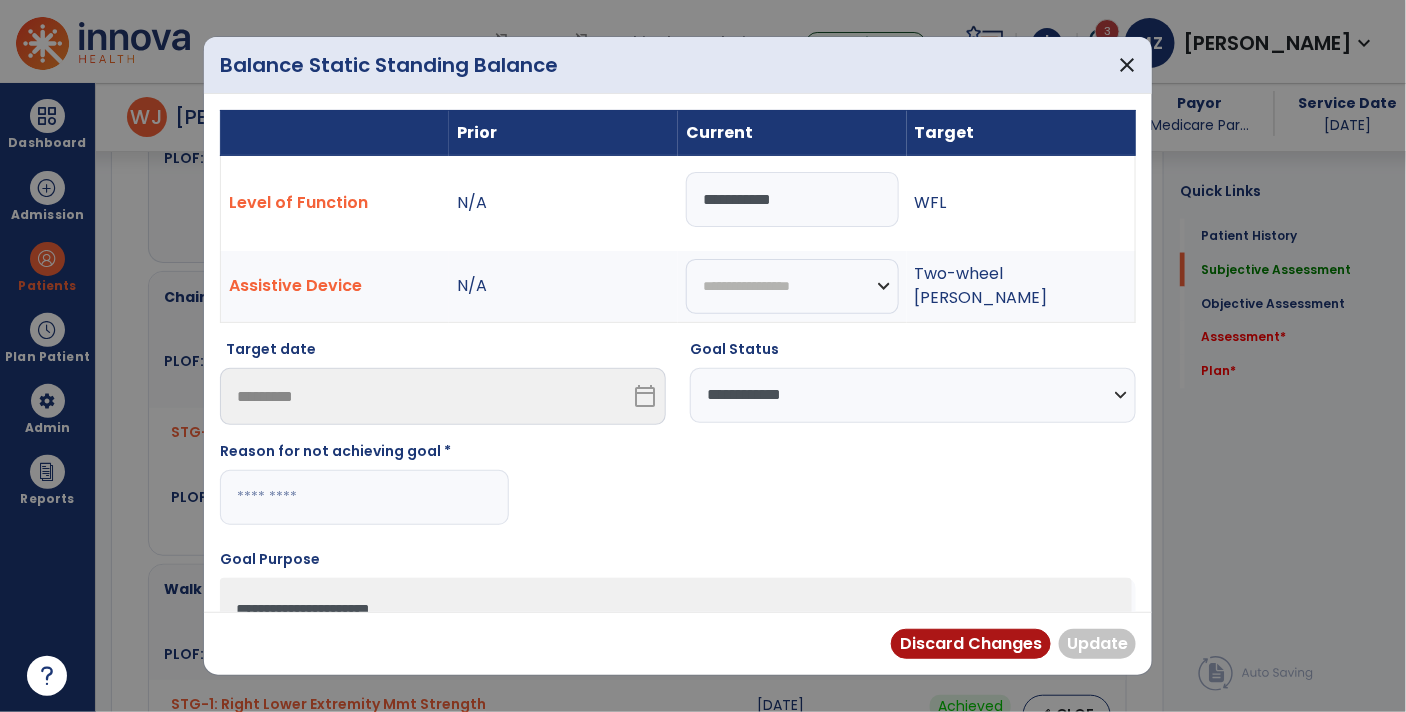 click at bounding box center (364, 497) 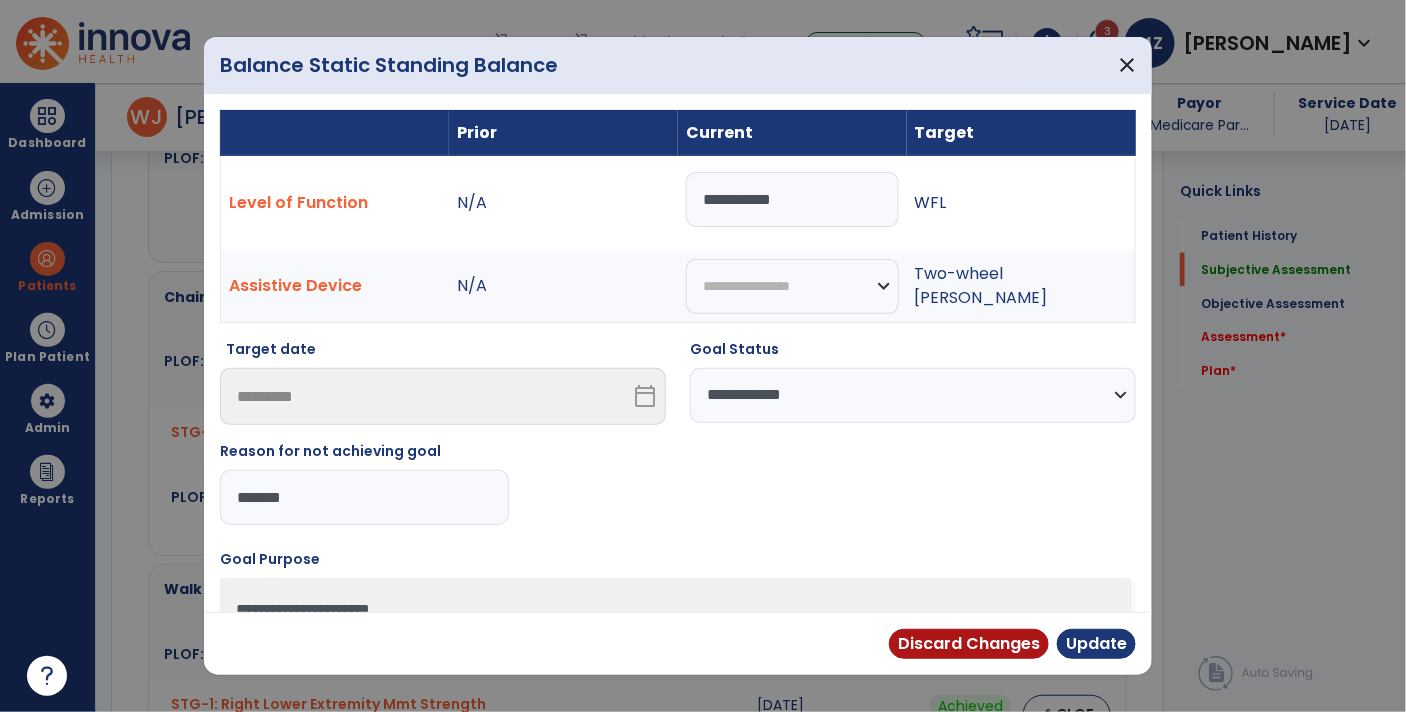 type on "********" 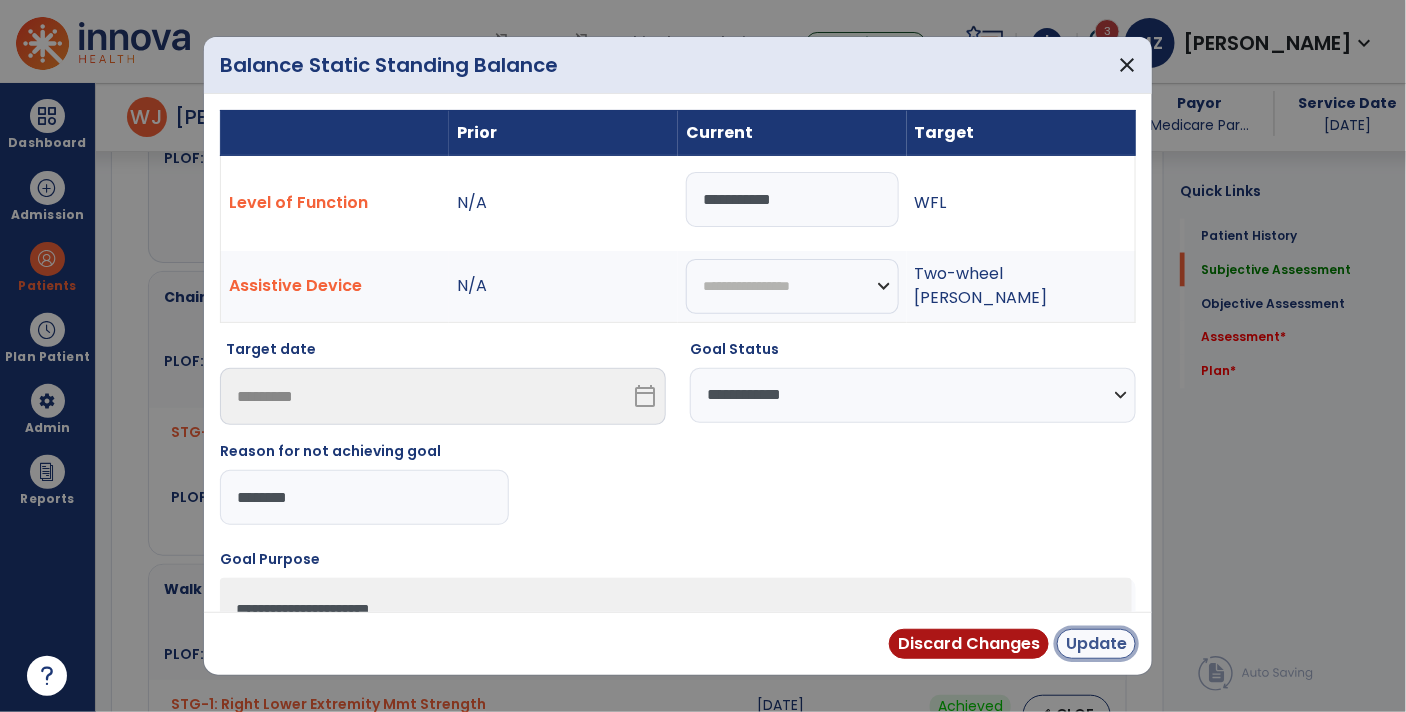 click on "Update" at bounding box center (1096, 644) 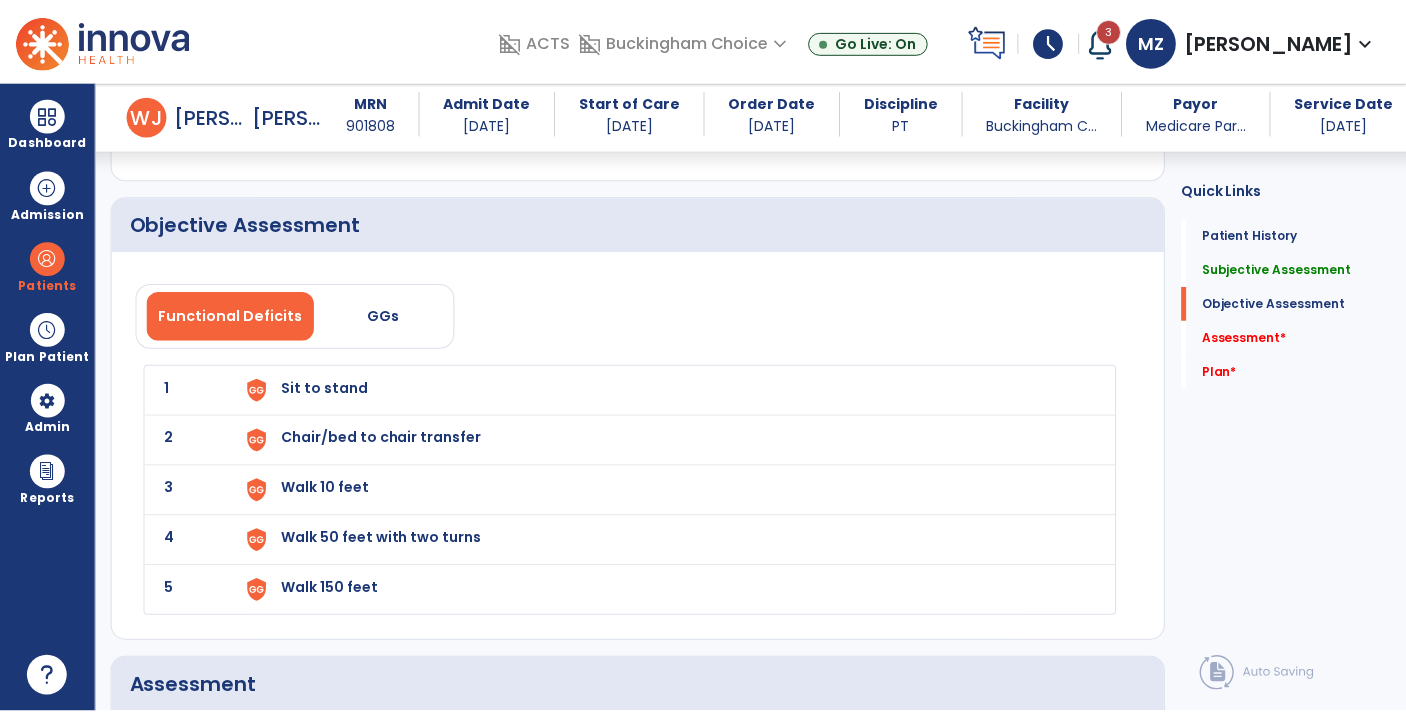 scroll, scrollTop: 1945, scrollLeft: 0, axis: vertical 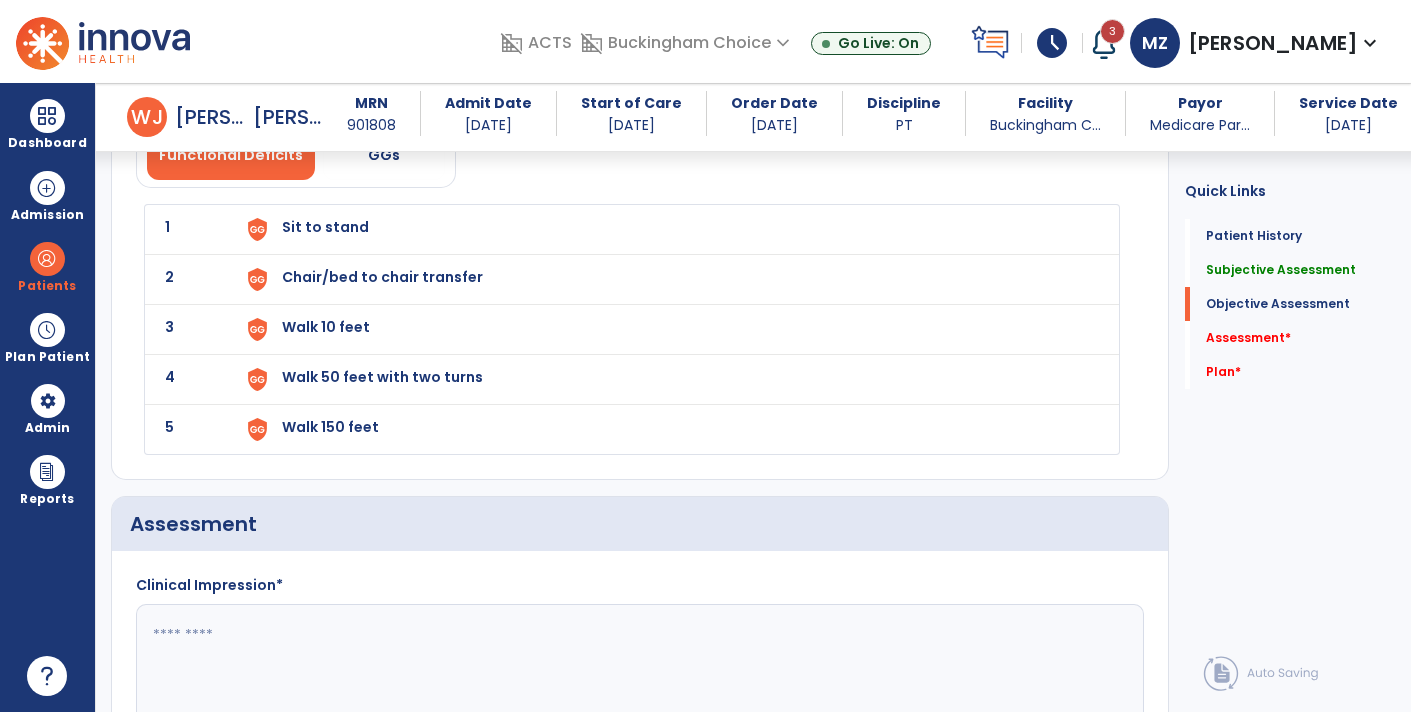 click on "Quick Links  Patient History   Patient History   Subjective Assessment   Subjective Assessment   Objective Assessment   Objective Assessment   Assessment   *  Assessment   *  Plan   *  Plan   *" 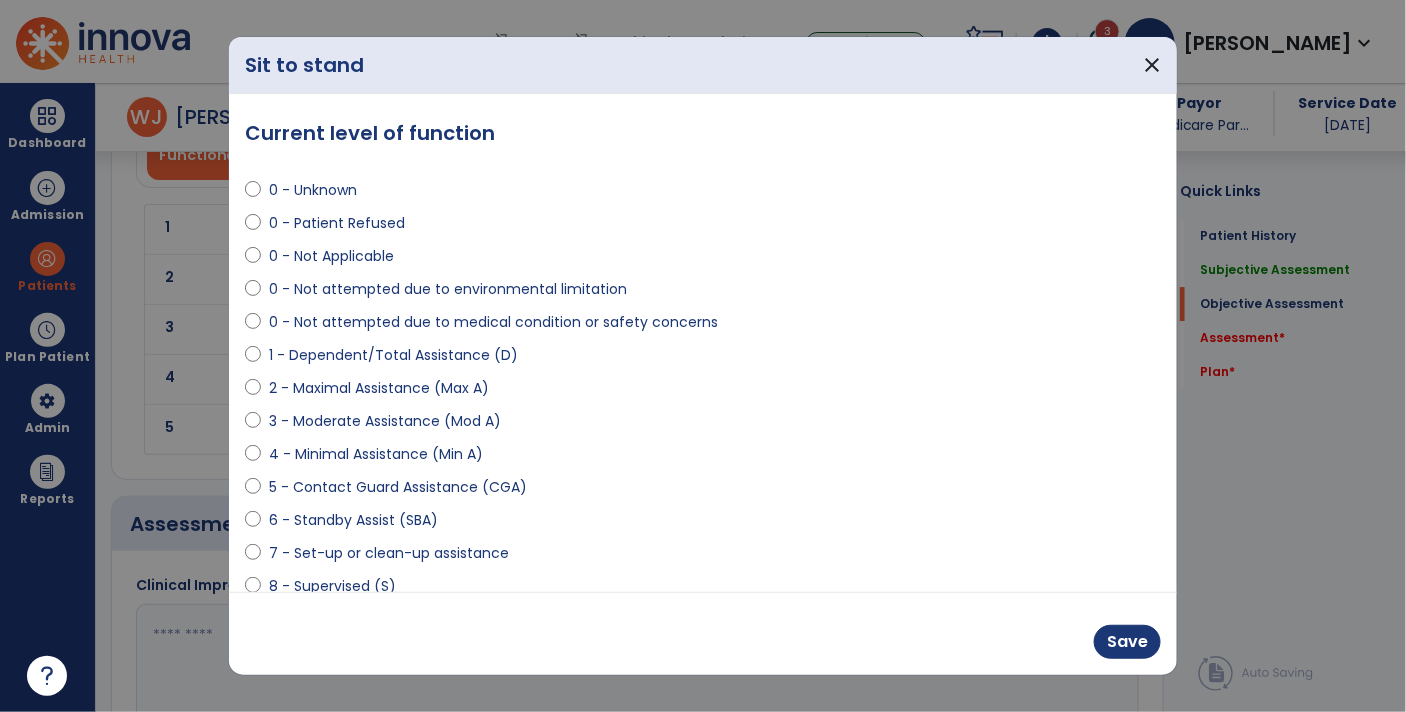 scroll, scrollTop: 1945, scrollLeft: 0, axis: vertical 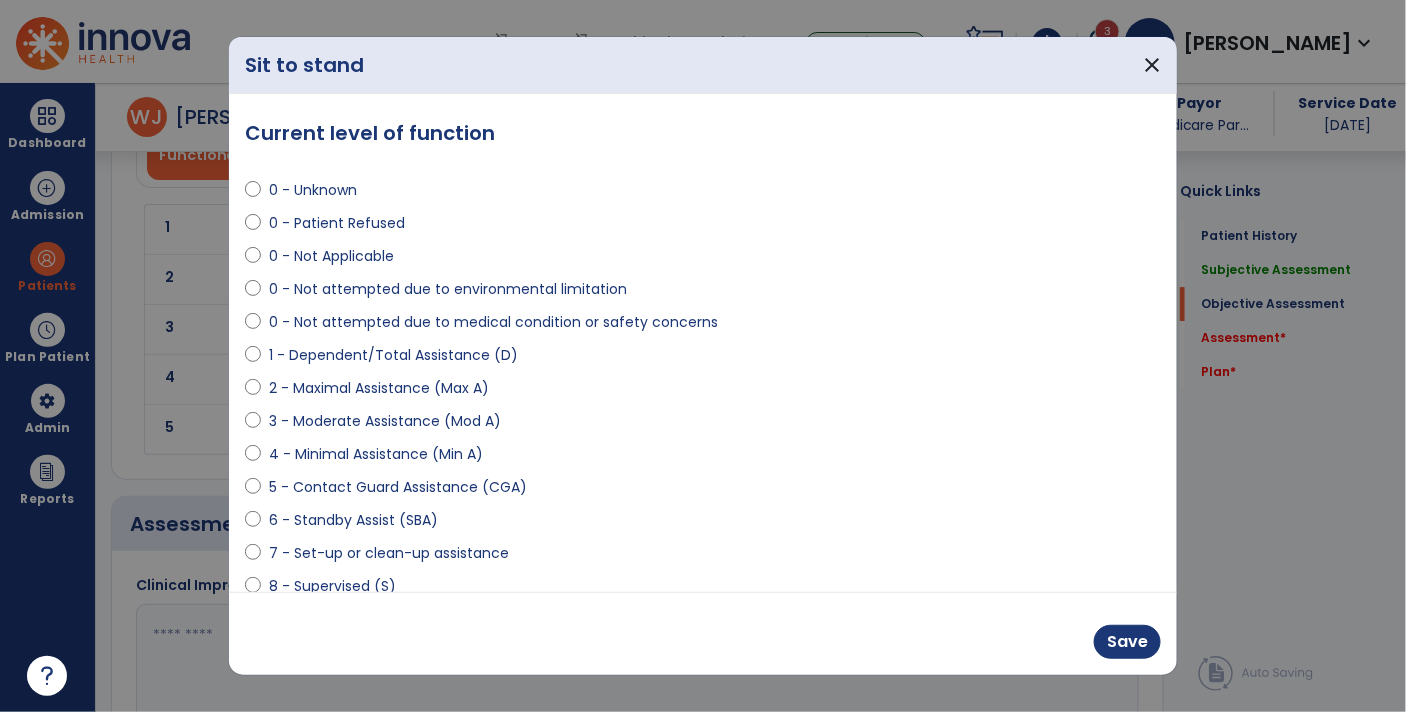 select on "**********" 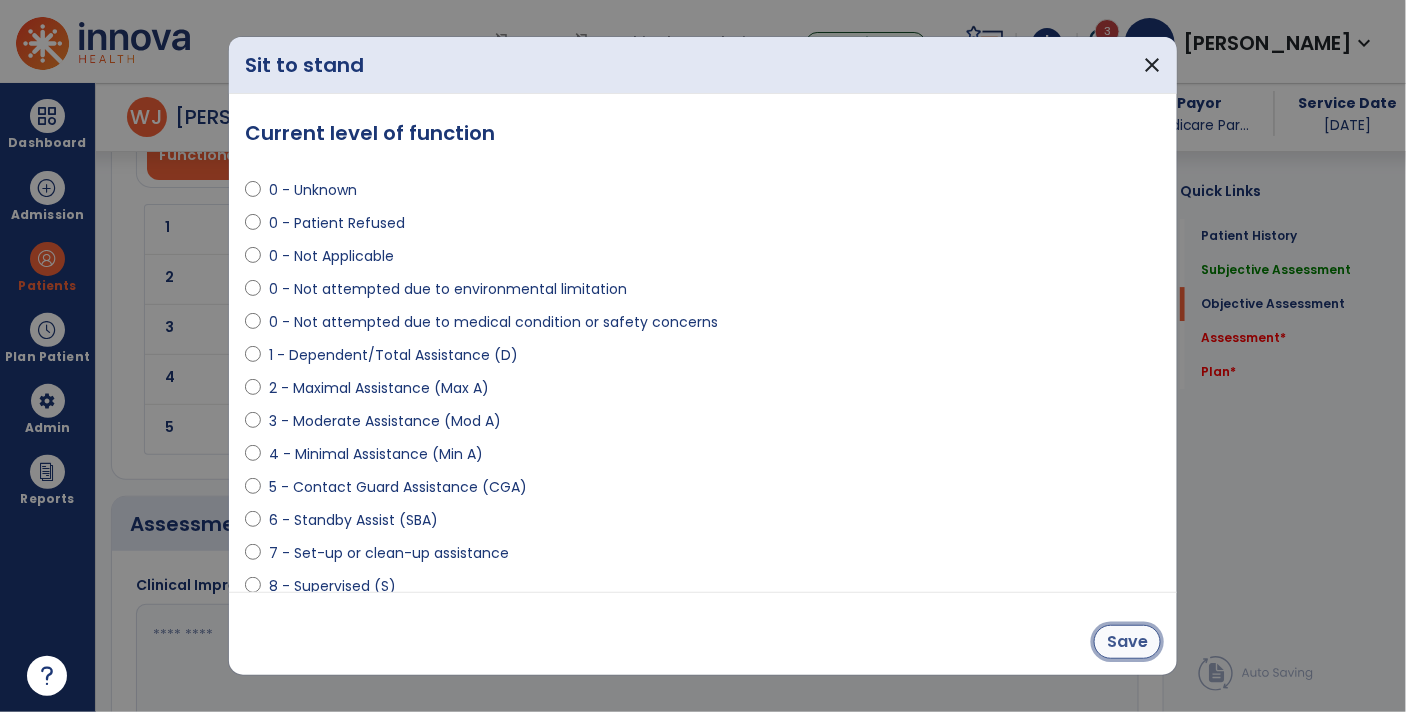 click on "Save" at bounding box center [1127, 642] 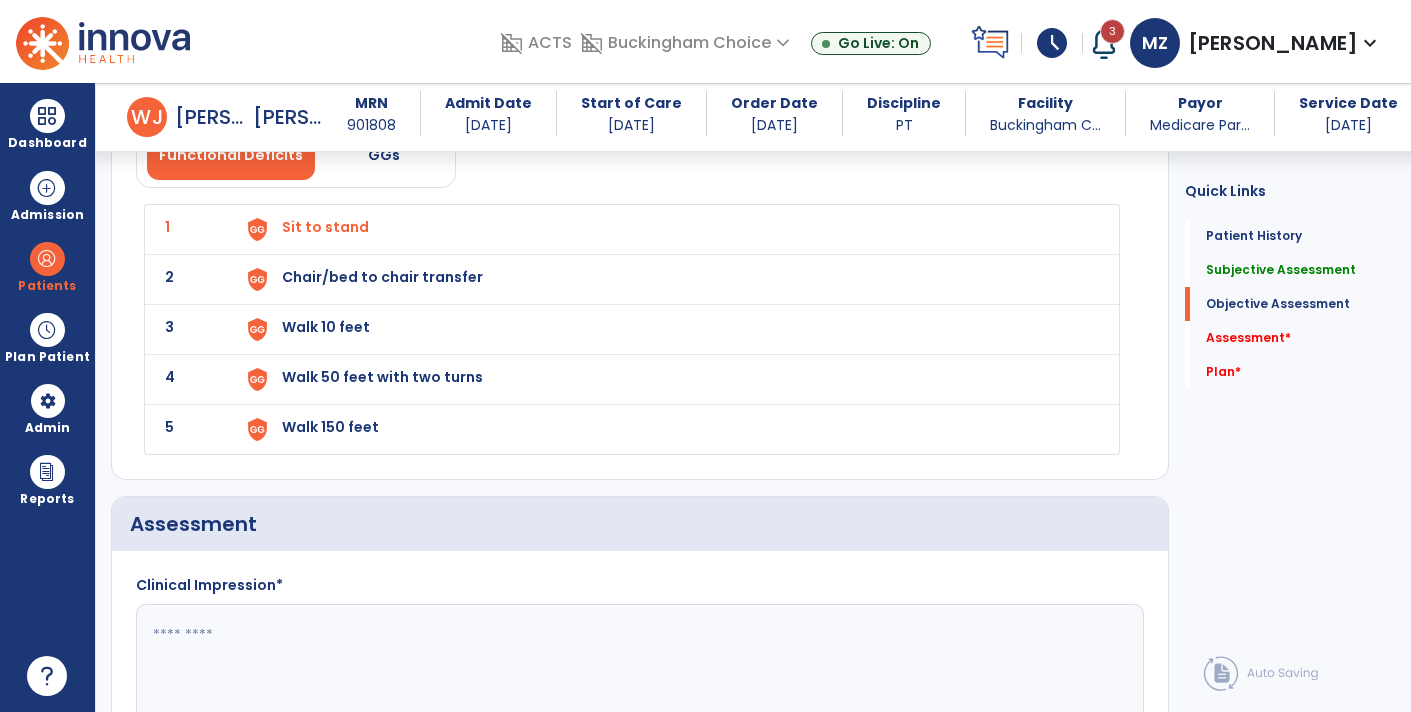 click on "2 Chair/bed to chair transfer" 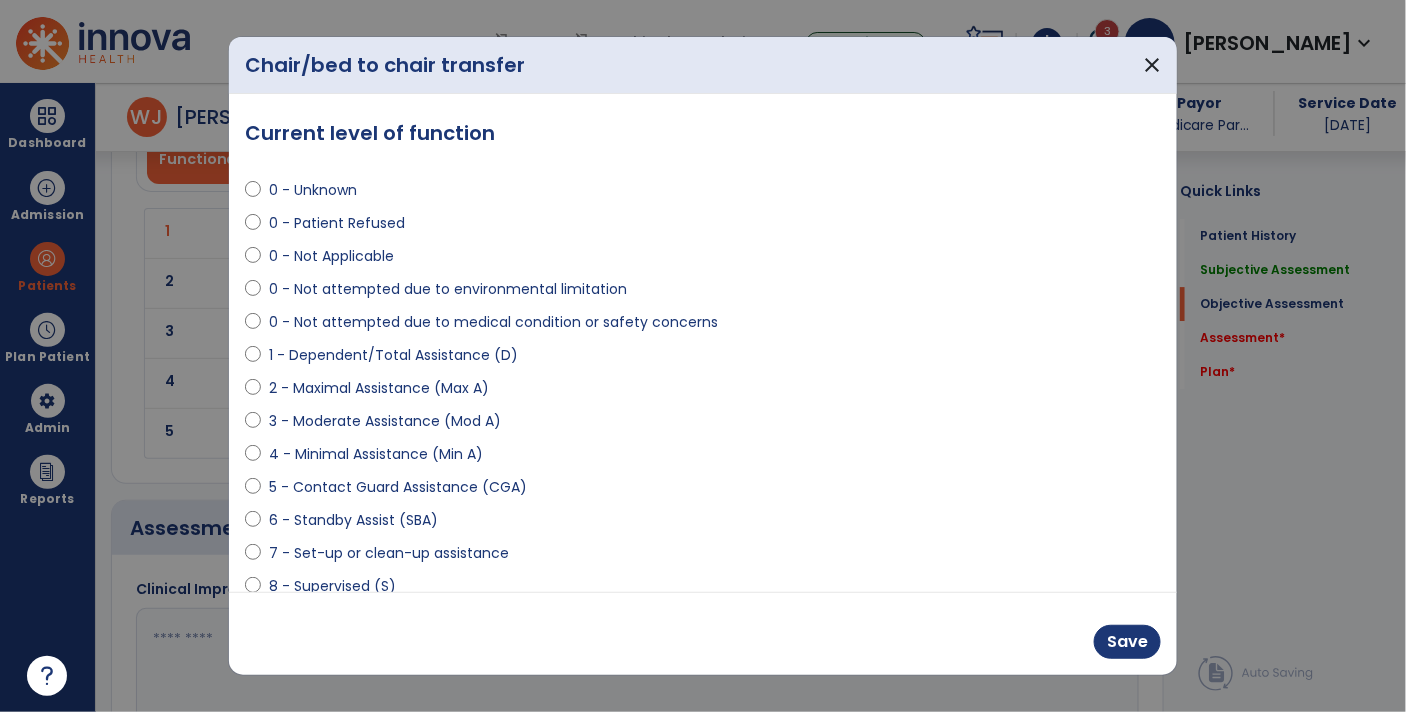 scroll, scrollTop: 1945, scrollLeft: 0, axis: vertical 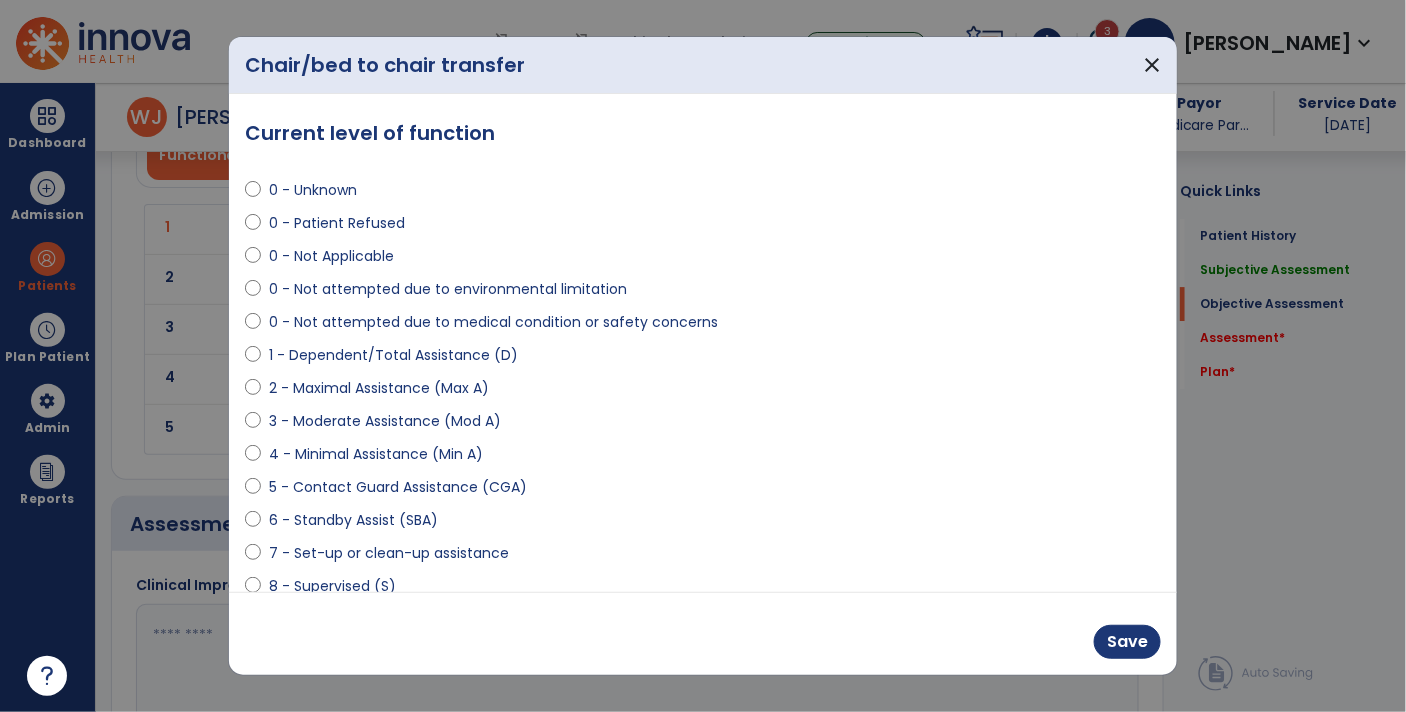 select on "**********" 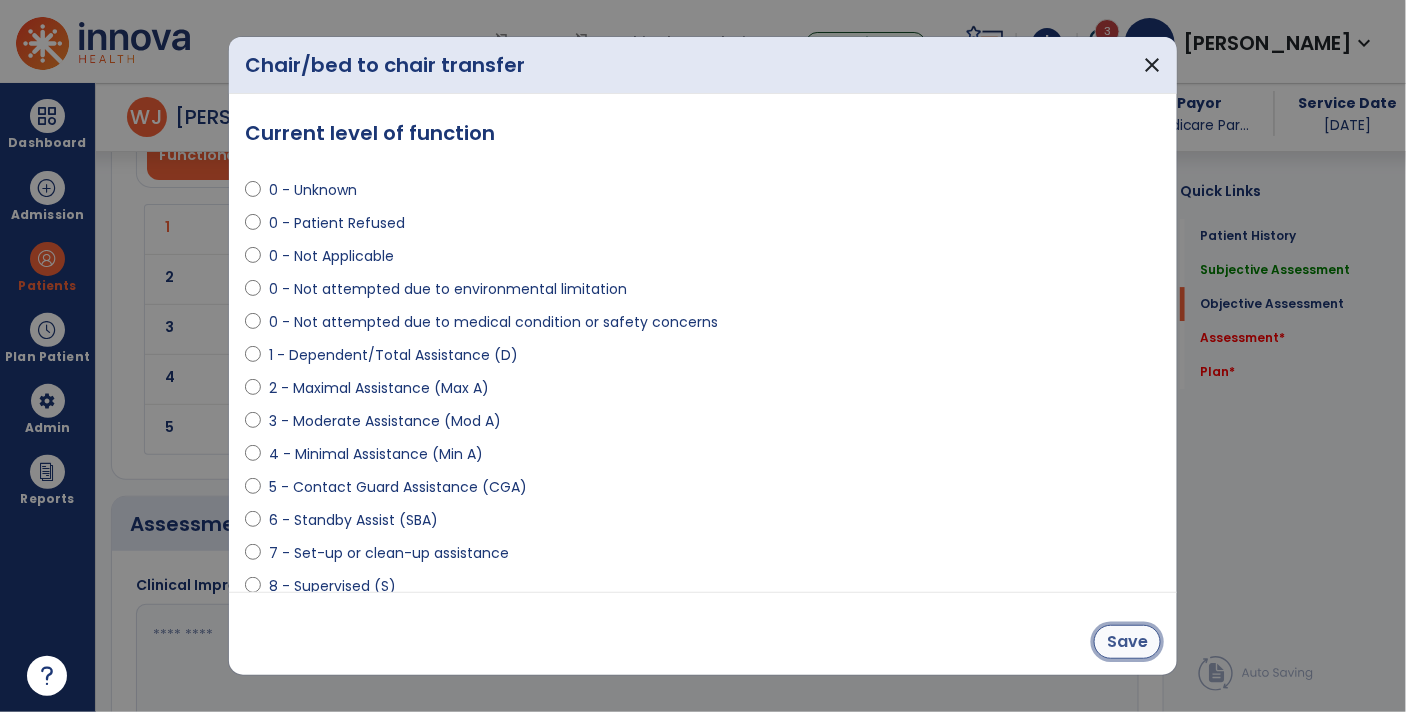 click on "Save" at bounding box center [1127, 642] 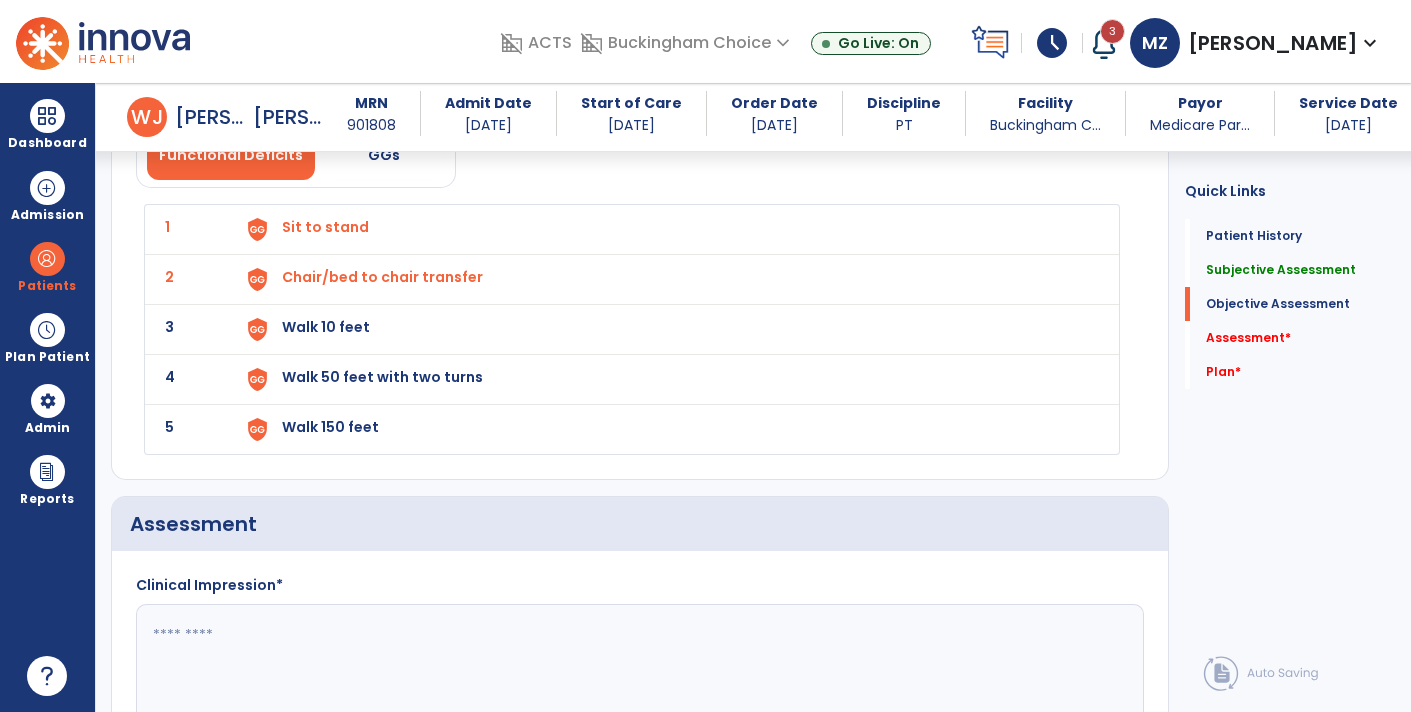 click on "3 Walk 10 feet" 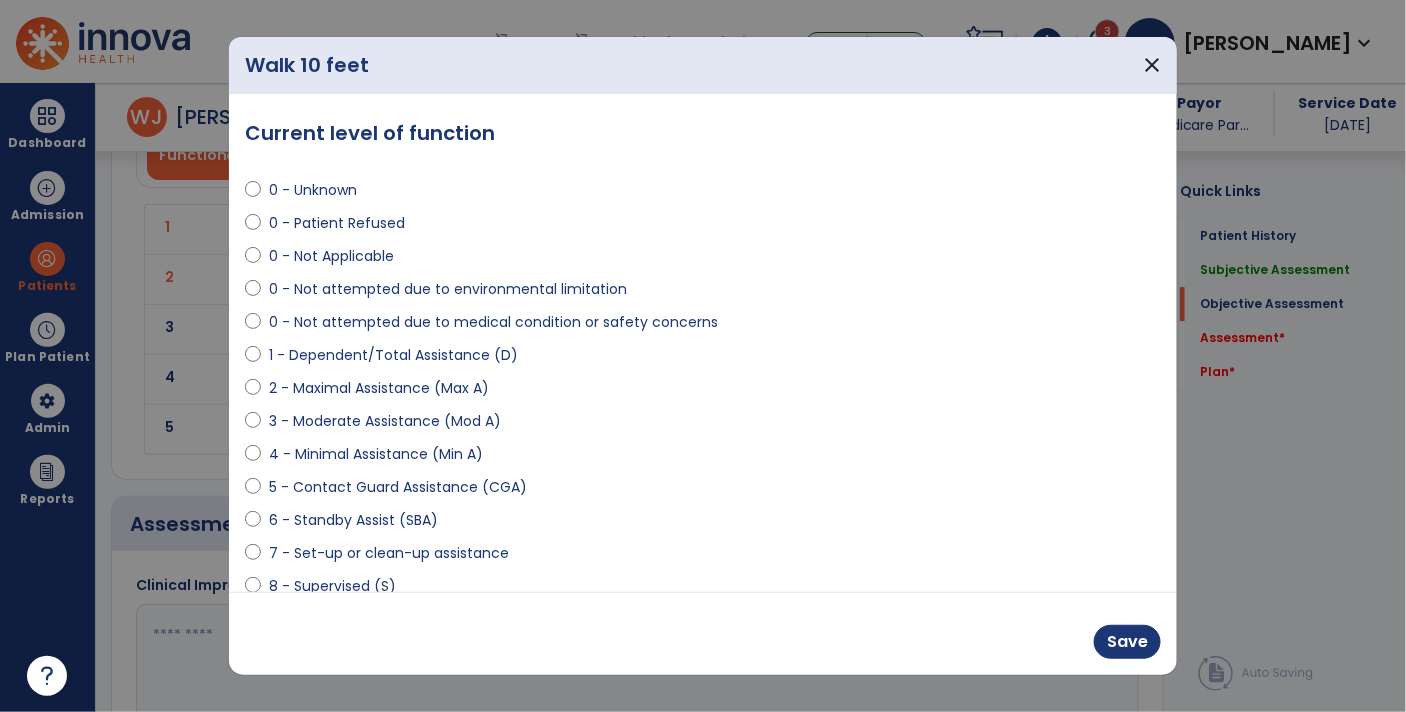 scroll, scrollTop: 1945, scrollLeft: 0, axis: vertical 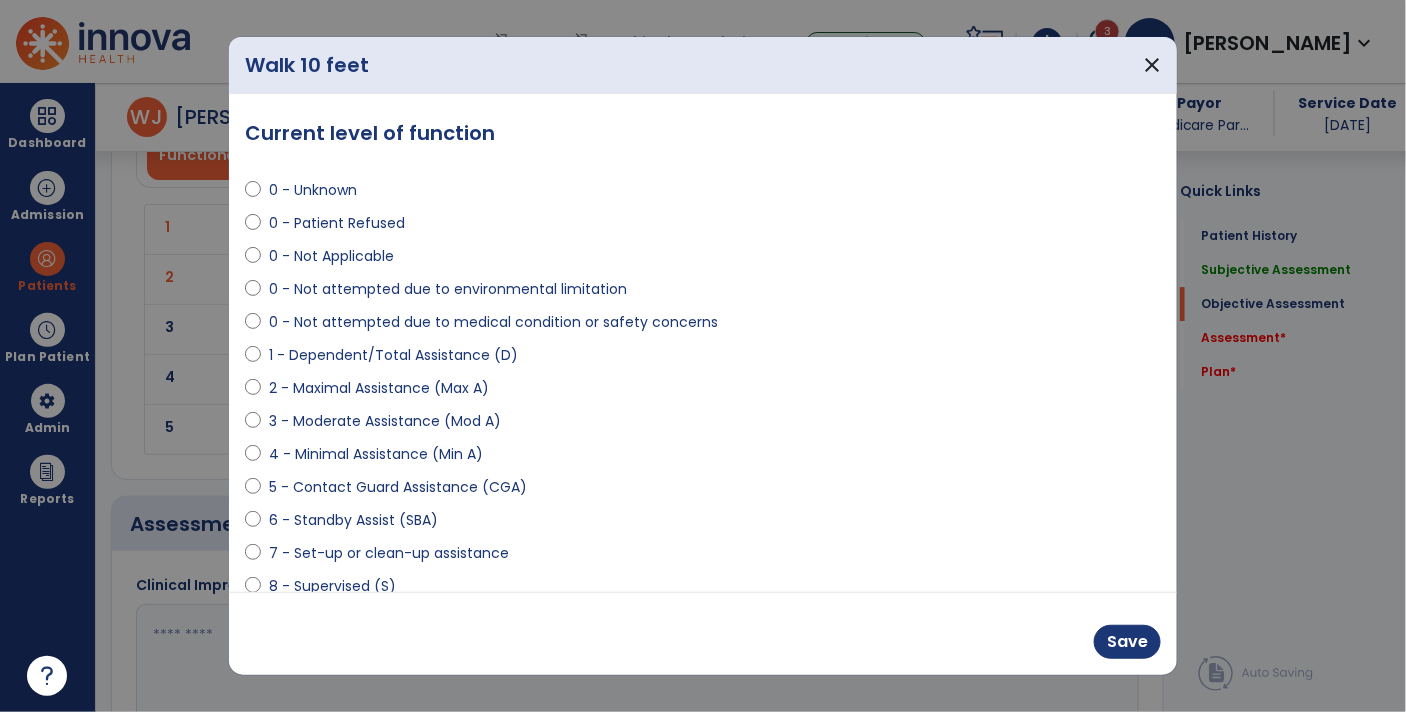 select on "**********" 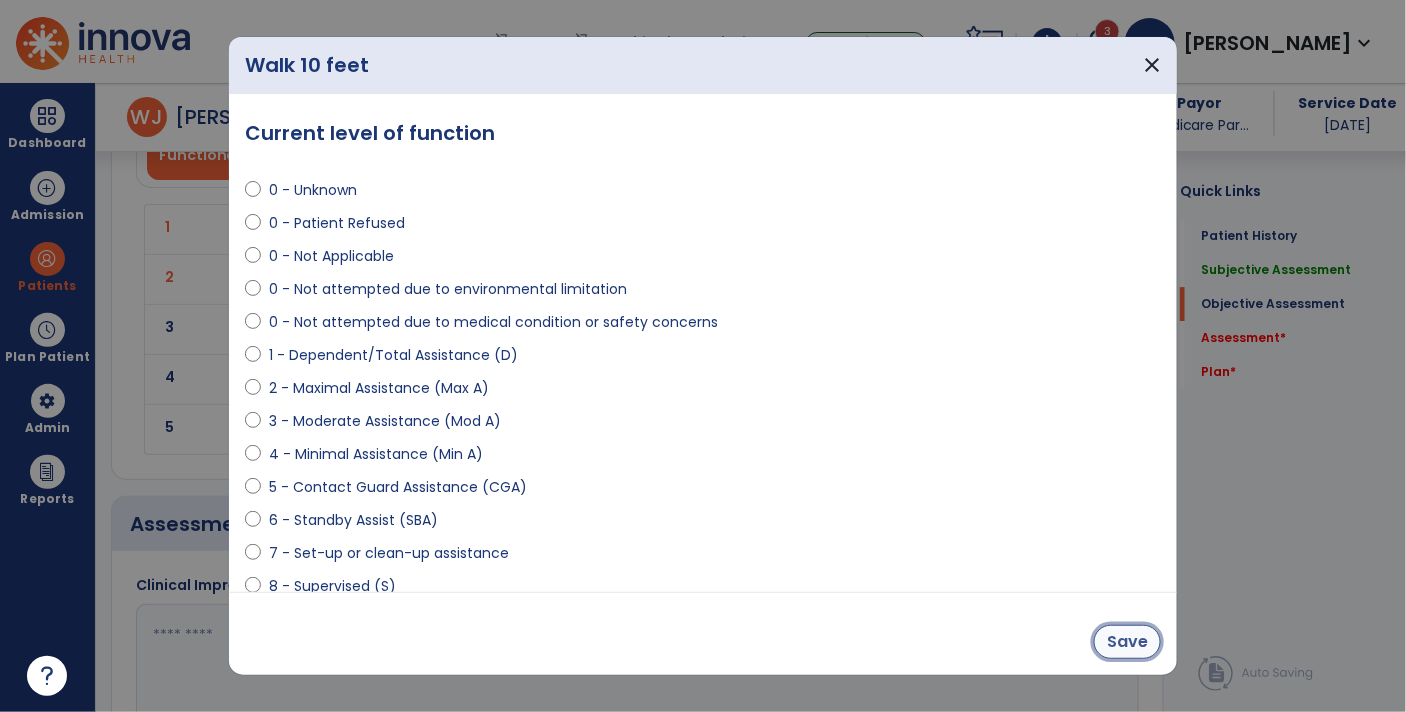 click on "Save" at bounding box center (1127, 642) 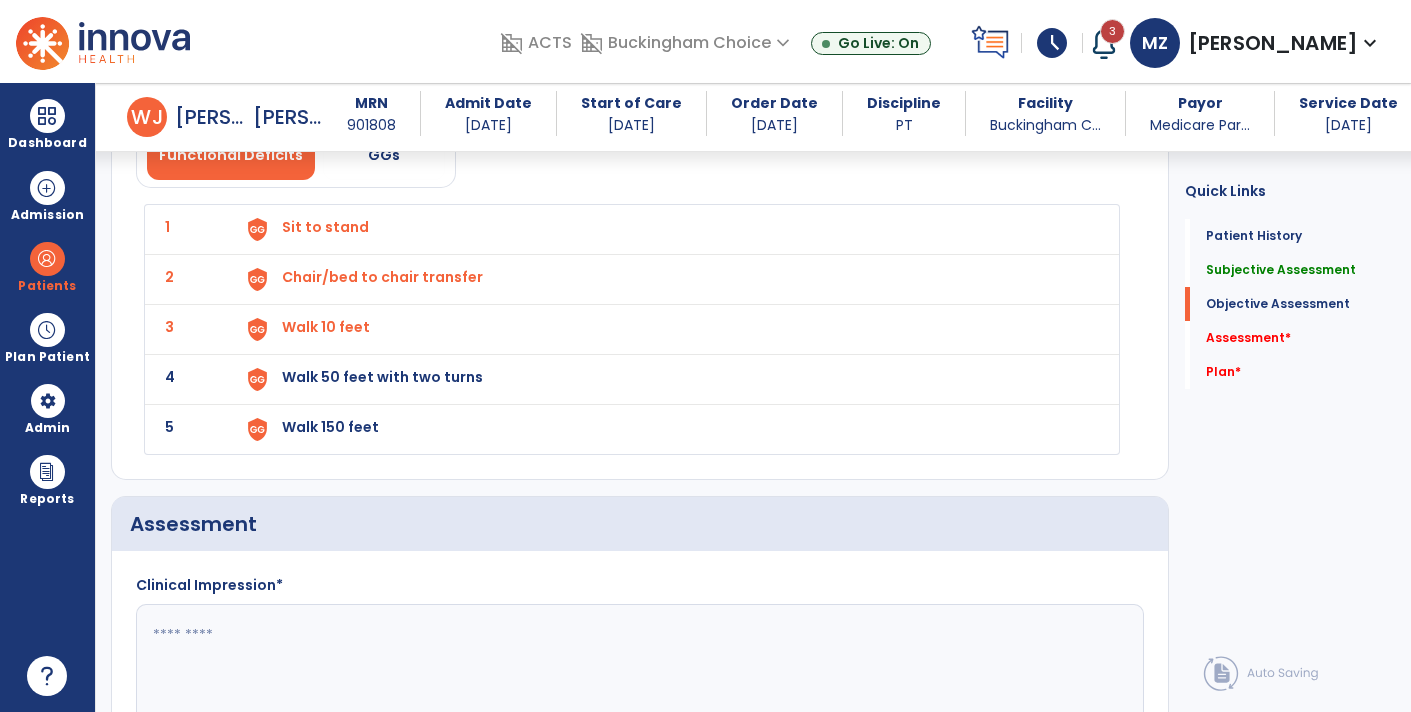 click on "4 Walk 50 feet with two turns" 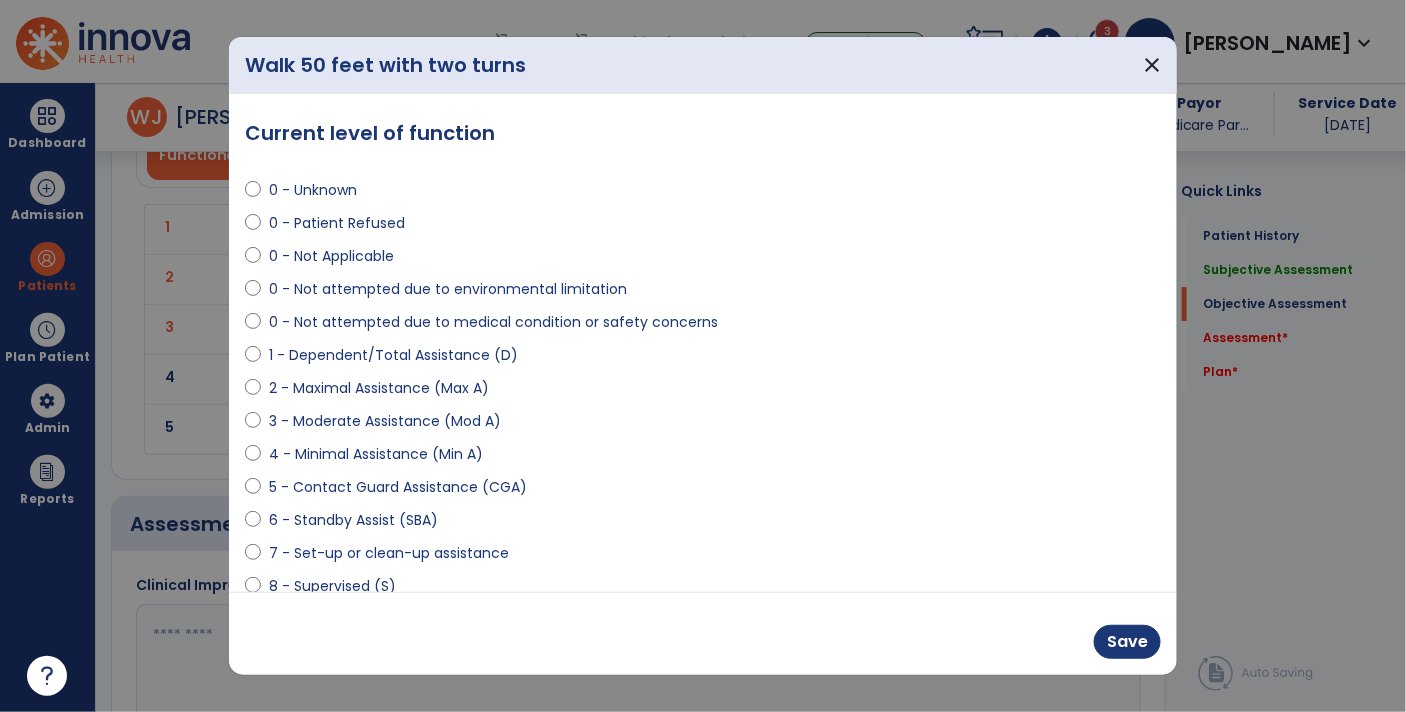 scroll, scrollTop: 1945, scrollLeft: 0, axis: vertical 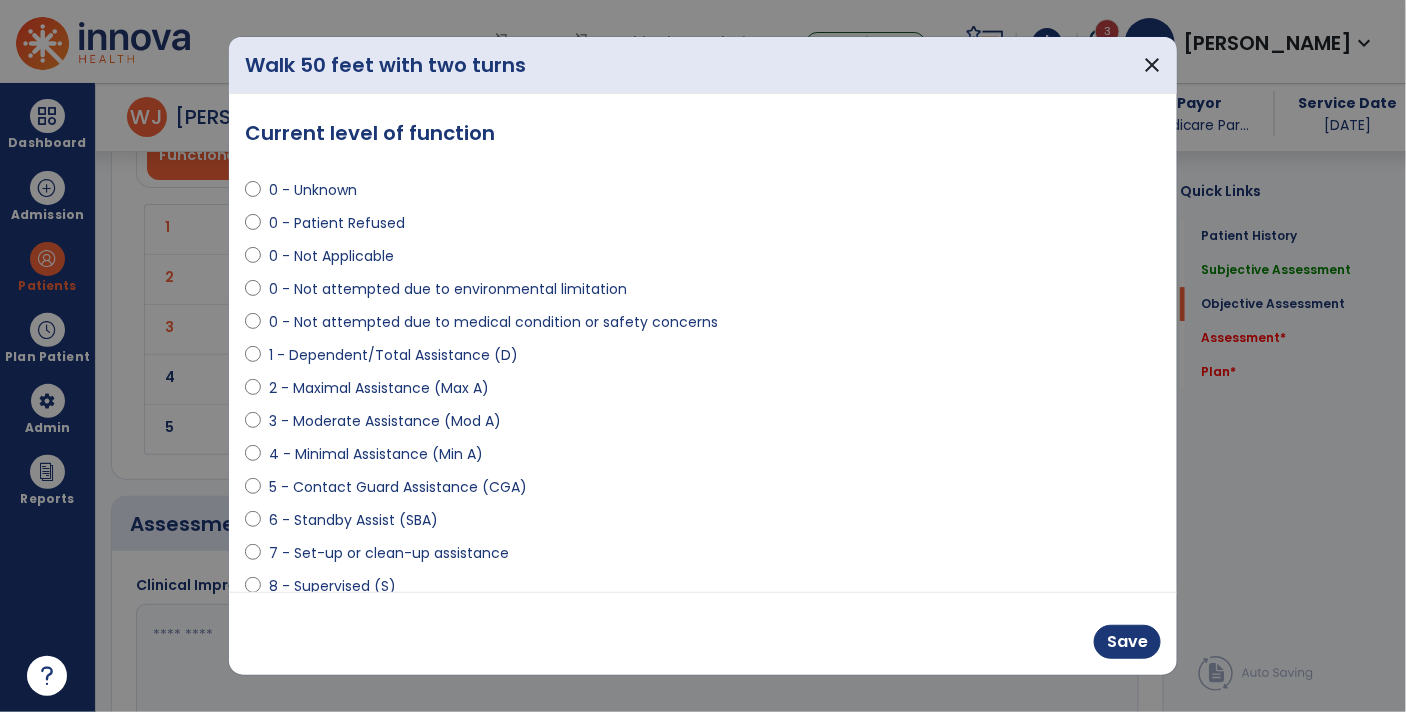 select on "**********" 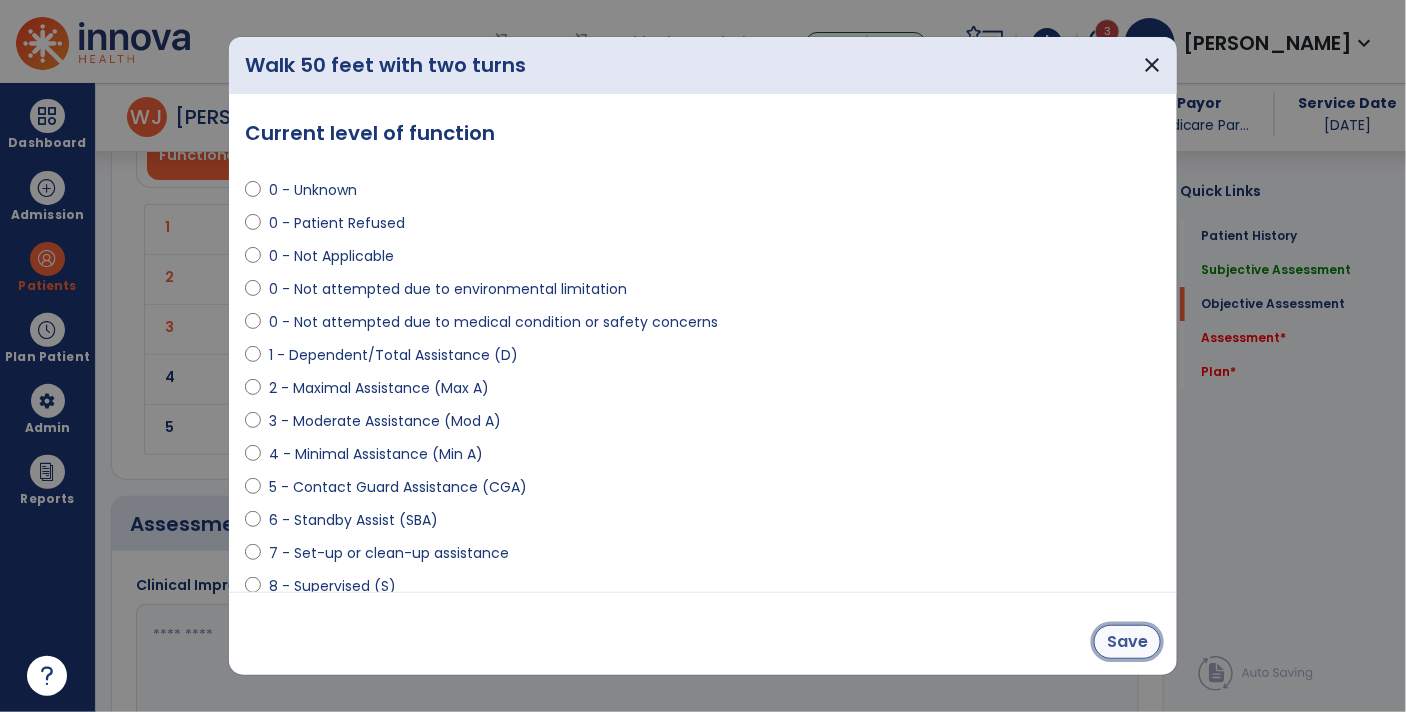 click on "Save" at bounding box center [1127, 642] 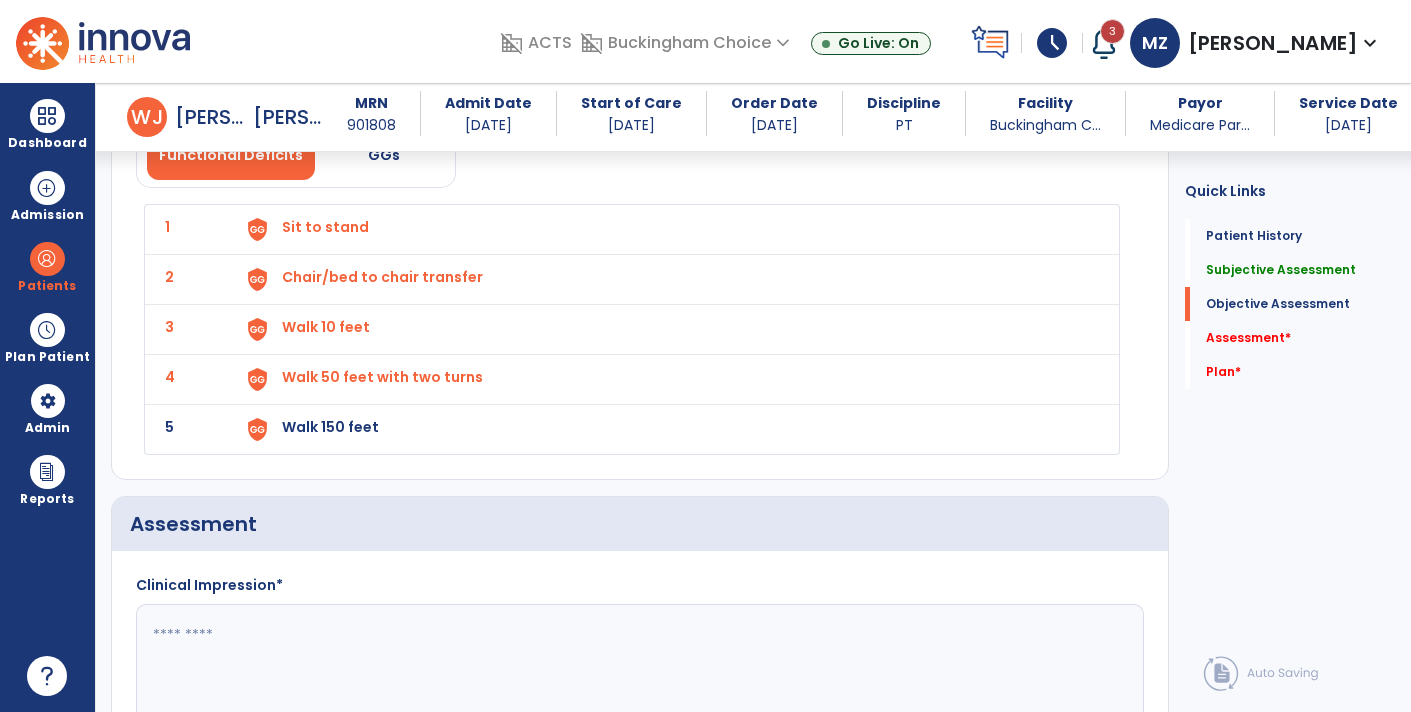 click on "Walk 150 feet" at bounding box center (325, 227) 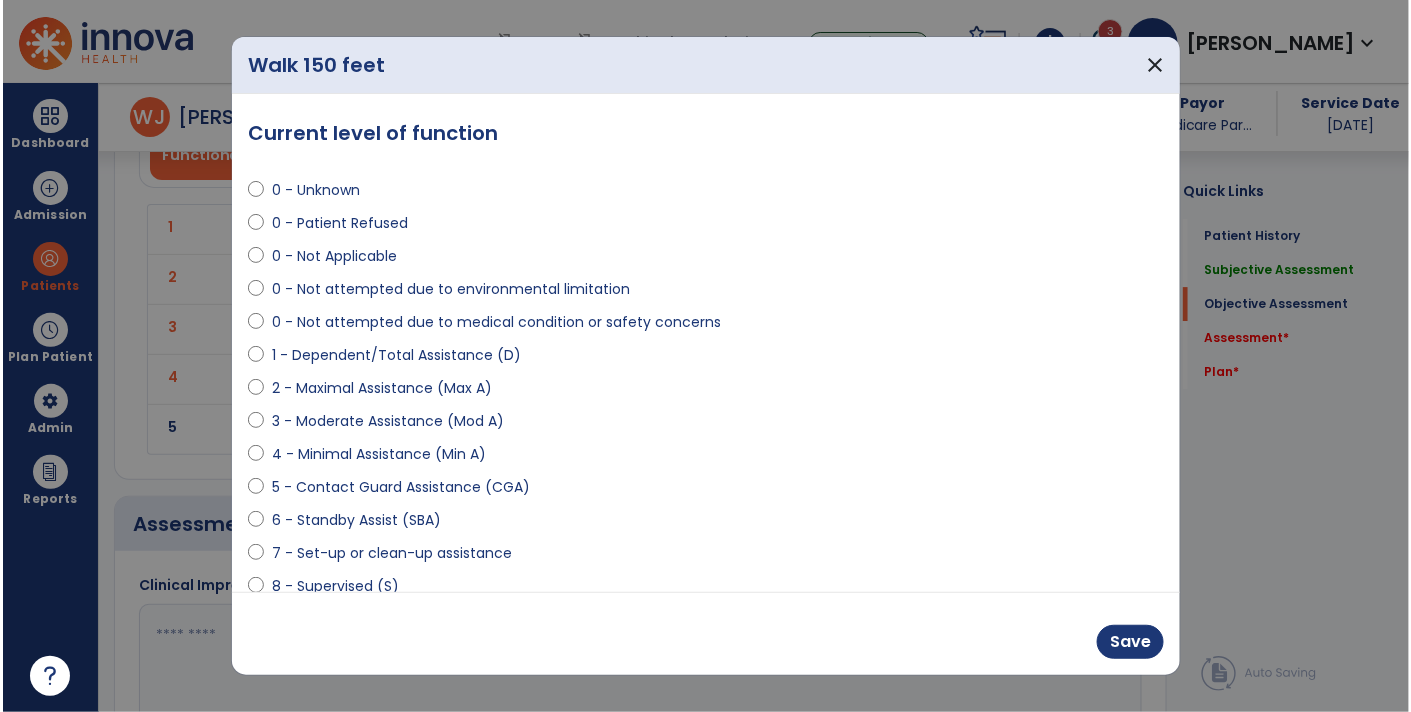 scroll, scrollTop: 1945, scrollLeft: 0, axis: vertical 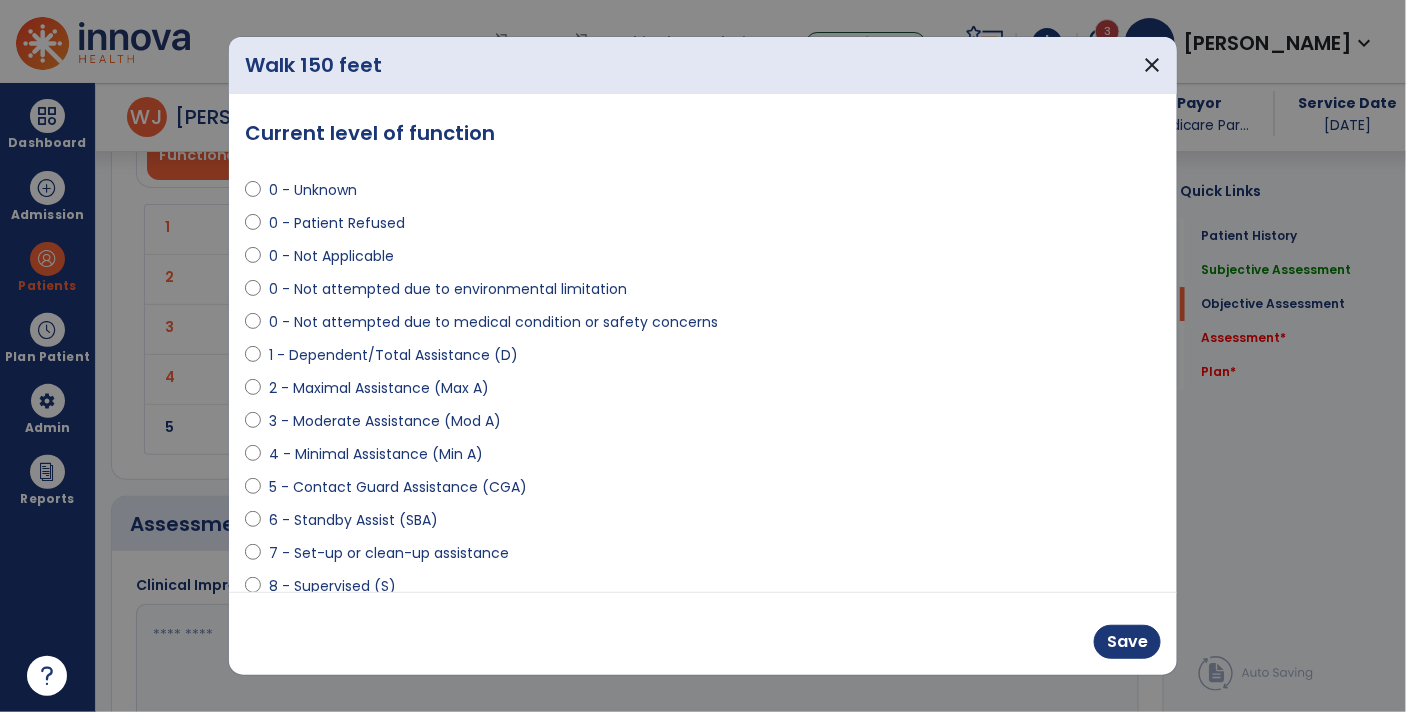 click on "0 - Not attempted due to medical condition or safety concerns" at bounding box center (493, 322) 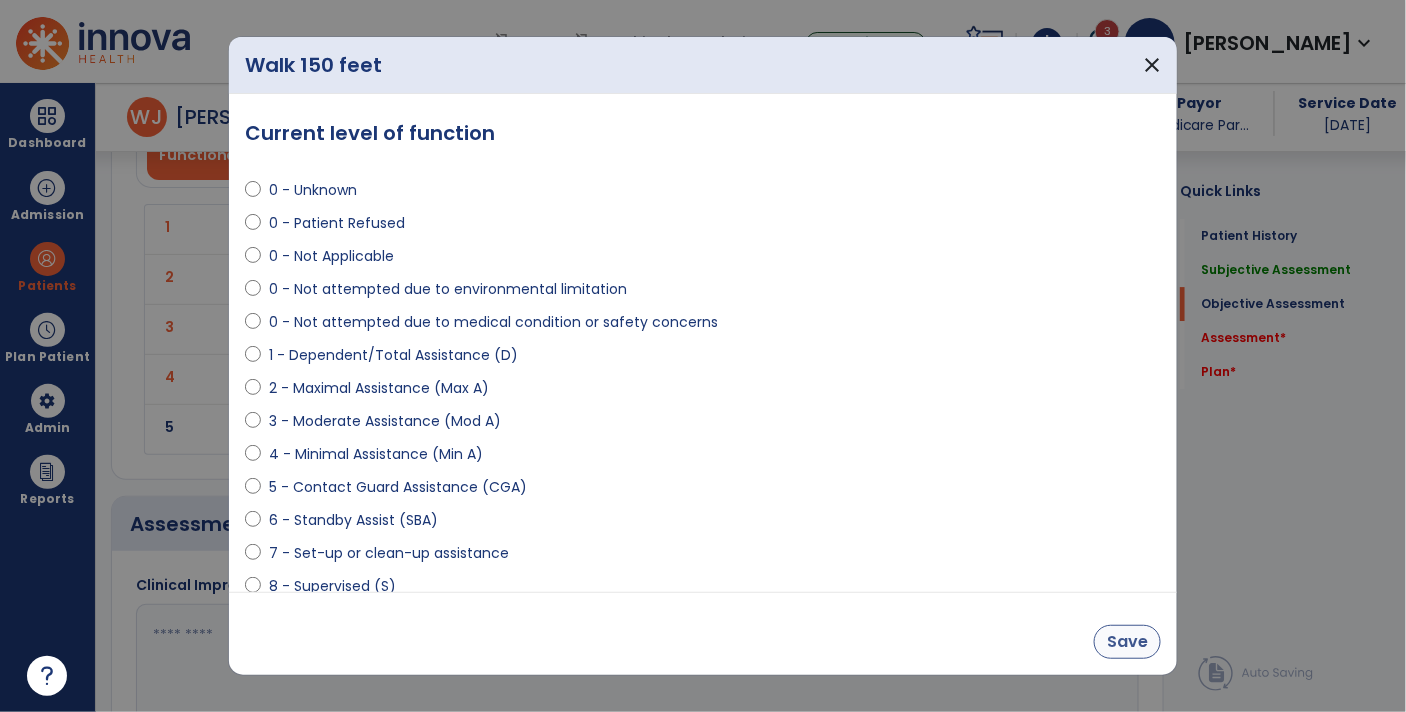 click on "Save" at bounding box center [1127, 642] 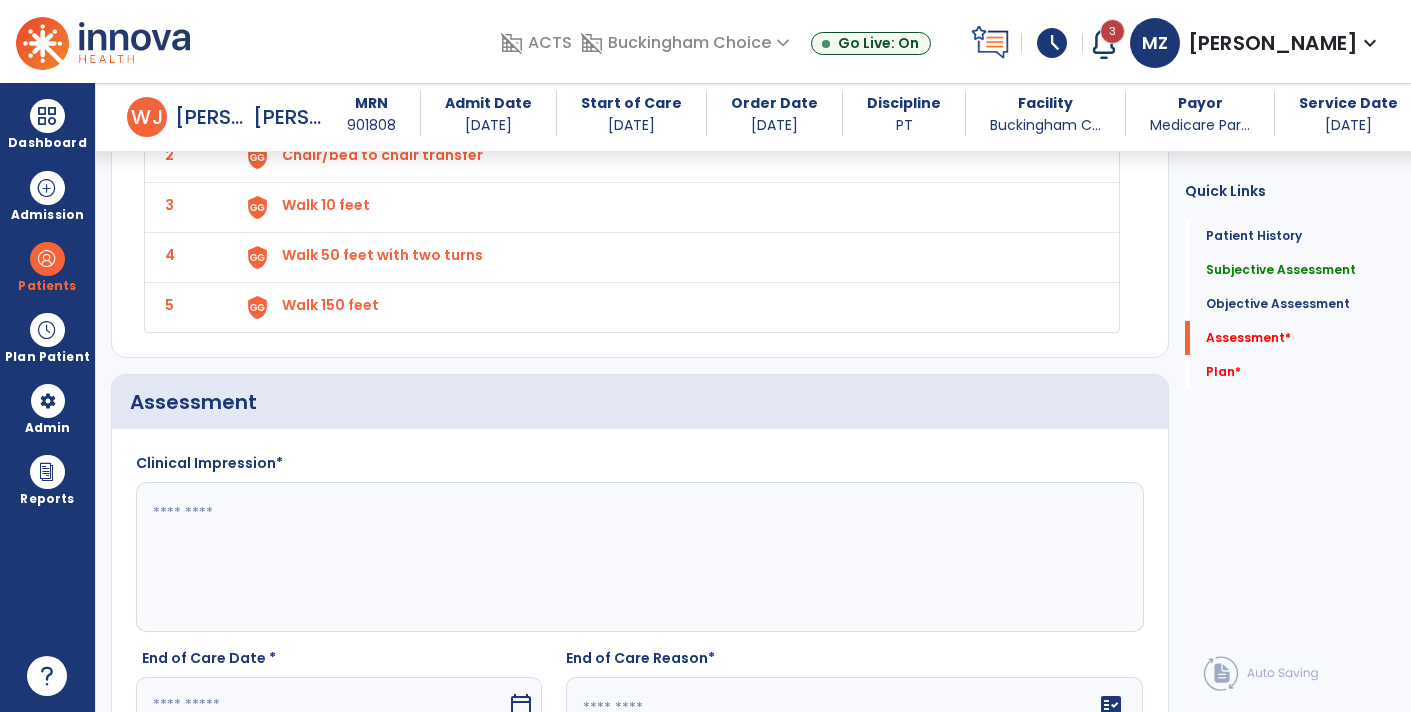 scroll, scrollTop: 2159, scrollLeft: 0, axis: vertical 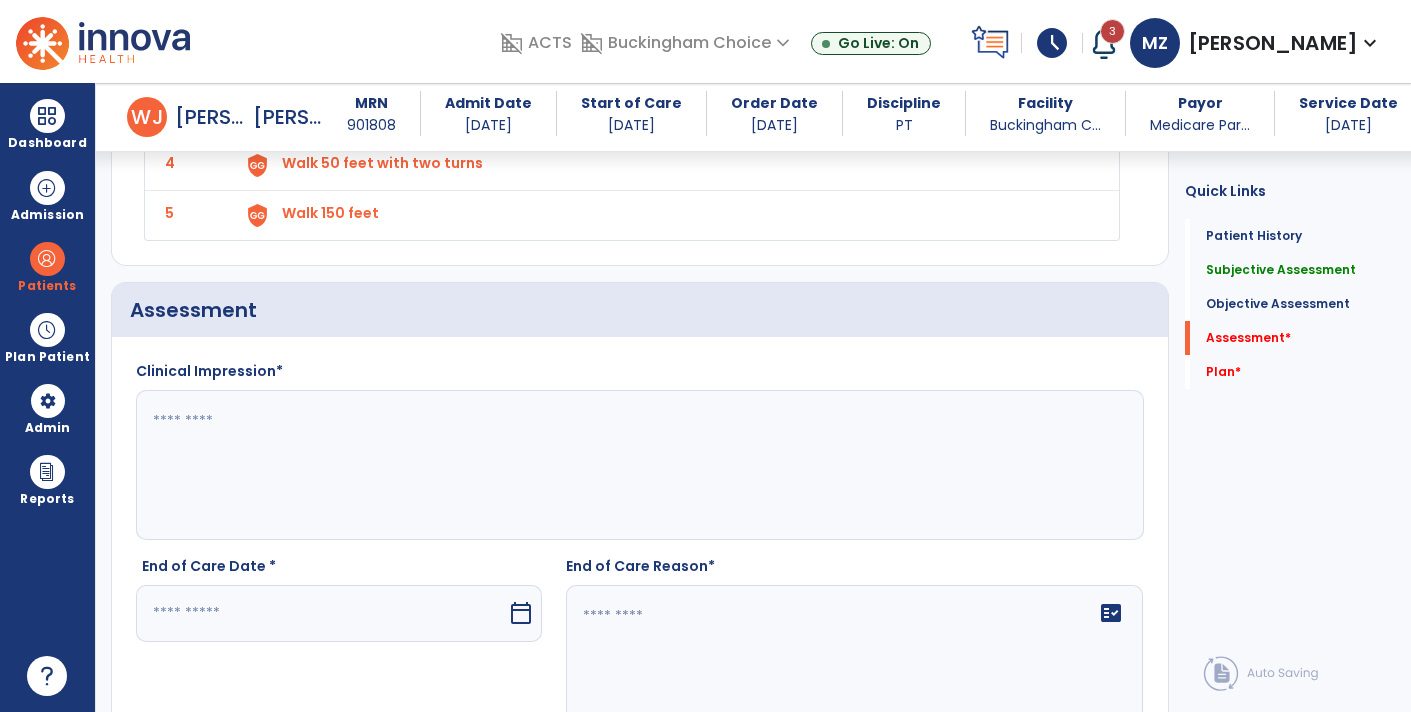 click 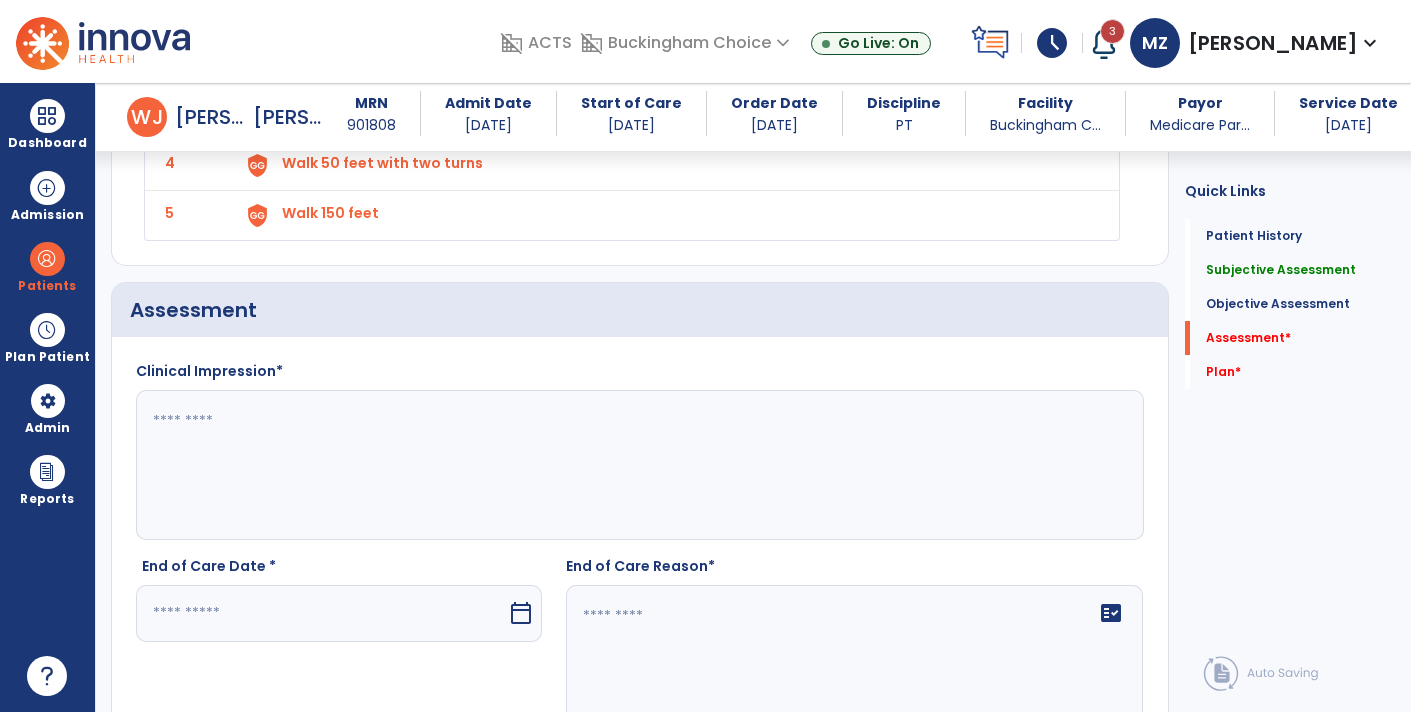 paste on "**********" 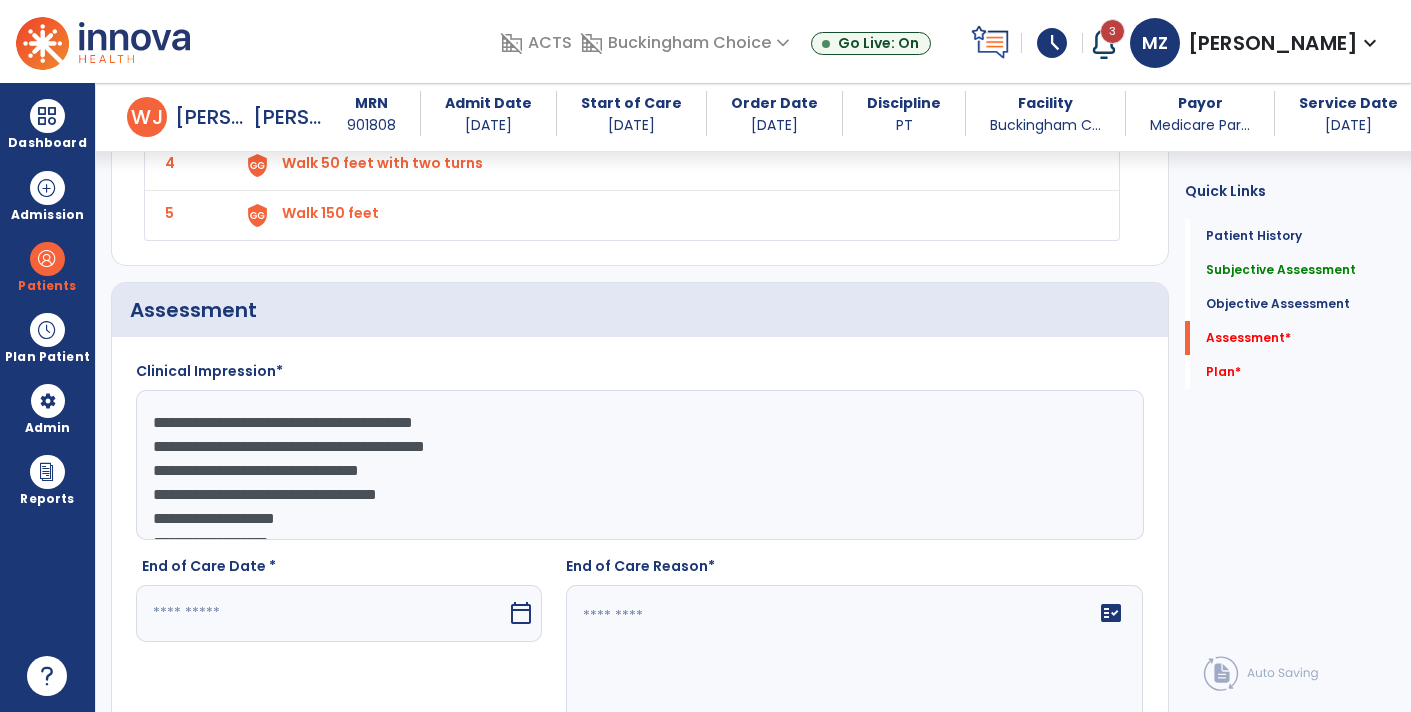 scroll, scrollTop: 63, scrollLeft: 0, axis: vertical 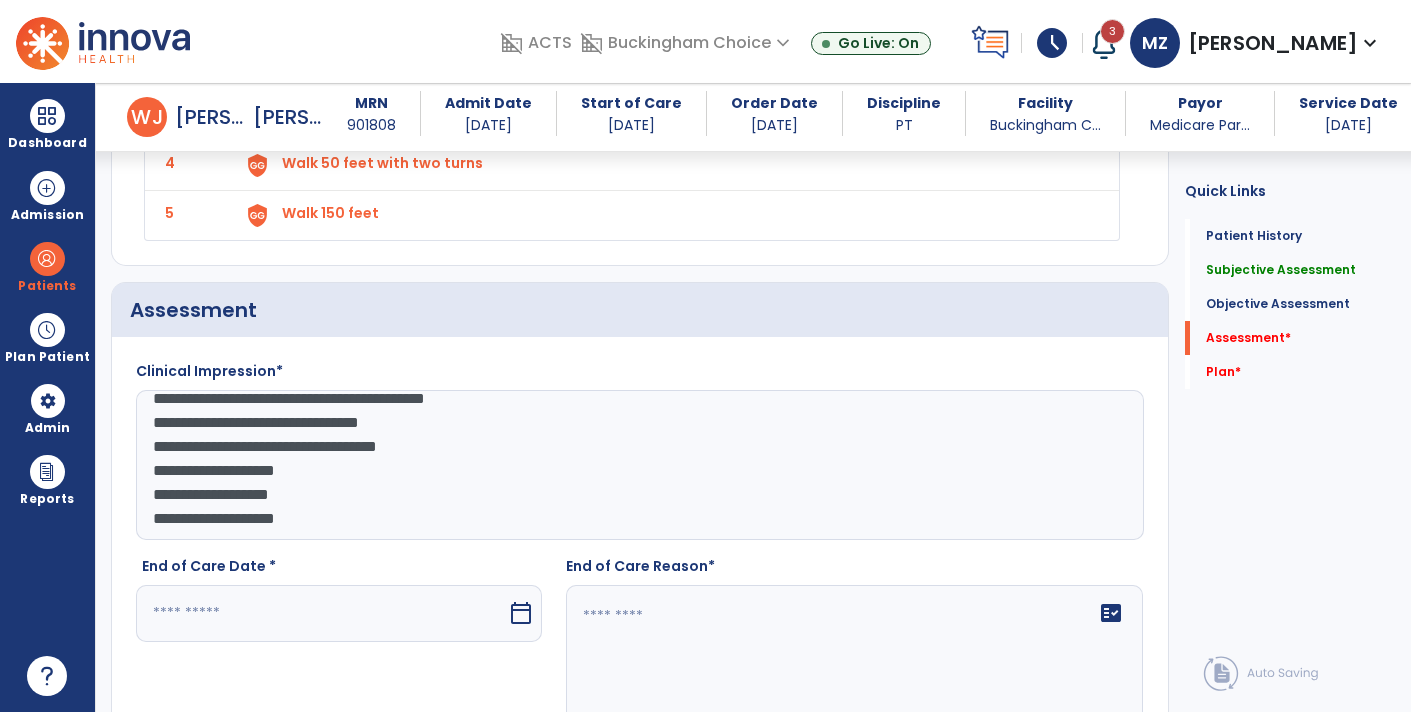 type on "**********" 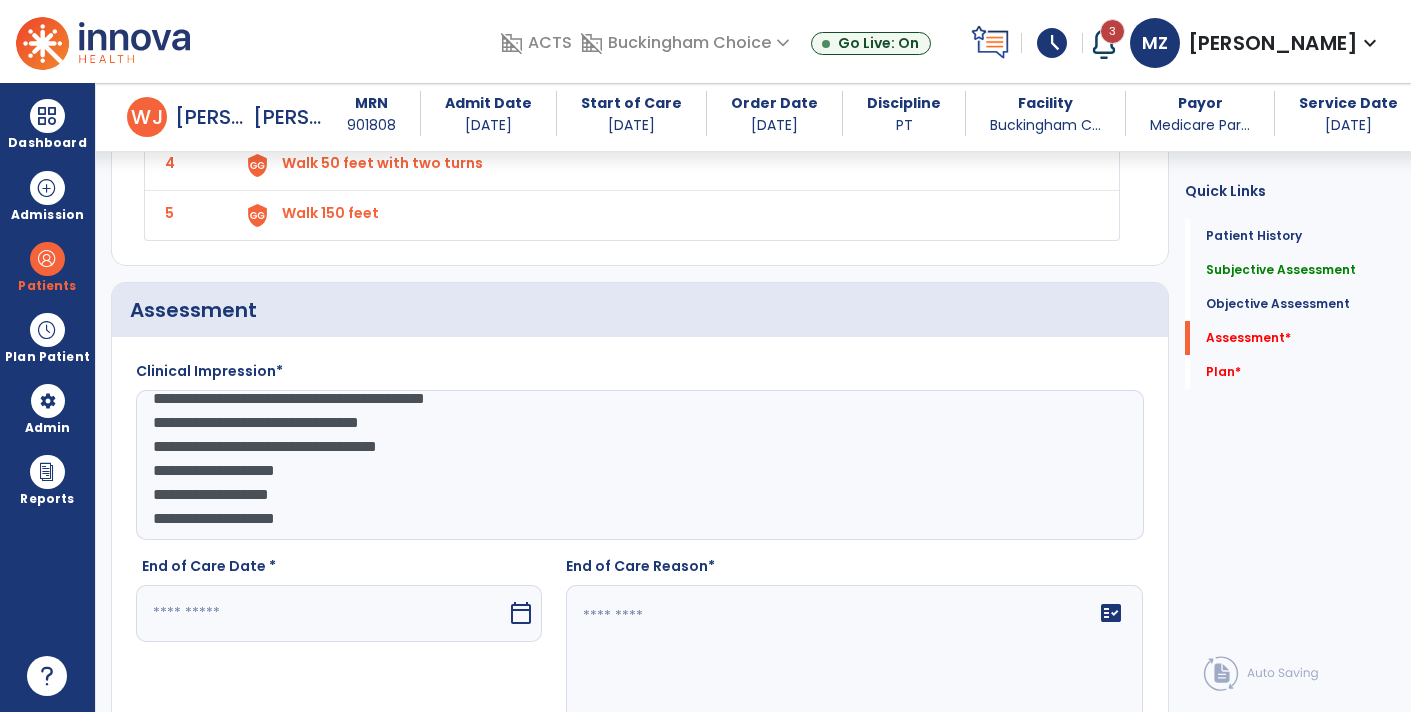 click on "calendar_today" at bounding box center [521, 613] 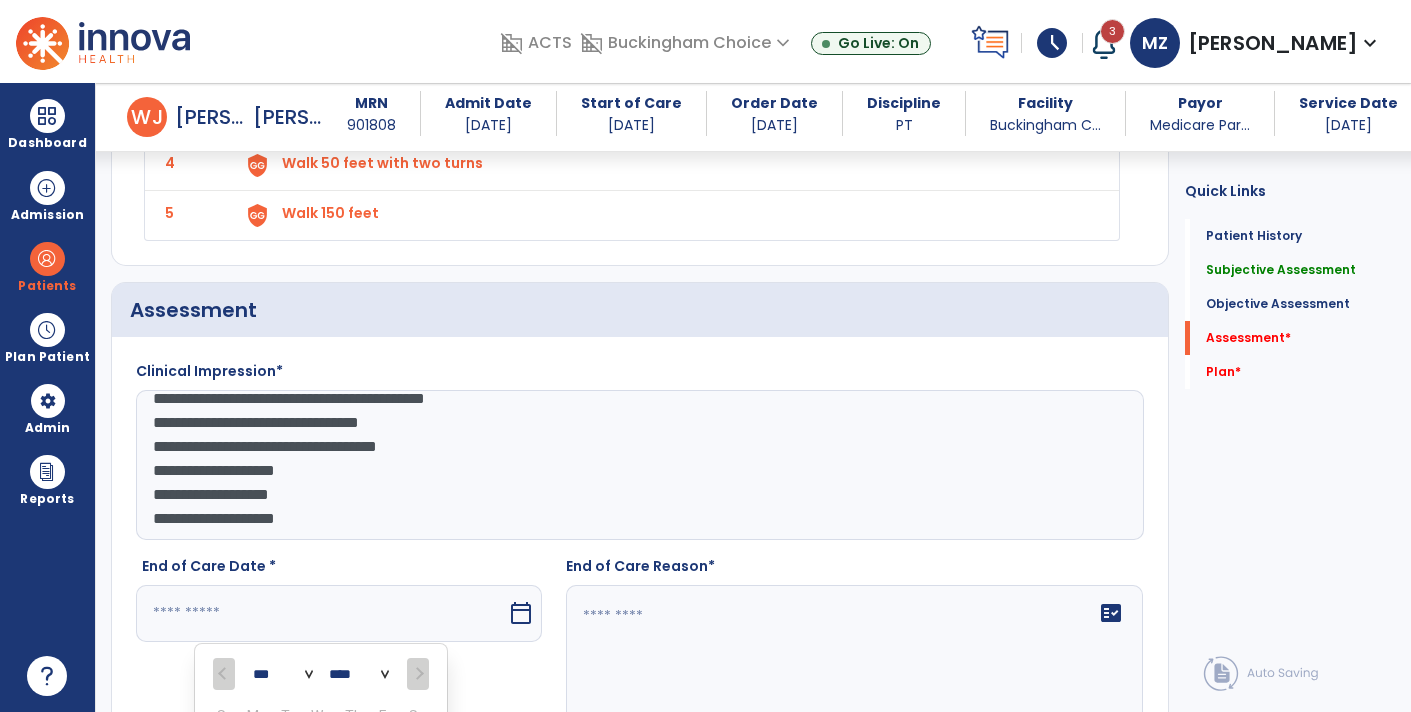 scroll, scrollTop: 2533, scrollLeft: 0, axis: vertical 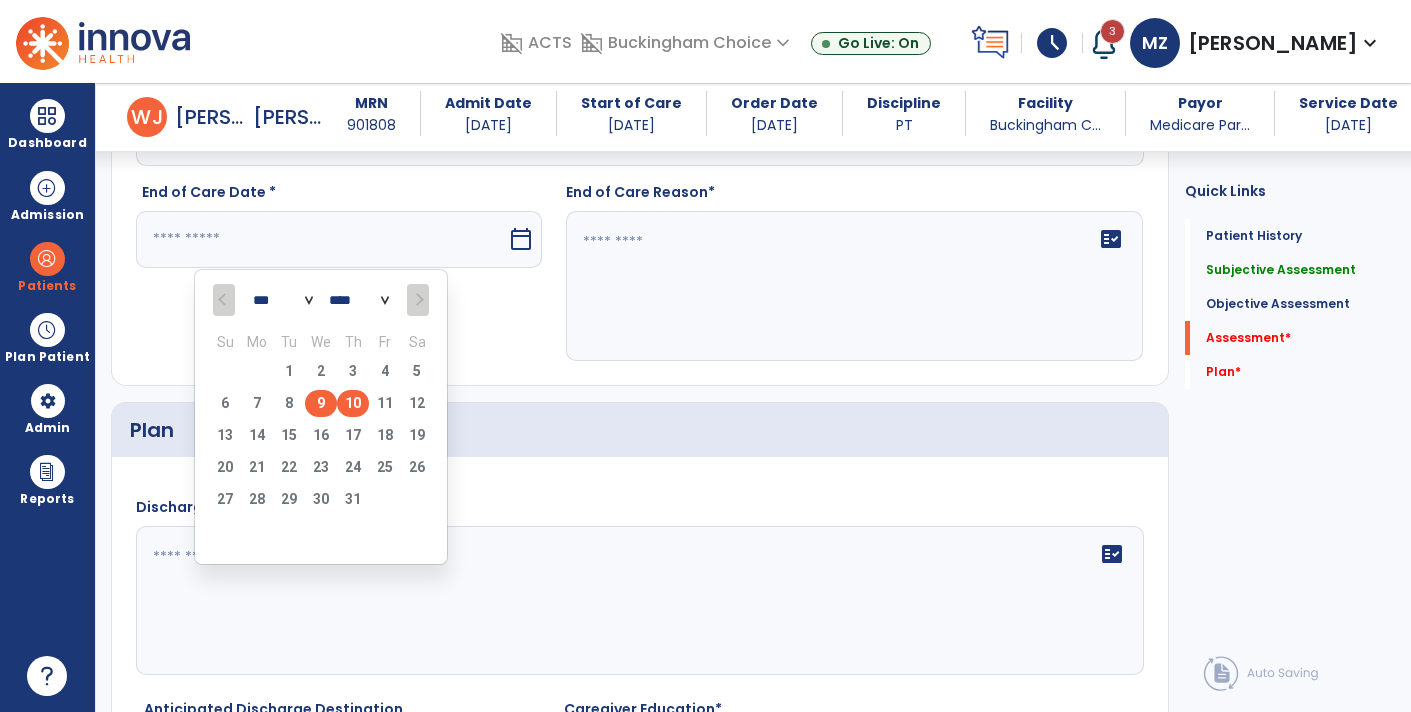 click on "9" at bounding box center (321, 403) 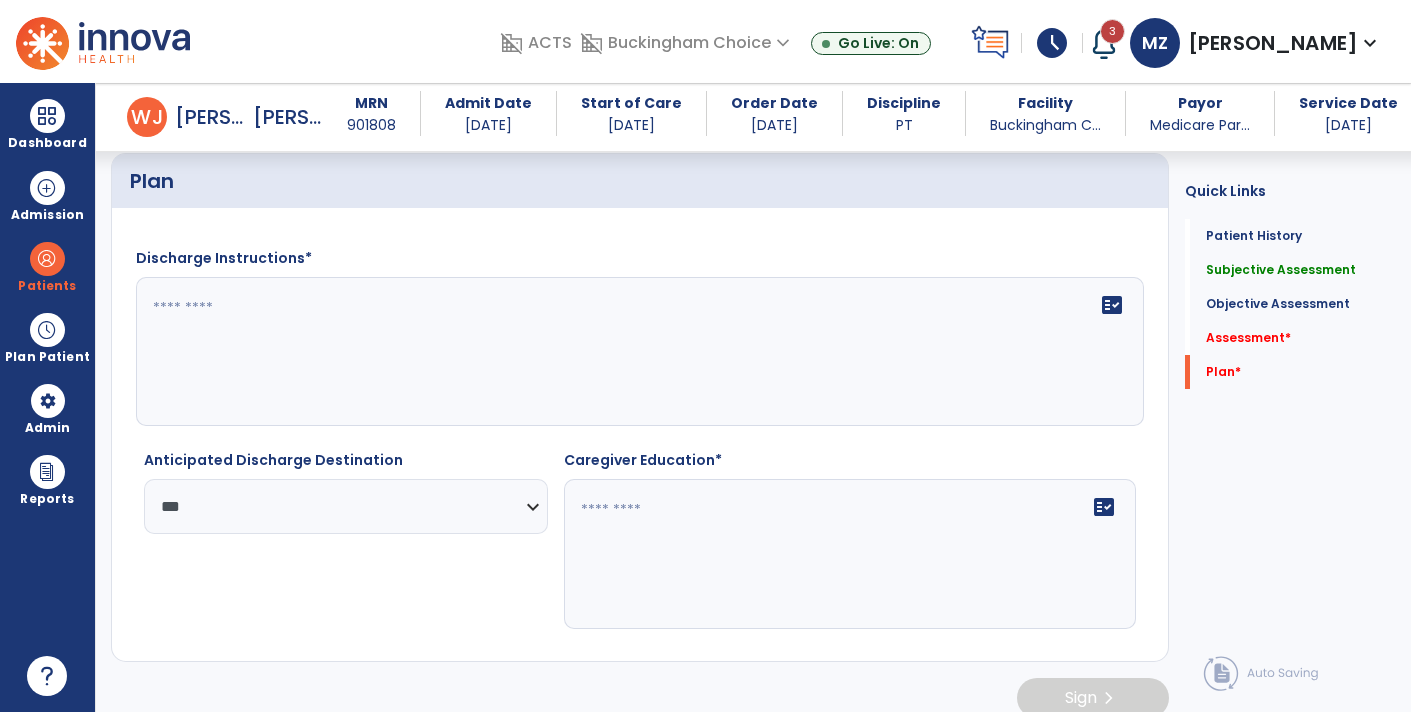scroll, scrollTop: 2794, scrollLeft: 0, axis: vertical 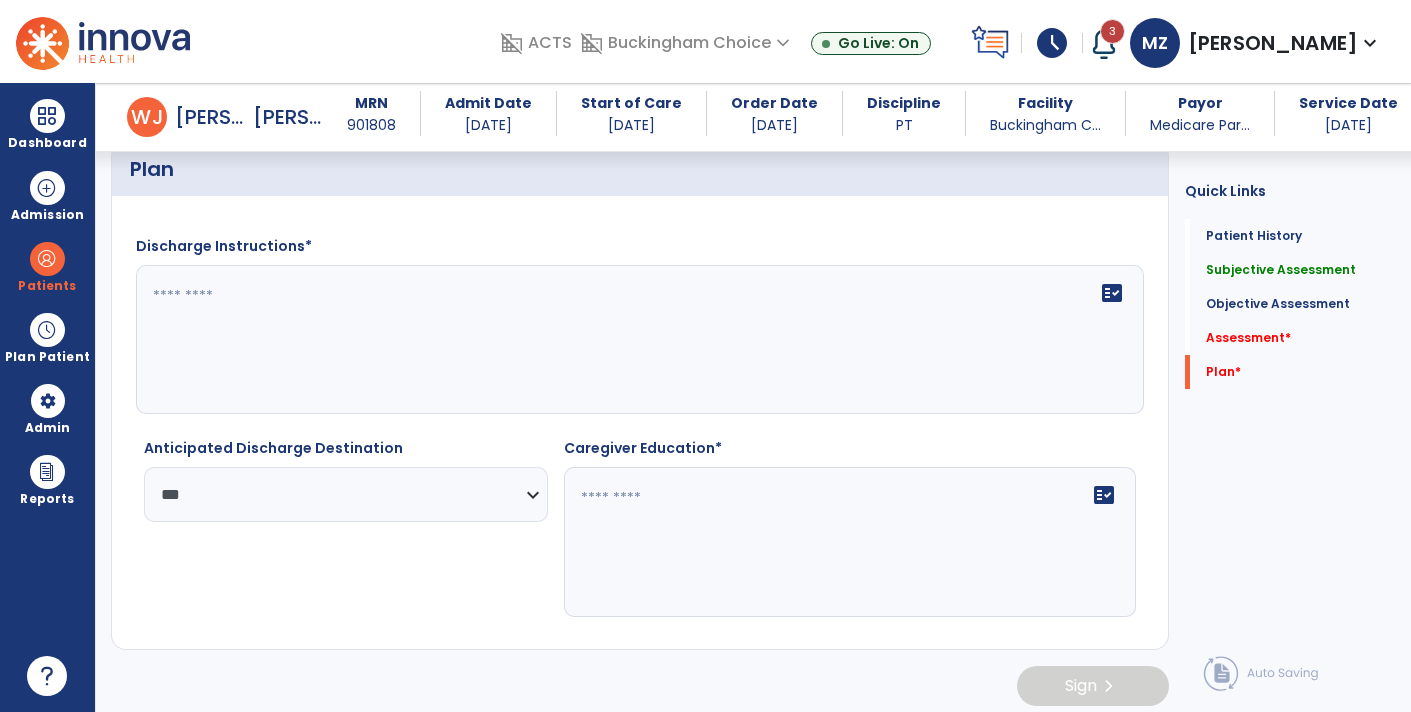 click on "fact_check" 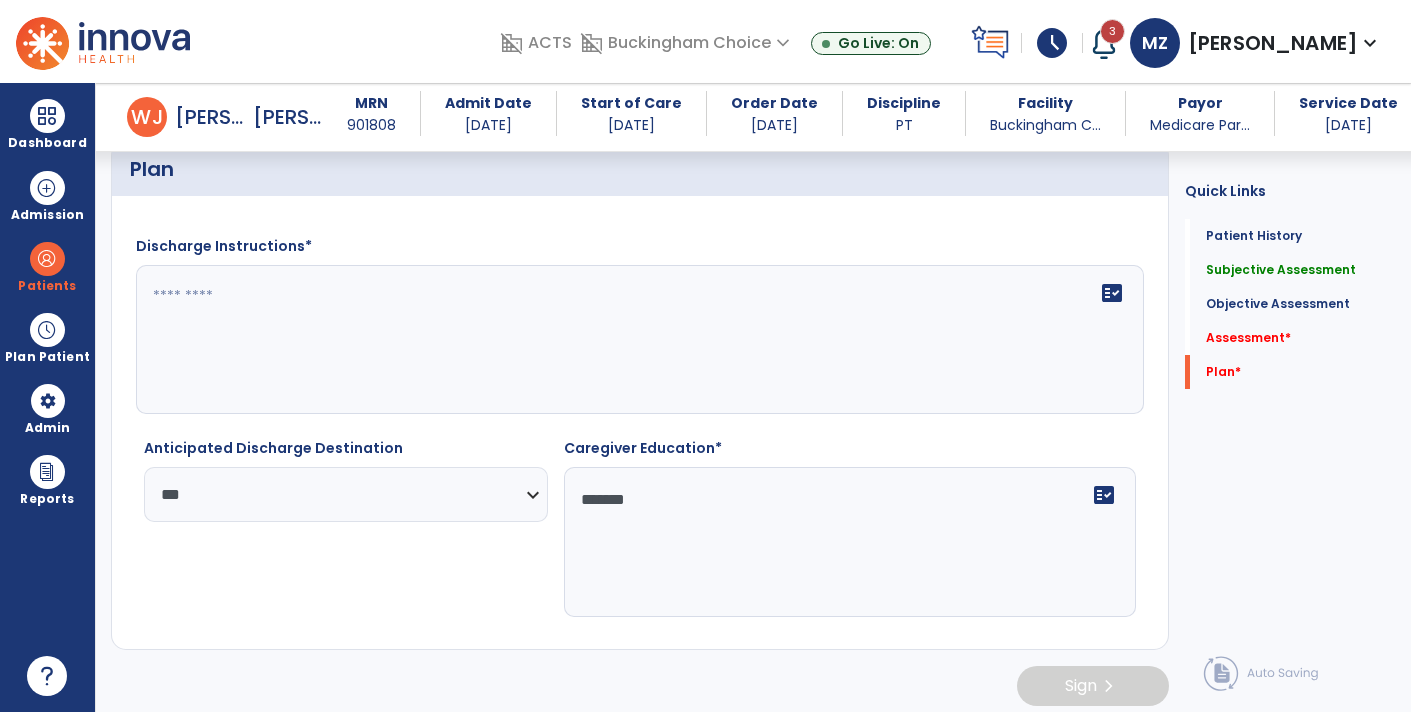 type on "********" 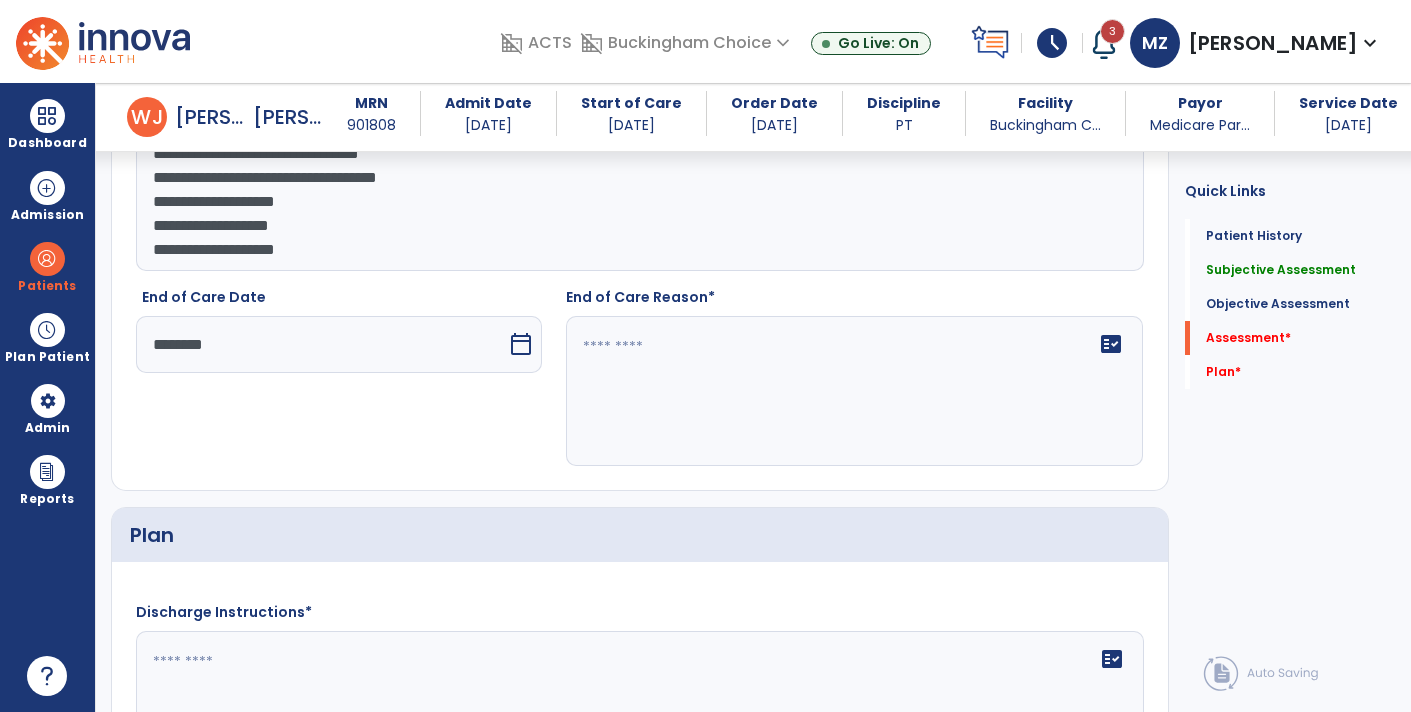 scroll, scrollTop: 2431, scrollLeft: 0, axis: vertical 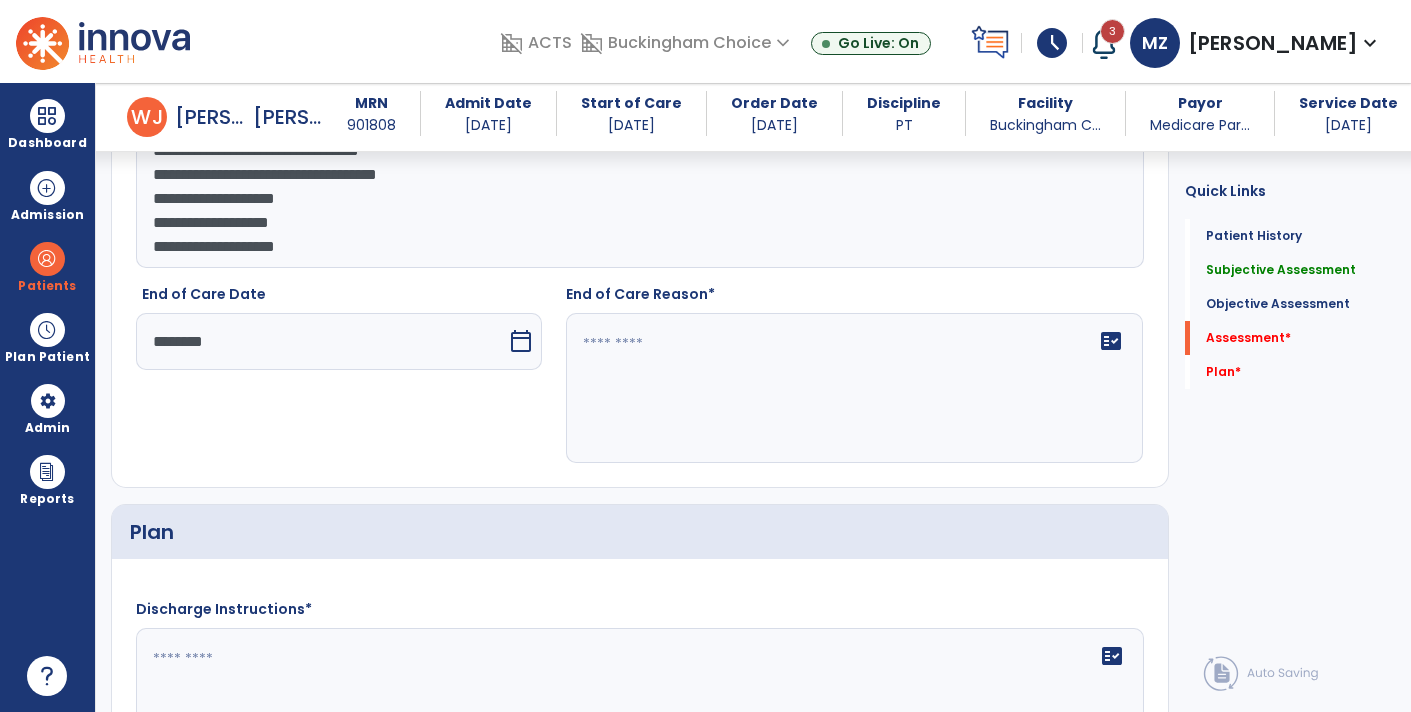 type on "**********" 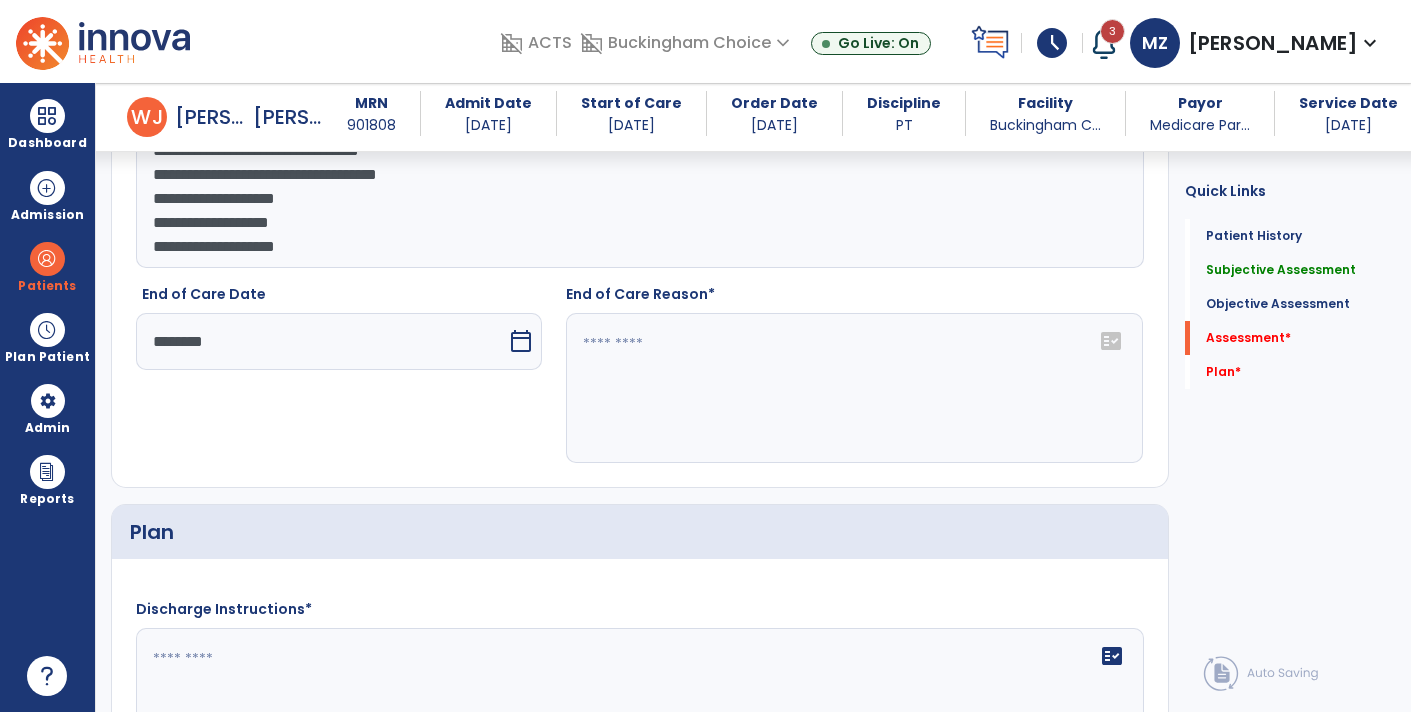 click on "fact_check" 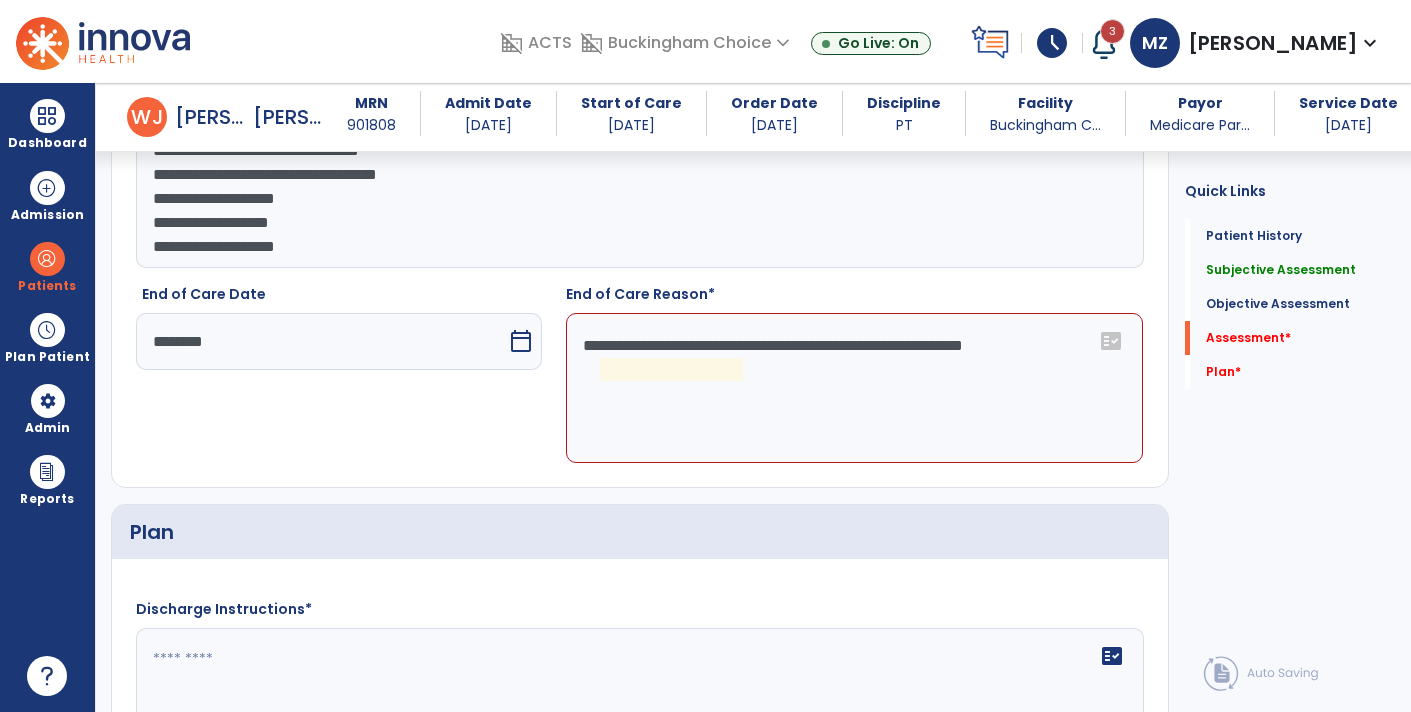click on "**********" 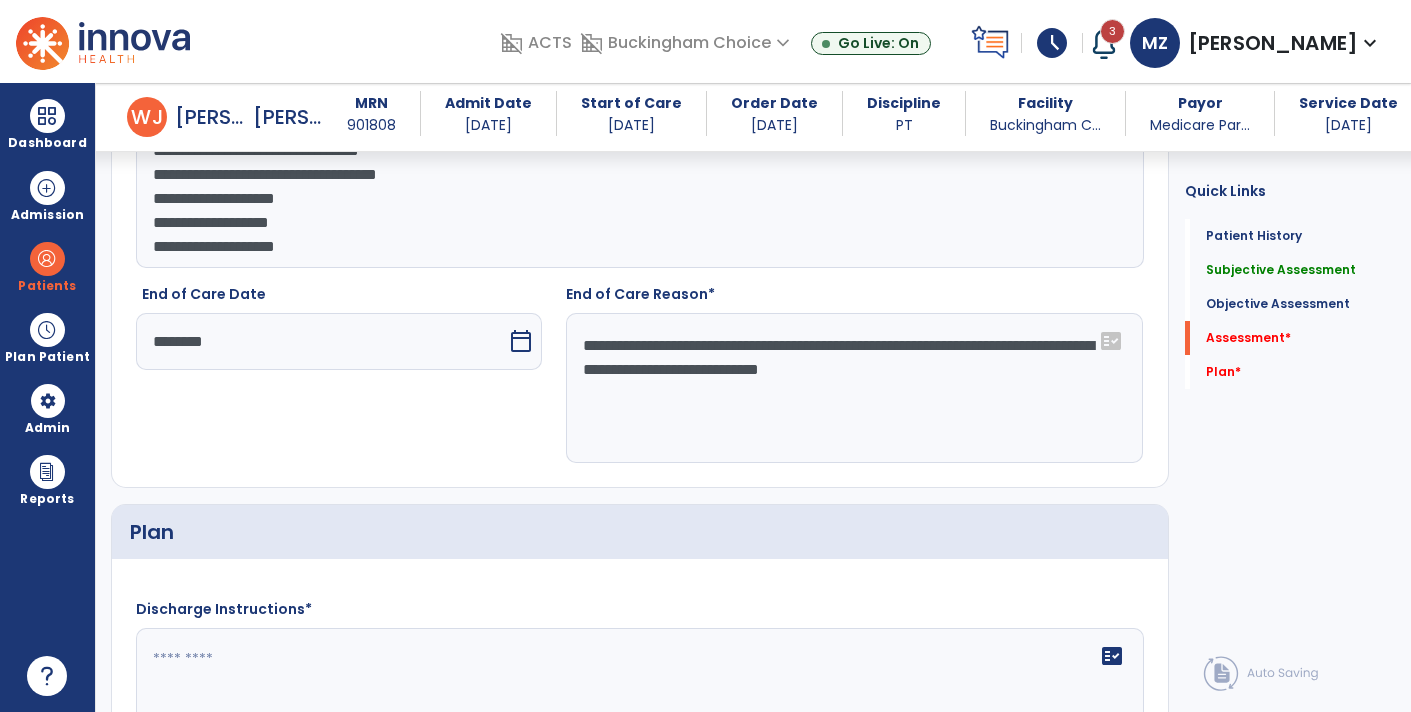 click on "**********" 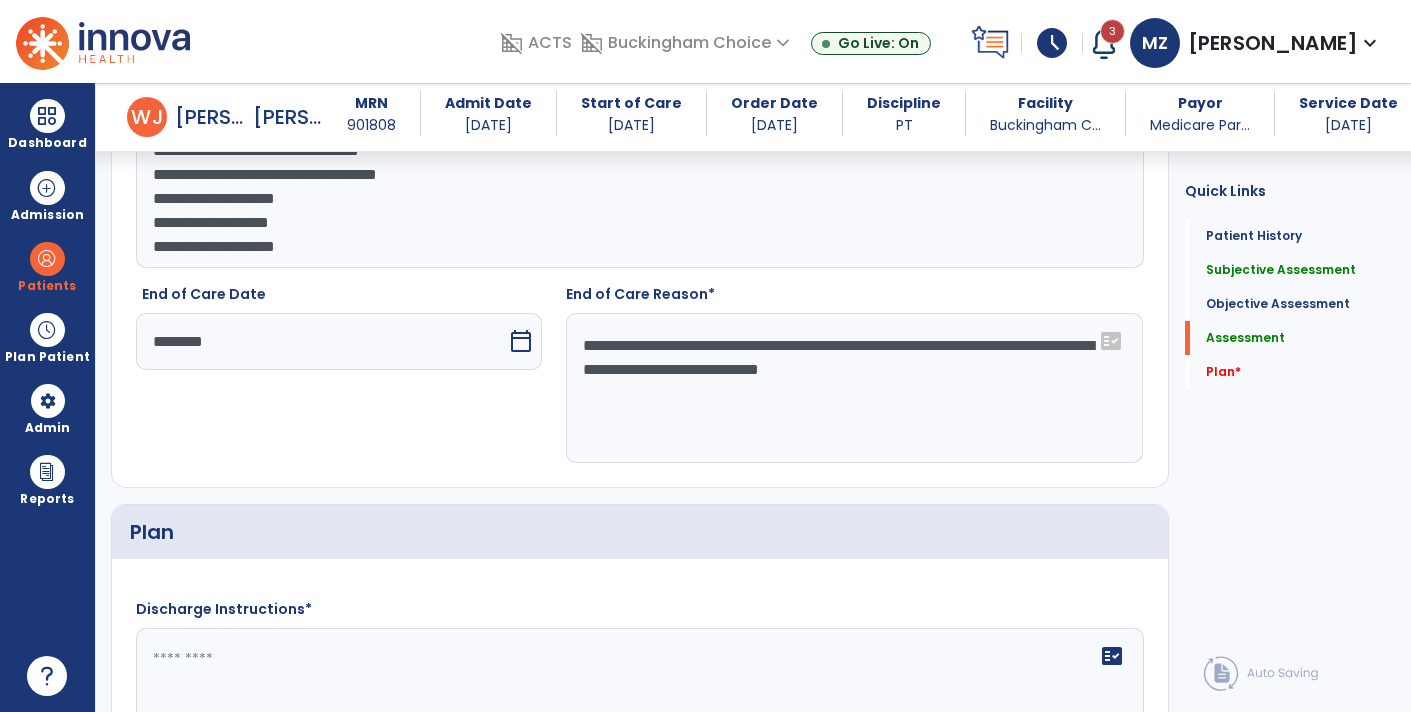 click on "**********" 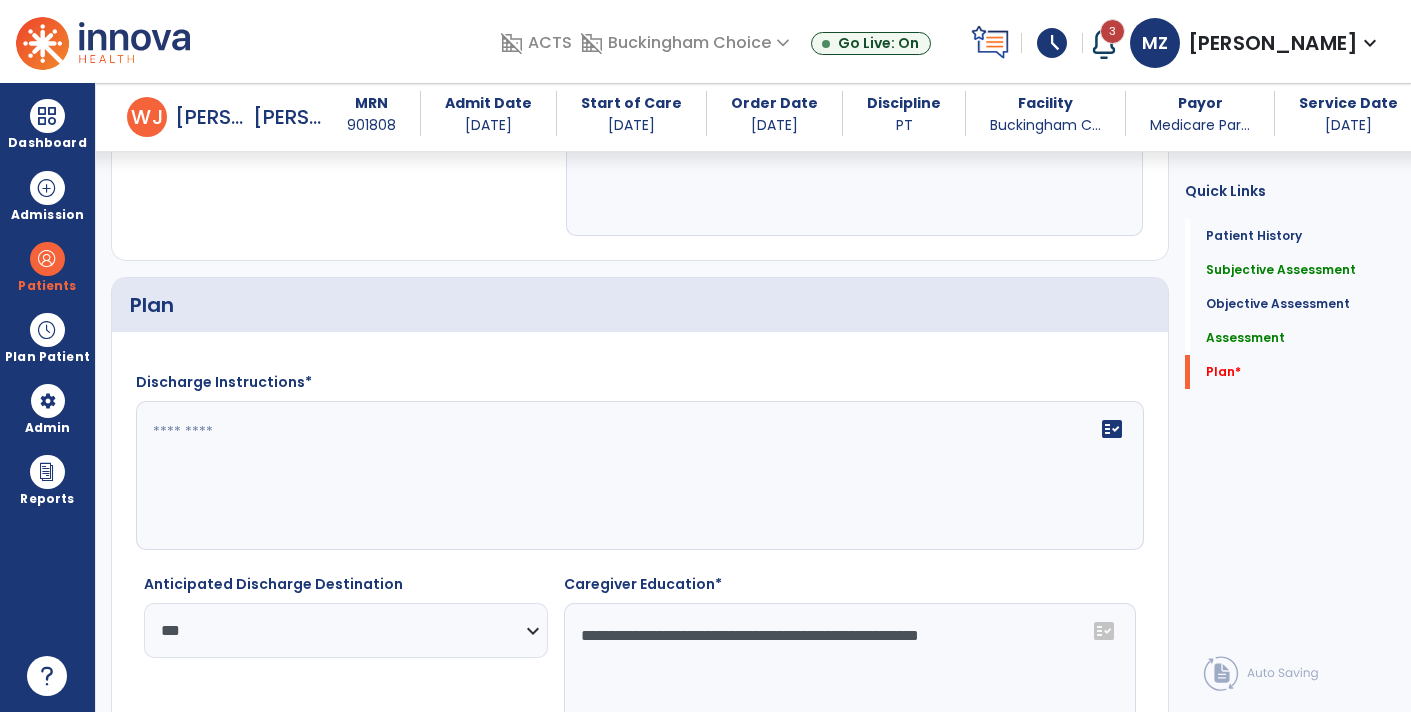 scroll, scrollTop: 2659, scrollLeft: 0, axis: vertical 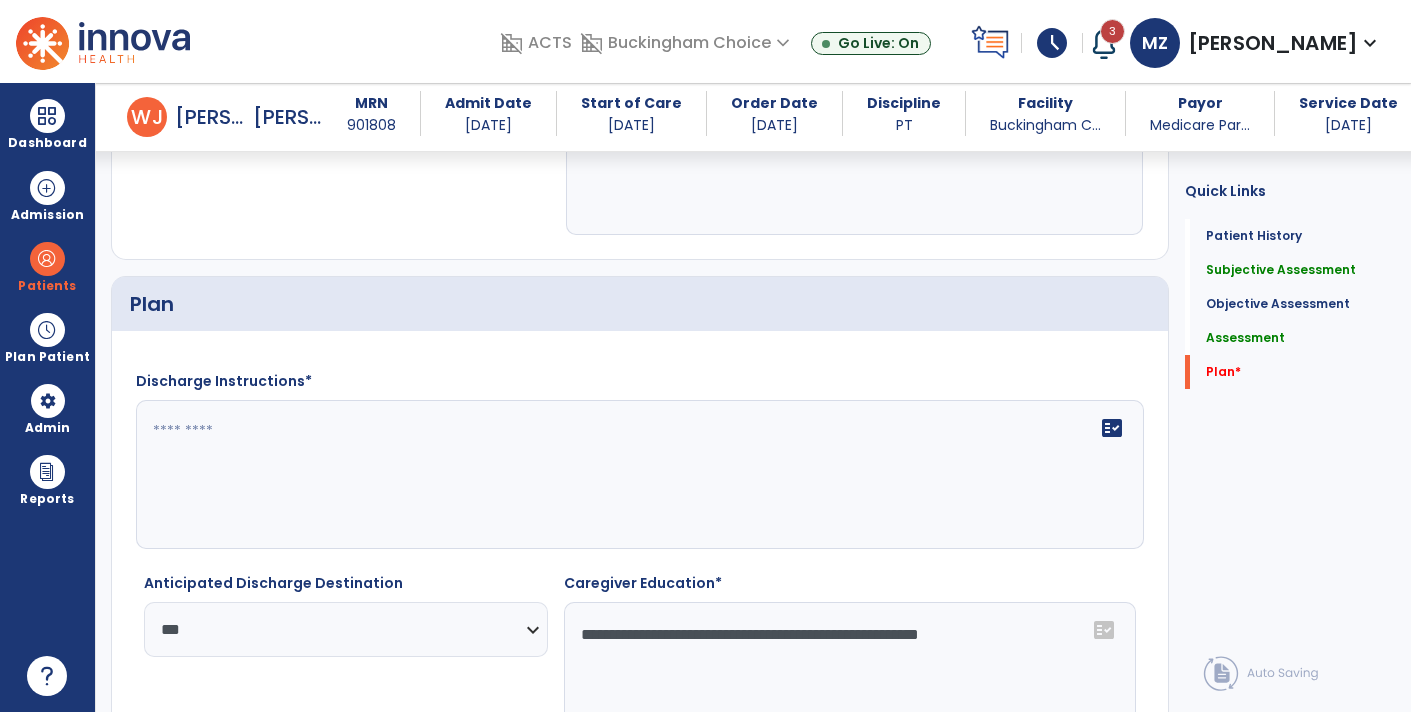 type on "**********" 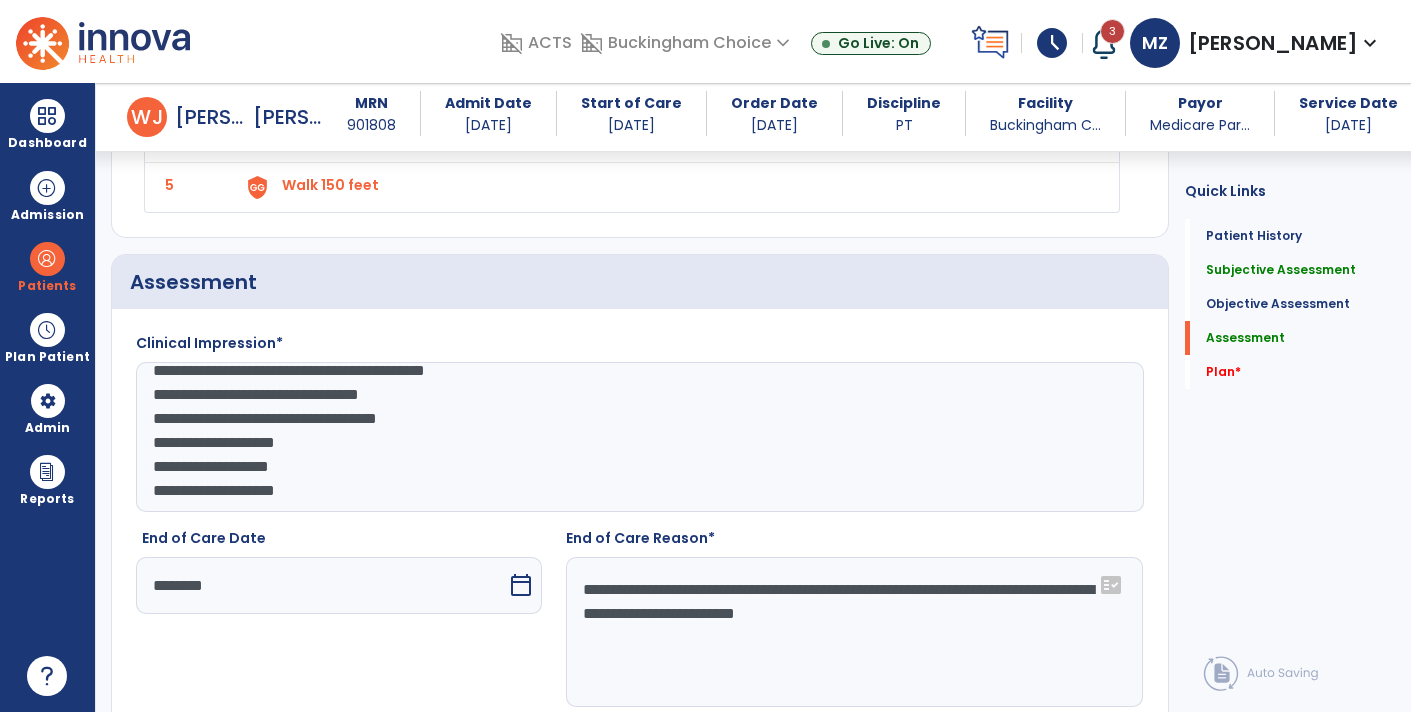 scroll, scrollTop: 2181, scrollLeft: 0, axis: vertical 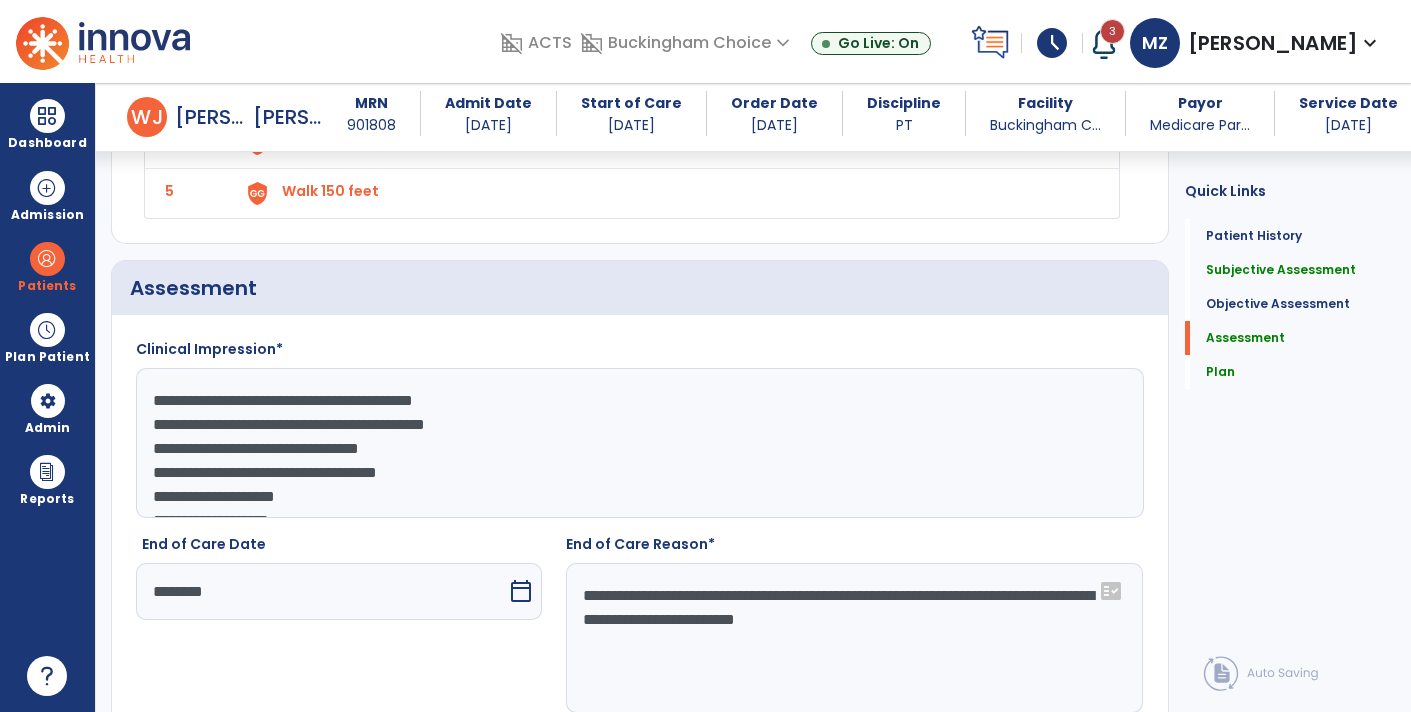 type on "**********" 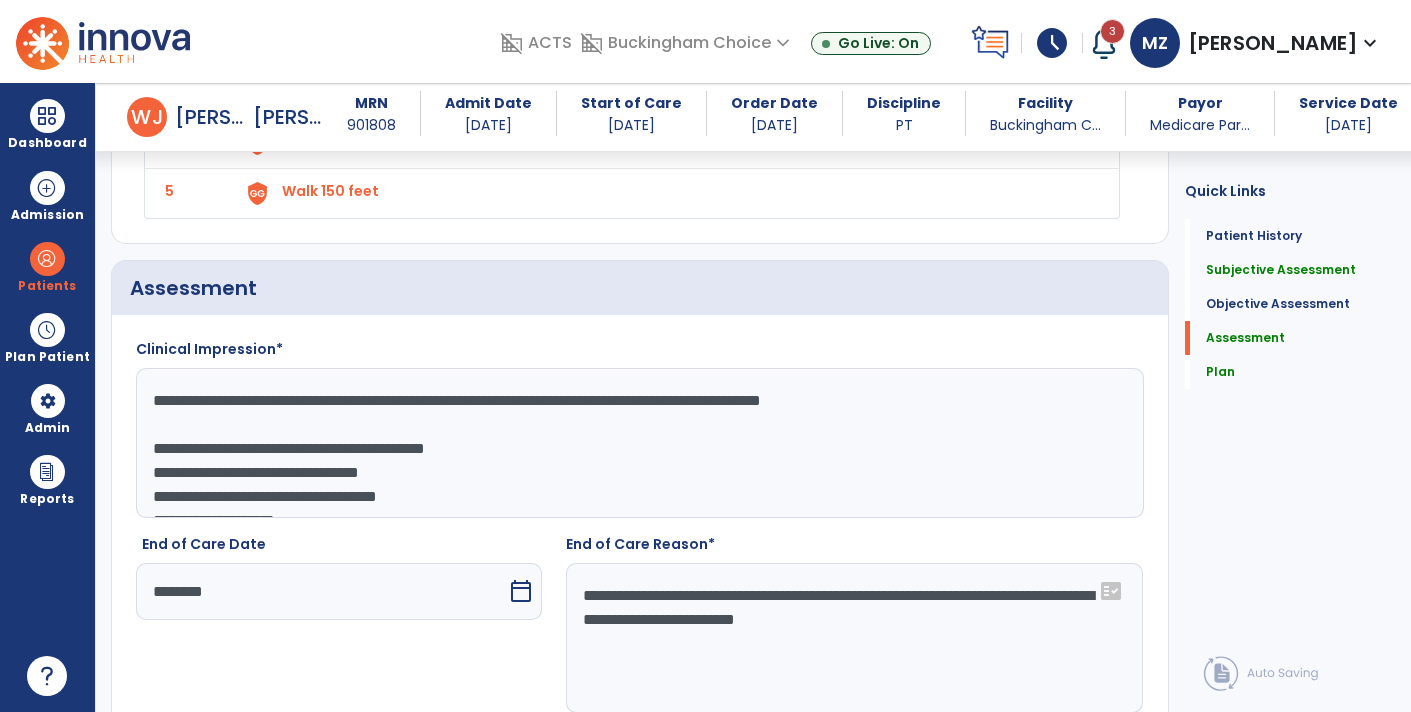 click on "**********" 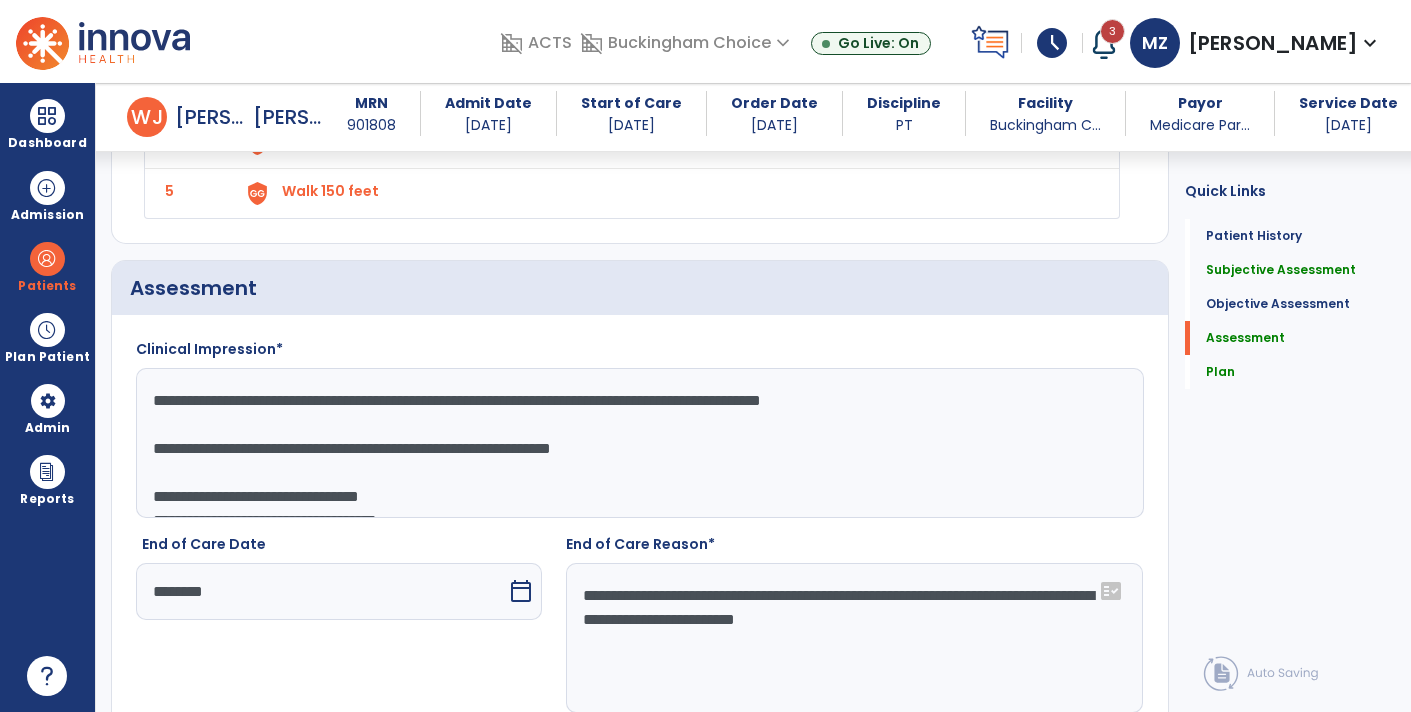 scroll, scrollTop: 31, scrollLeft: 0, axis: vertical 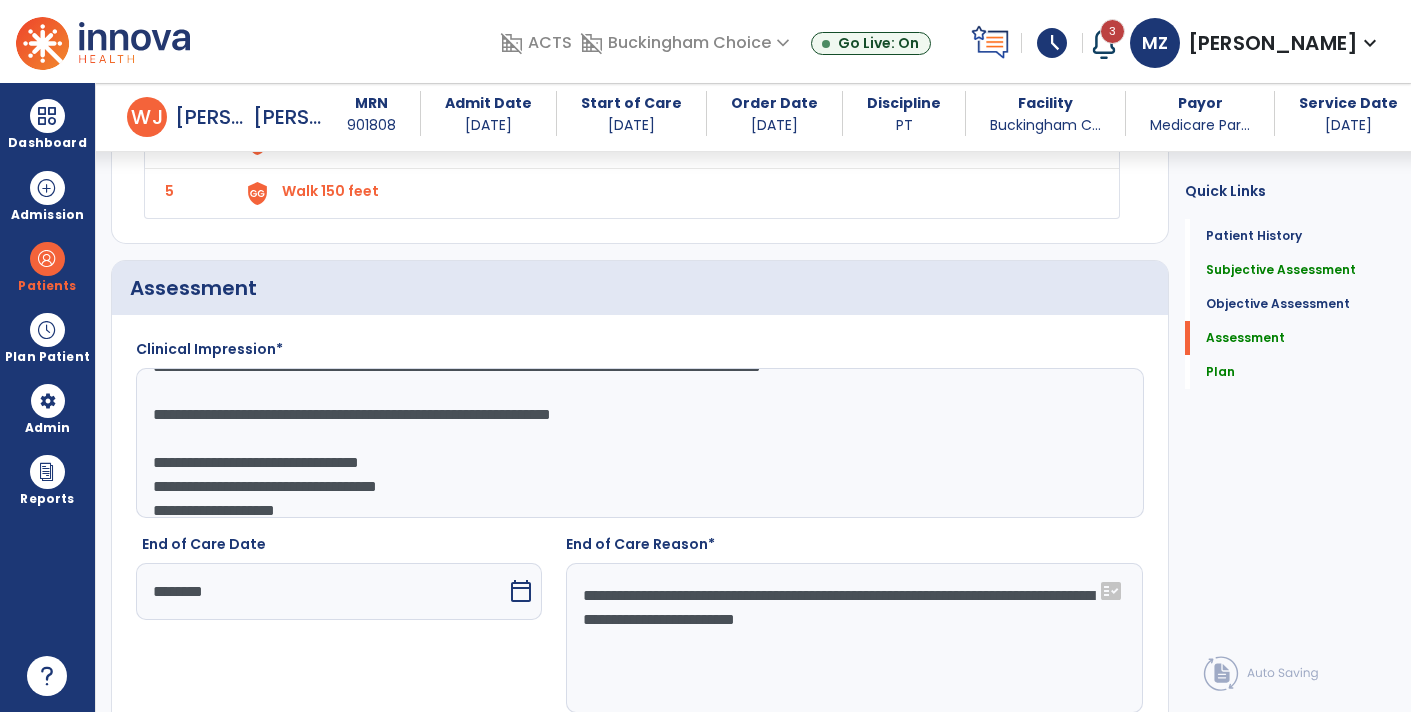 click on "**********" 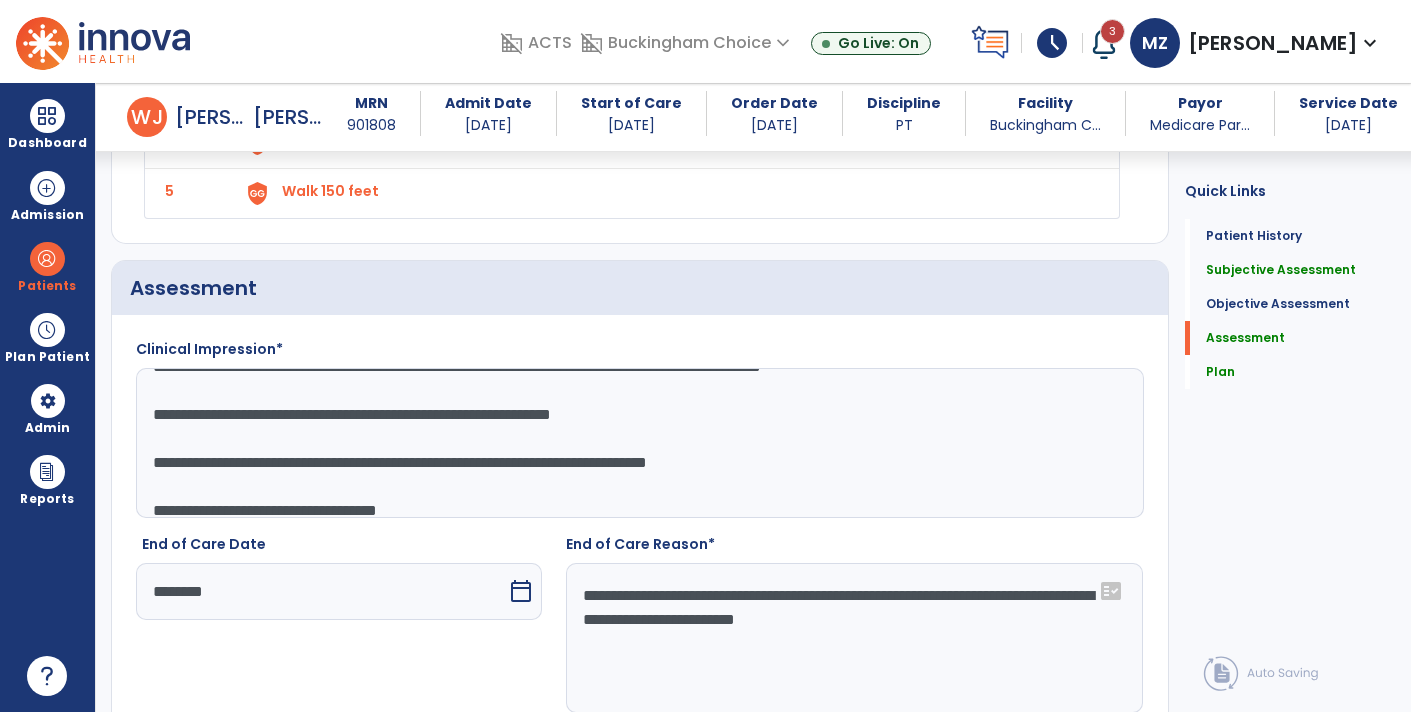 scroll, scrollTop: 76, scrollLeft: 0, axis: vertical 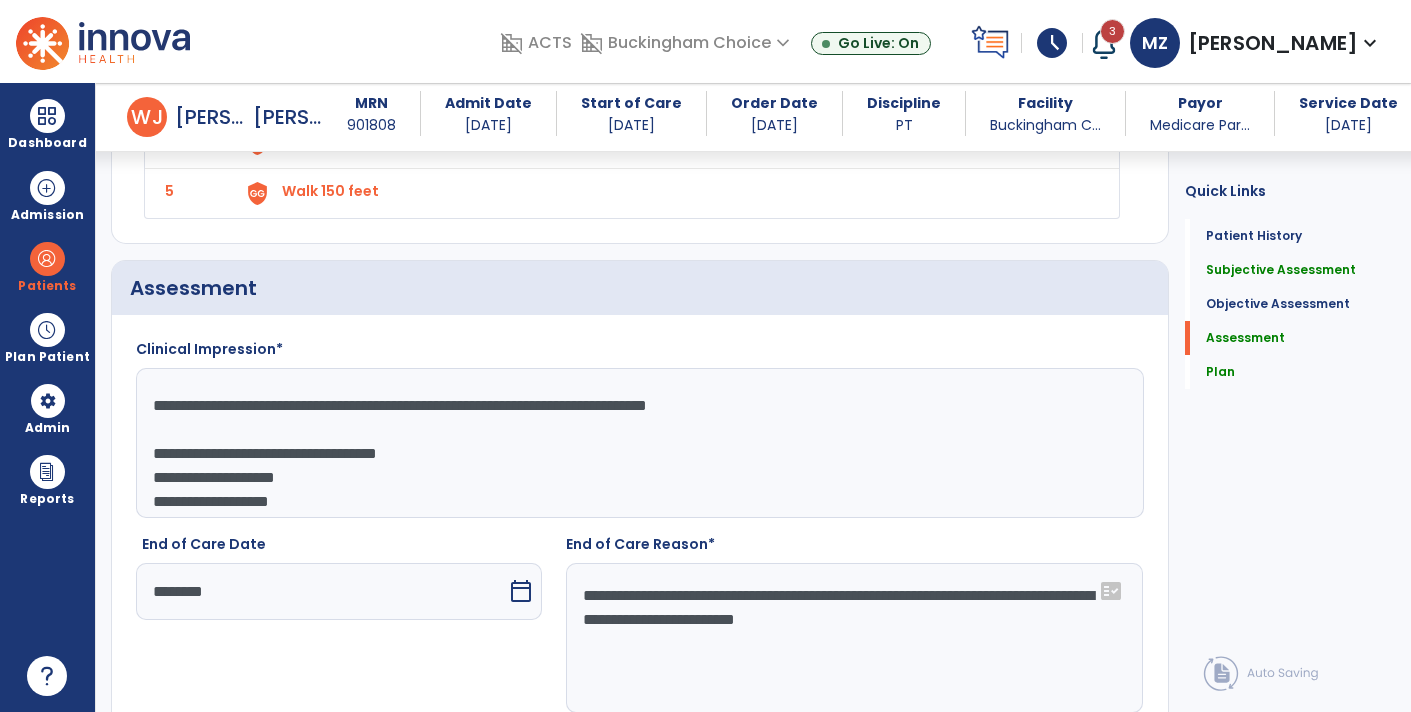 click on "**********" 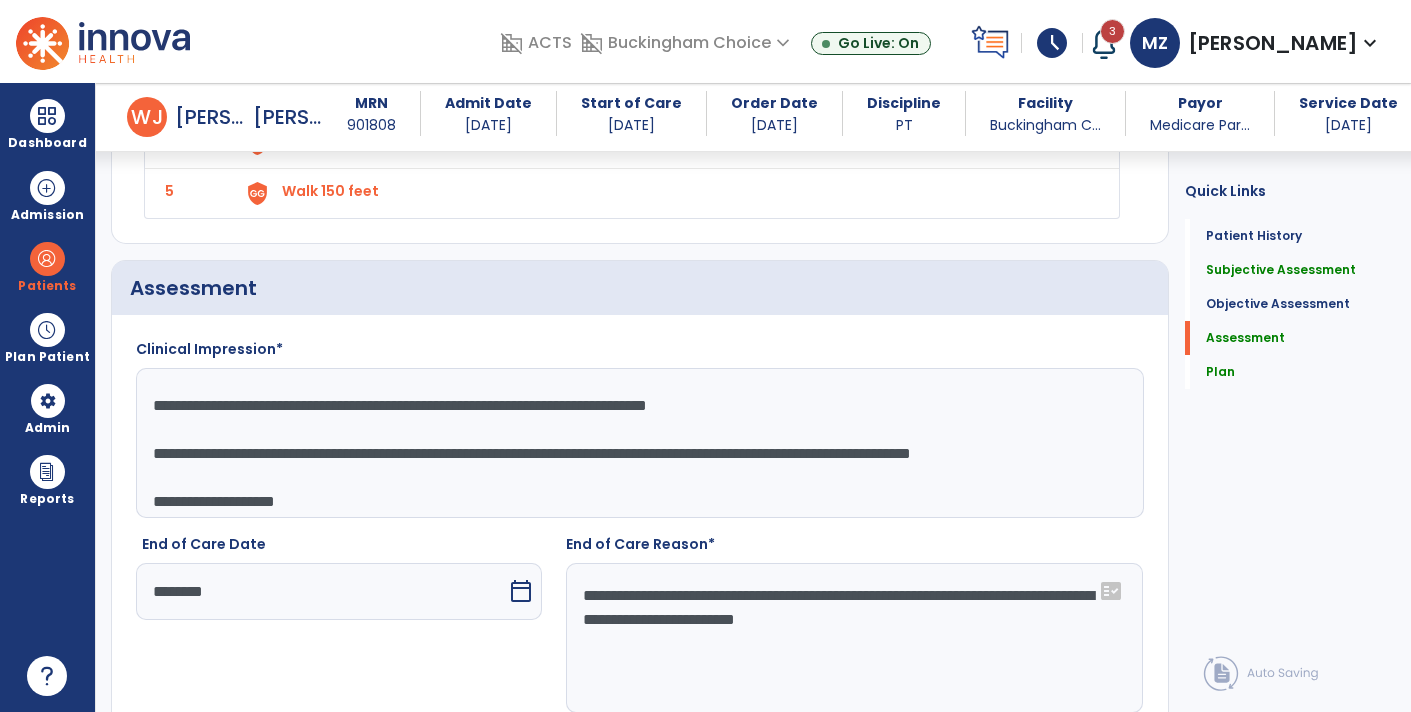 scroll, scrollTop: 178, scrollLeft: 0, axis: vertical 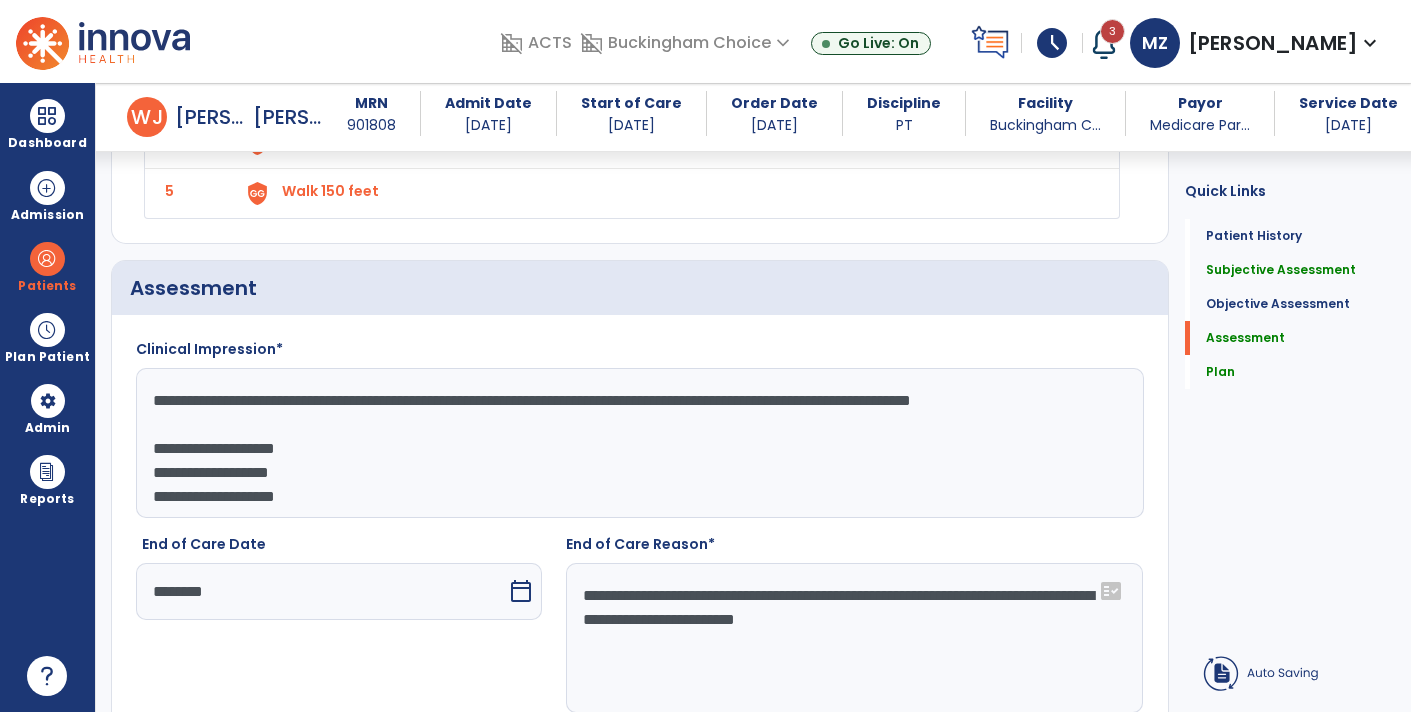 click on "**********" 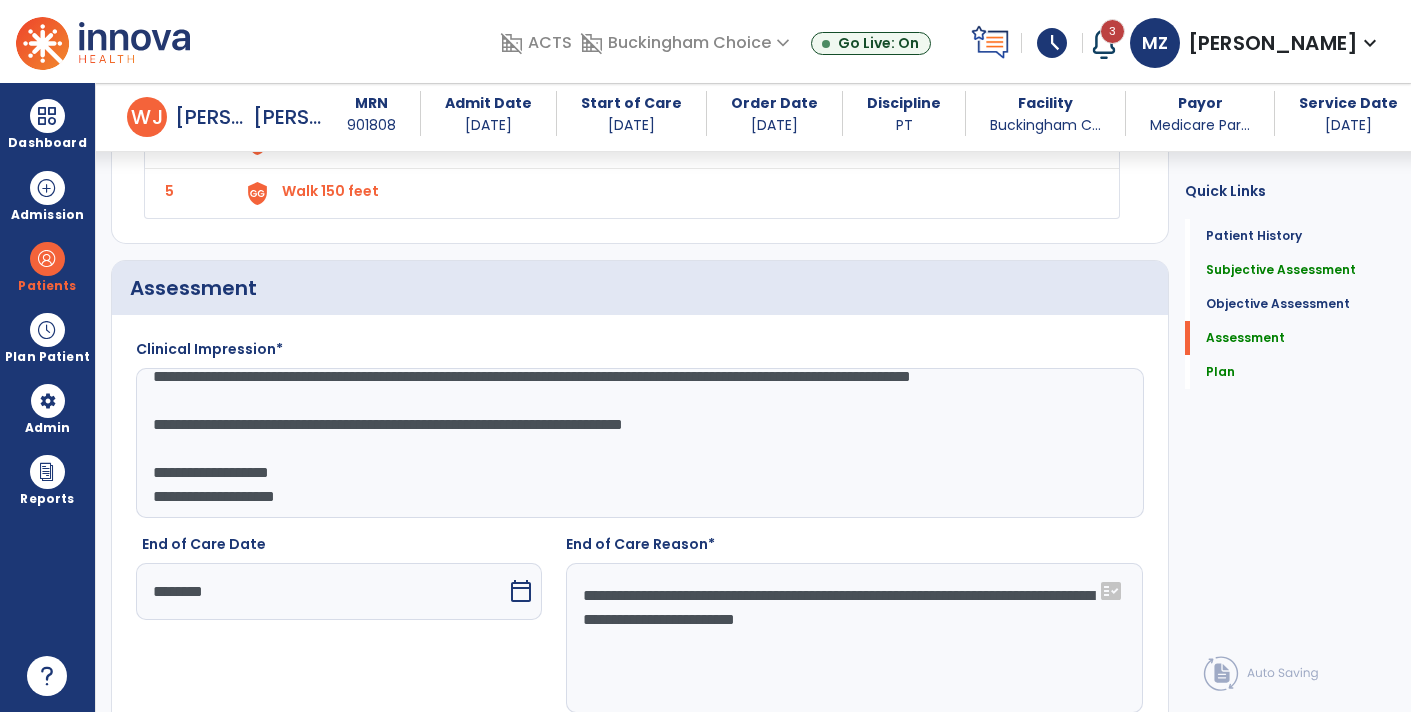 click on "**********" 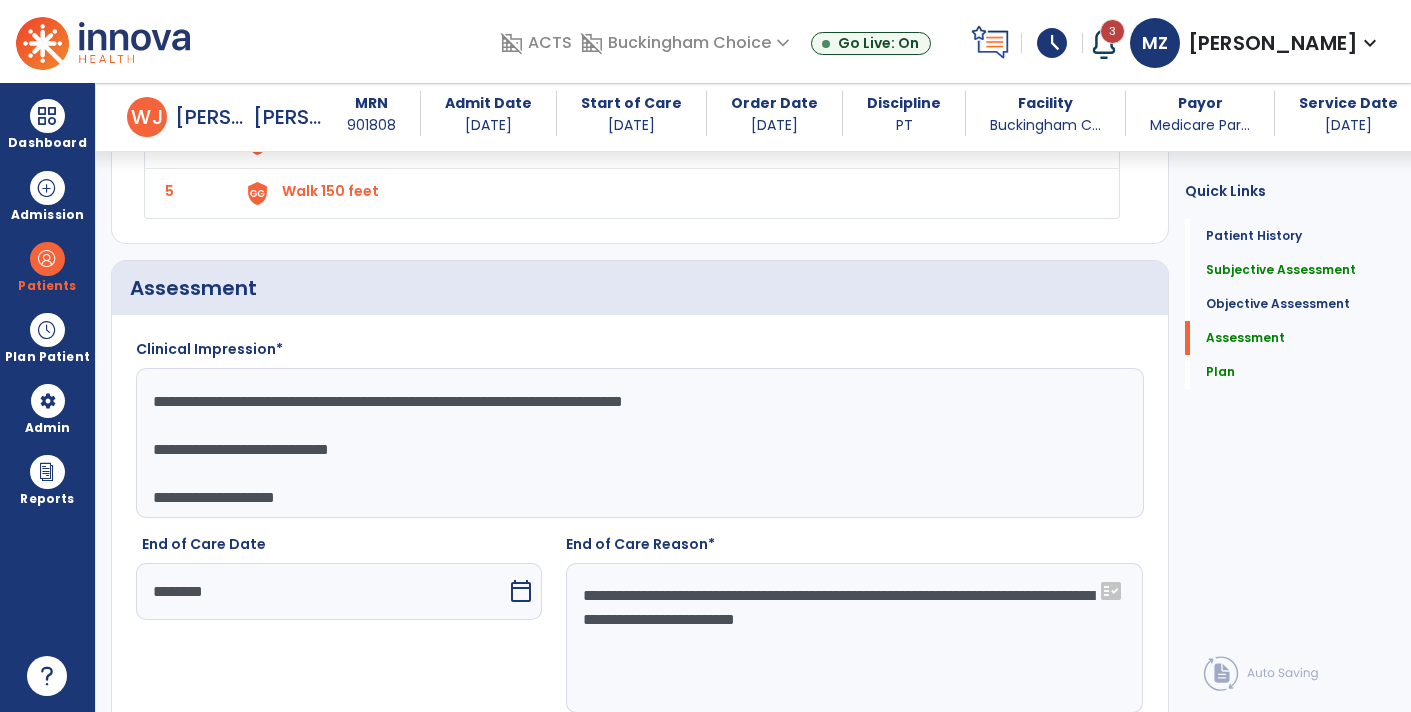 scroll, scrollTop: 239, scrollLeft: 0, axis: vertical 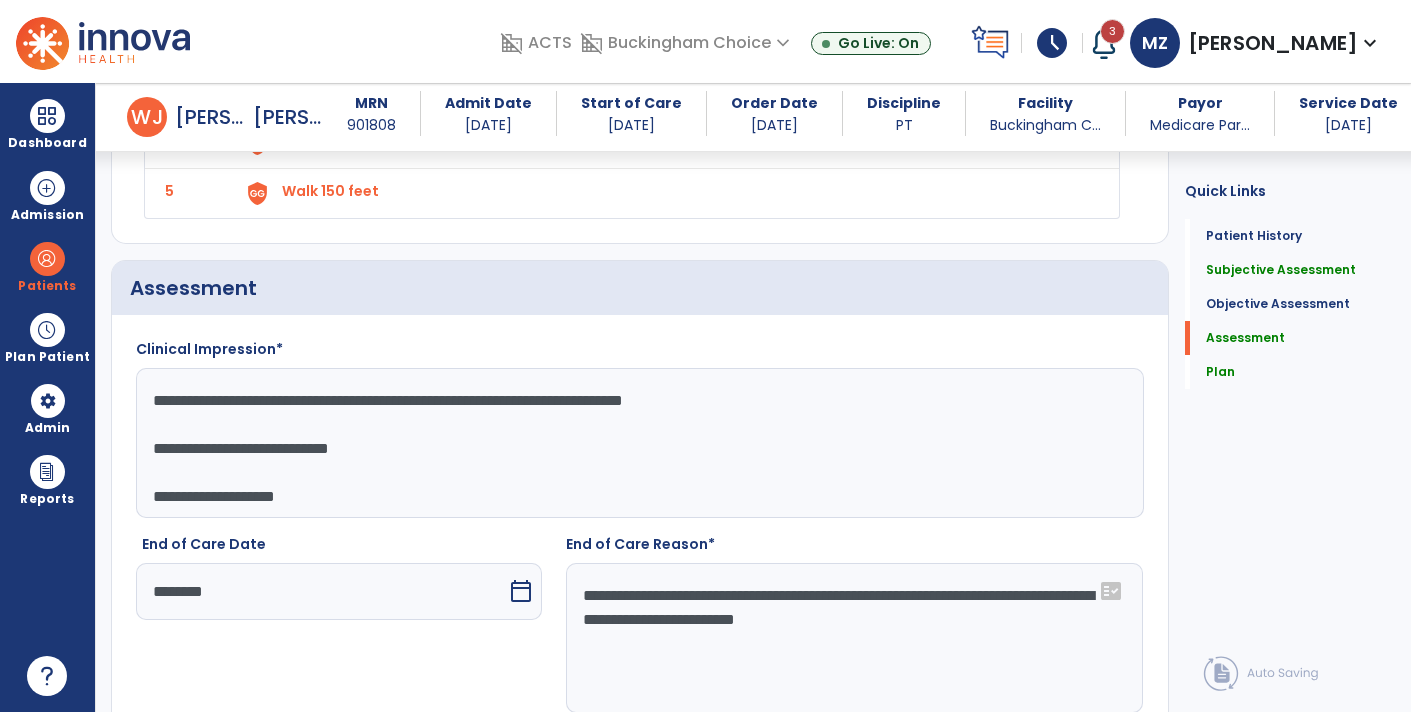 click on "**********" 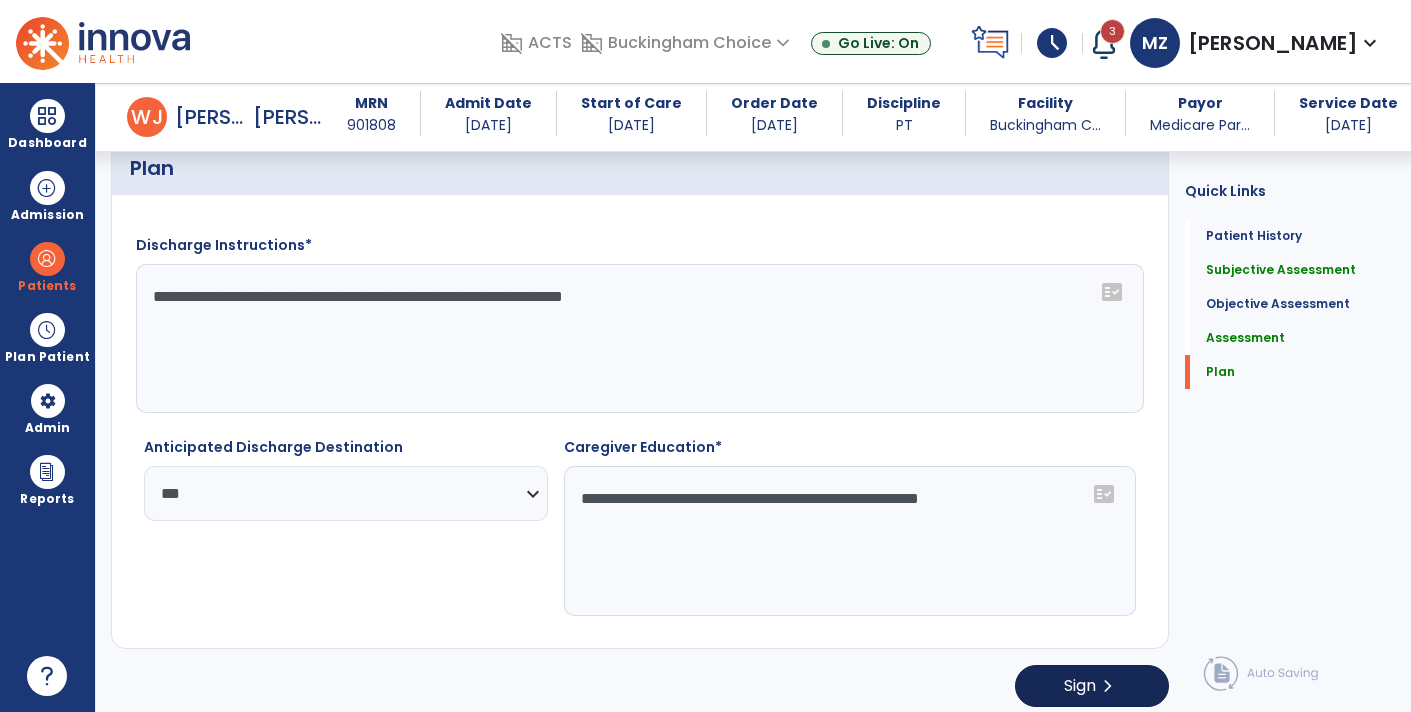 type on "**********" 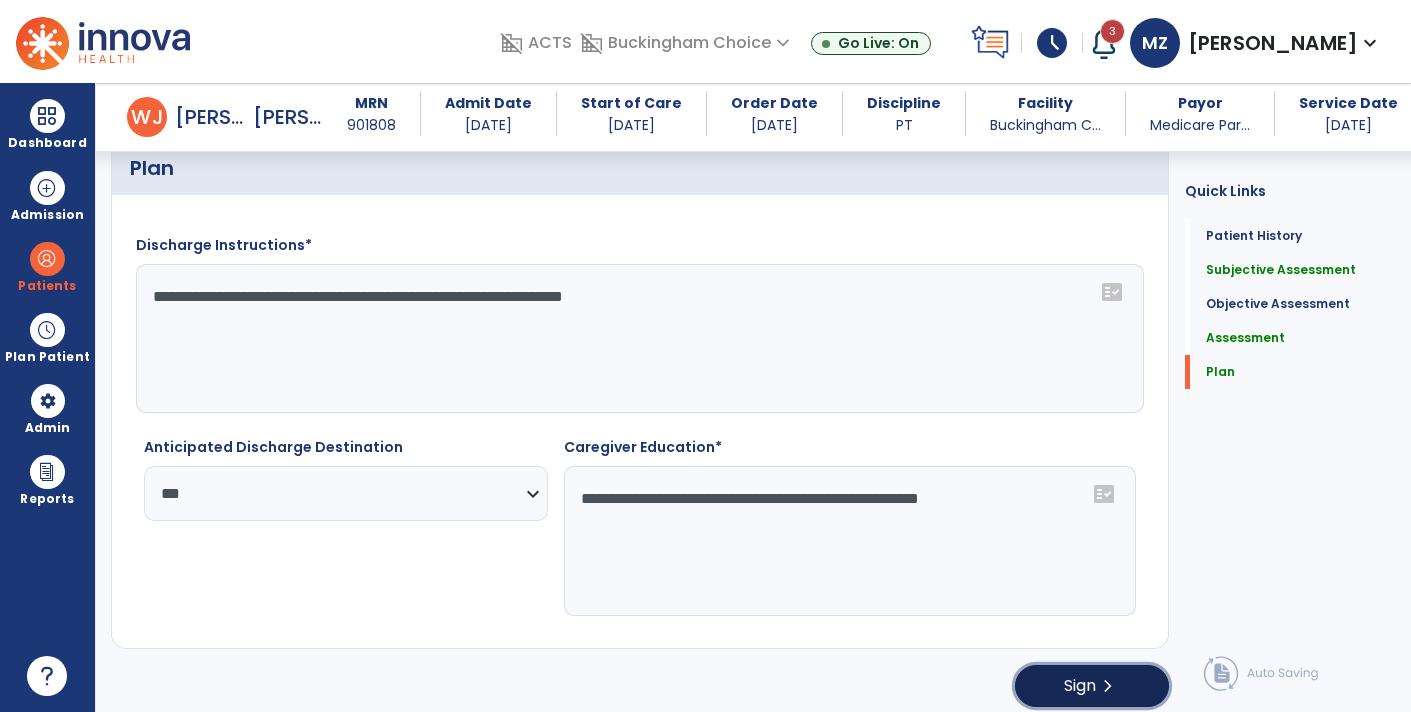click on "Sign" 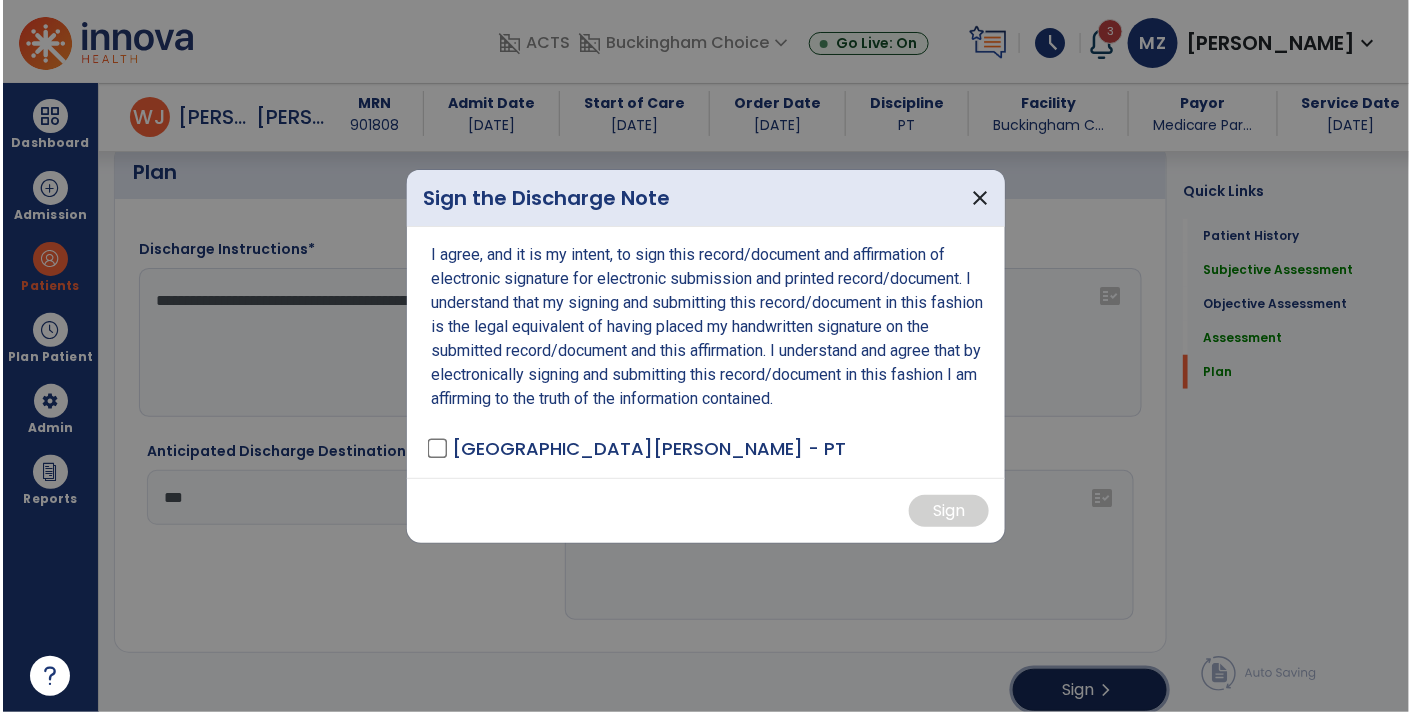 scroll, scrollTop: 2795, scrollLeft: 0, axis: vertical 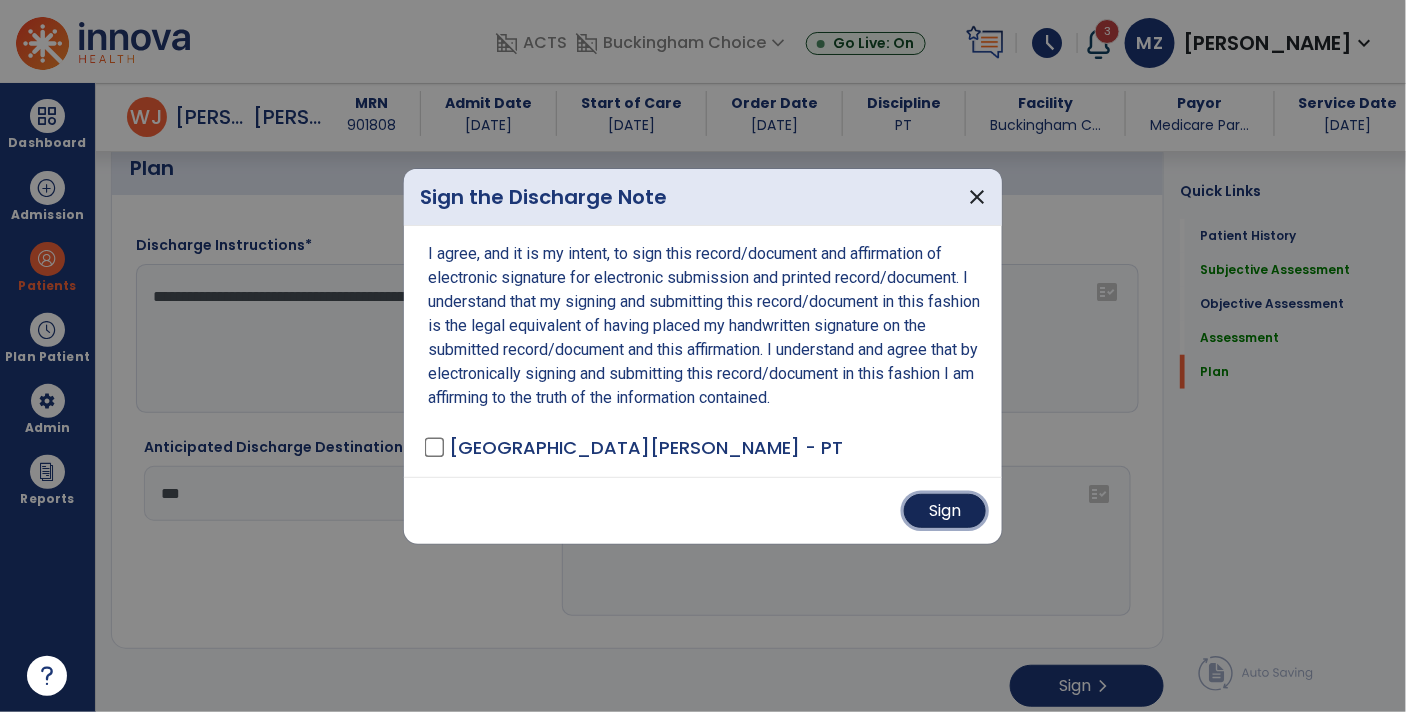 click on "Sign" at bounding box center [945, 511] 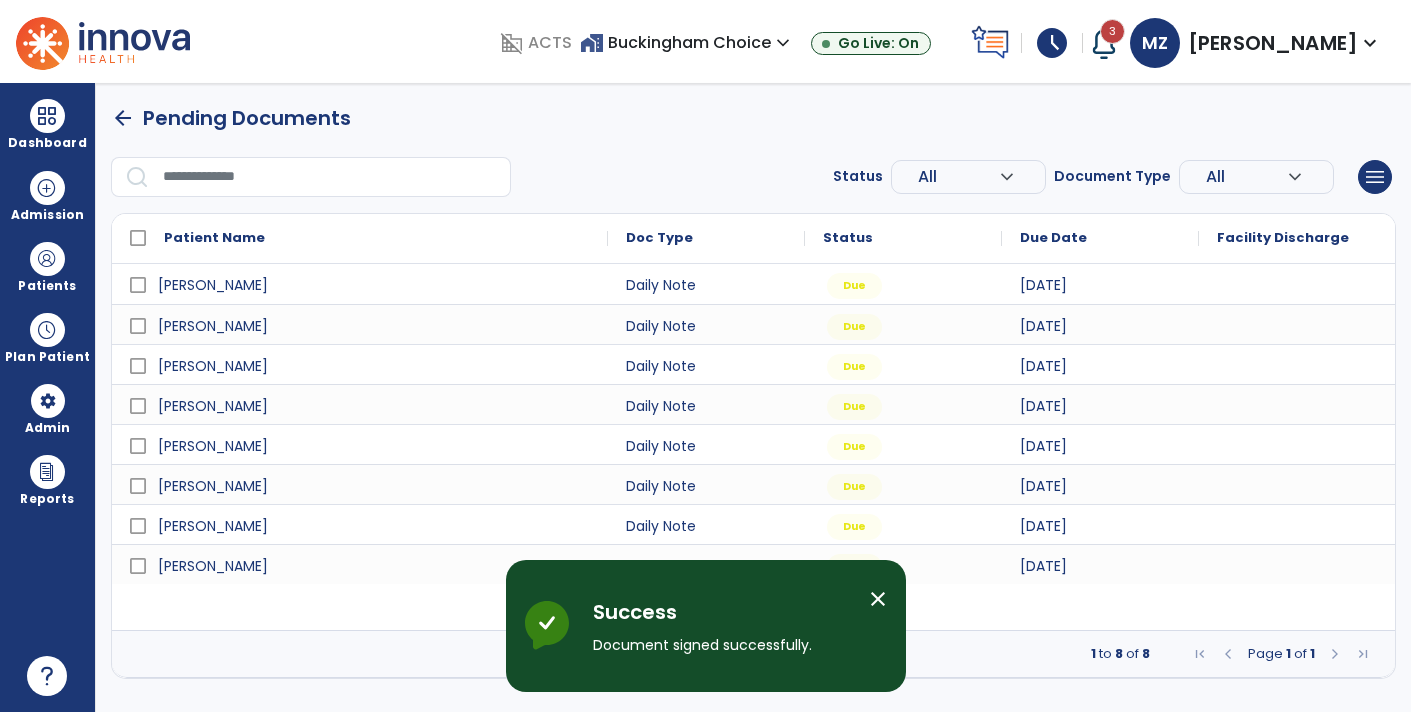 scroll, scrollTop: 0, scrollLeft: 0, axis: both 